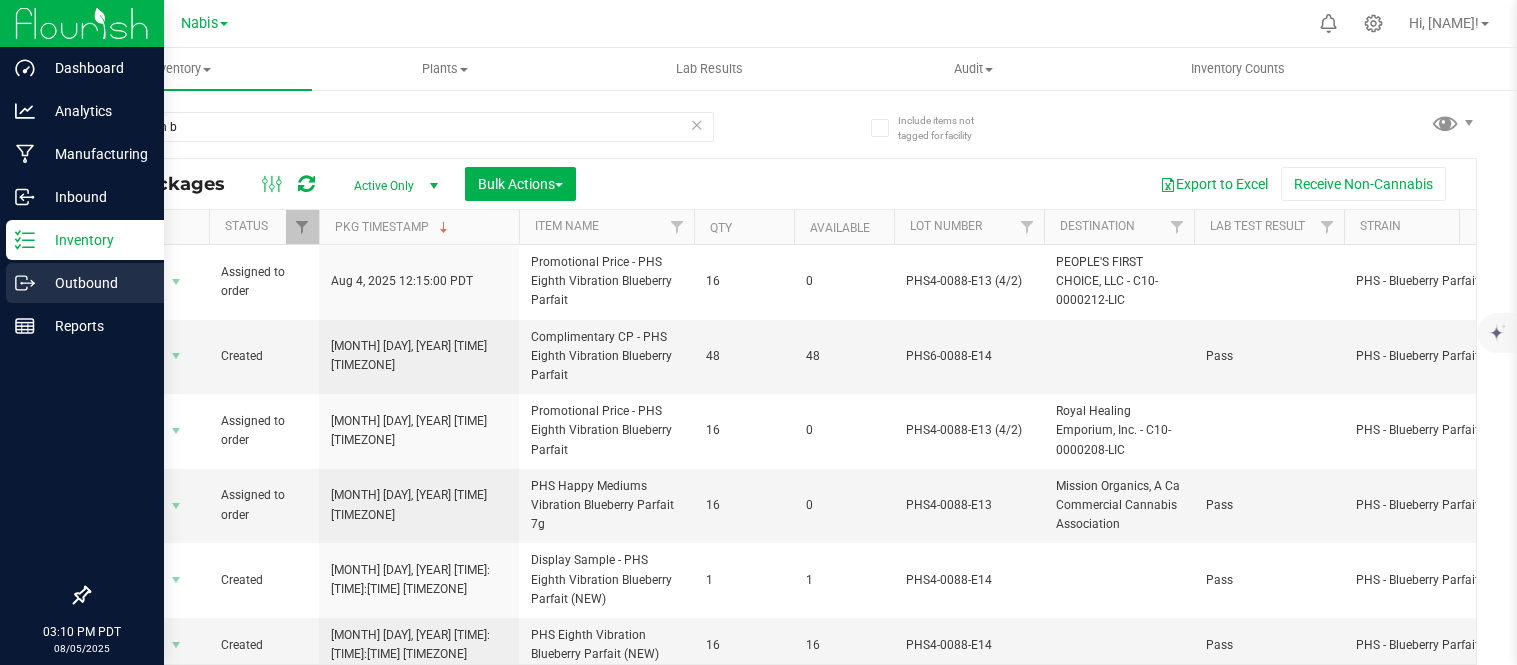 scroll, scrollTop: 0, scrollLeft: 0, axis: both 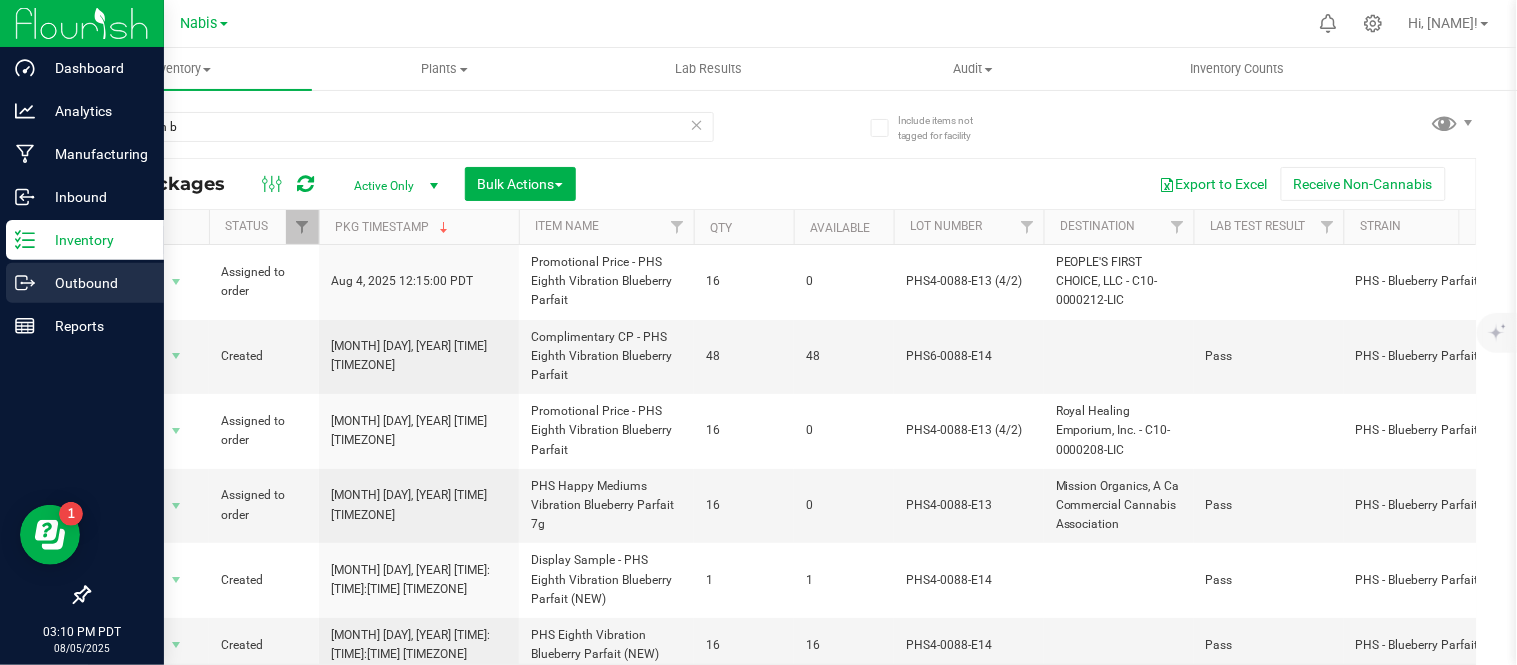 click on "Outbound" at bounding box center (95, 283) 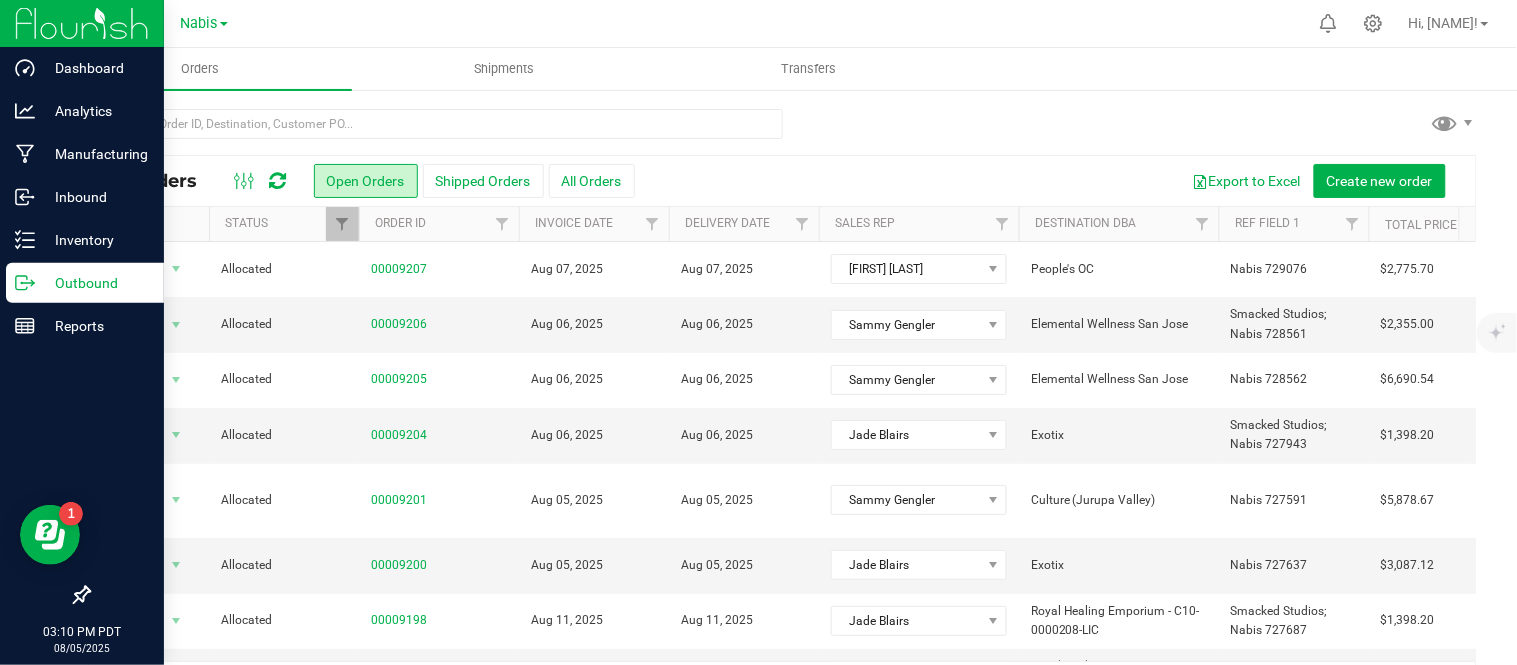 scroll, scrollTop: 65, scrollLeft: 0, axis: vertical 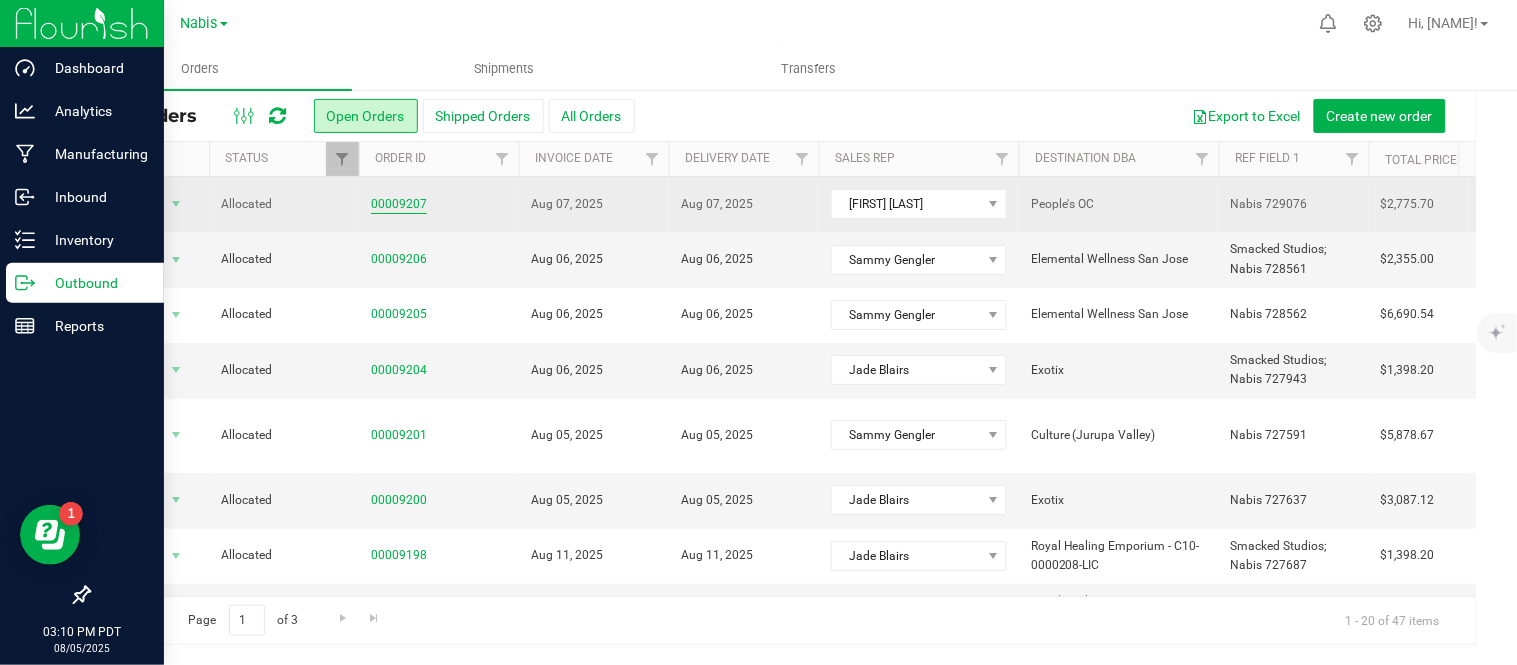 click on "00009207" at bounding box center (399, 204) 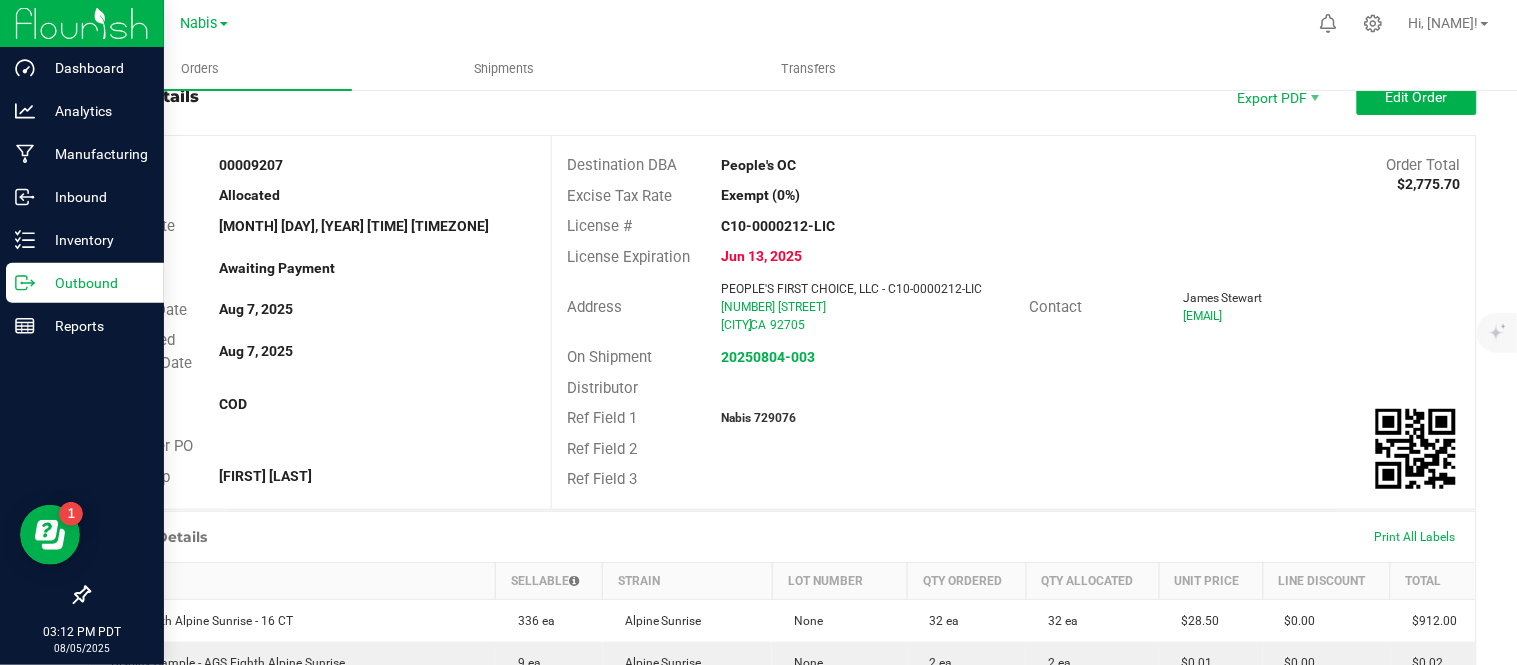 click on "Nabis 729076" at bounding box center (758, 418) 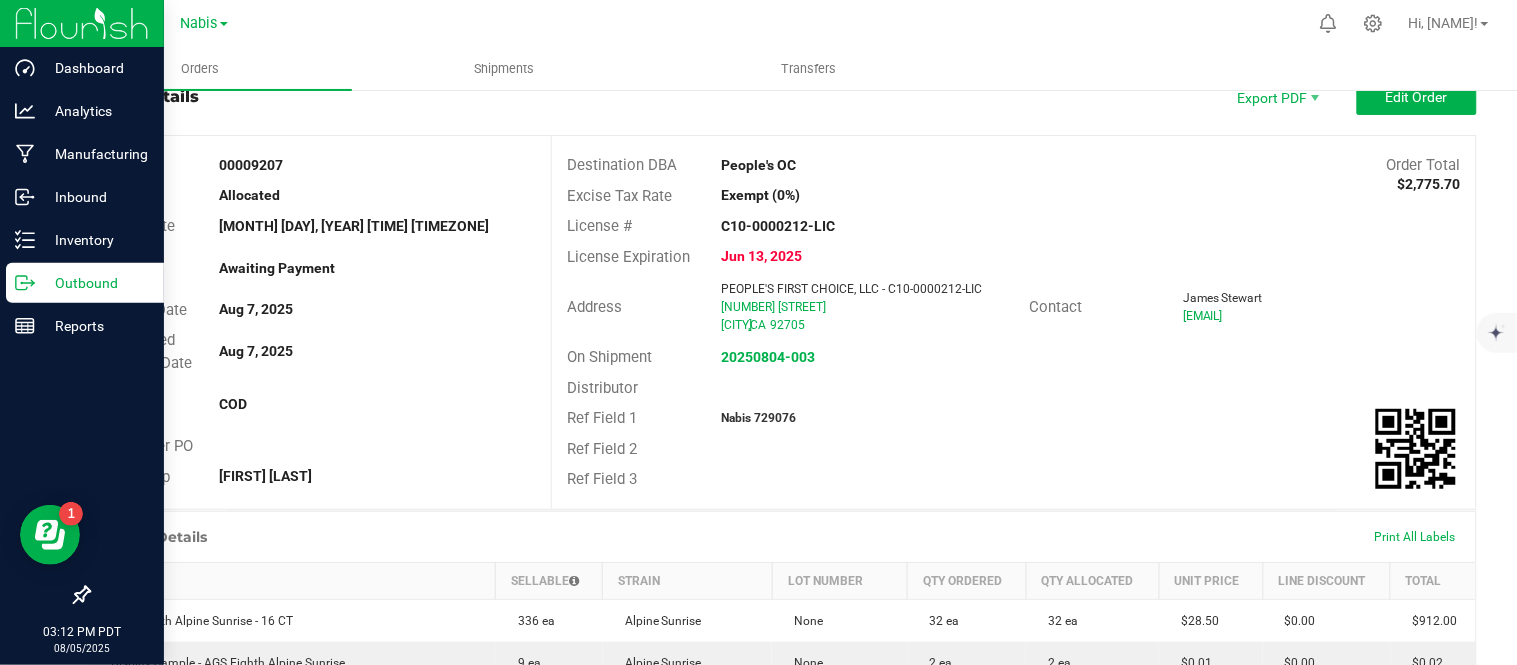 click on "Nabis 729076" at bounding box center [758, 418] 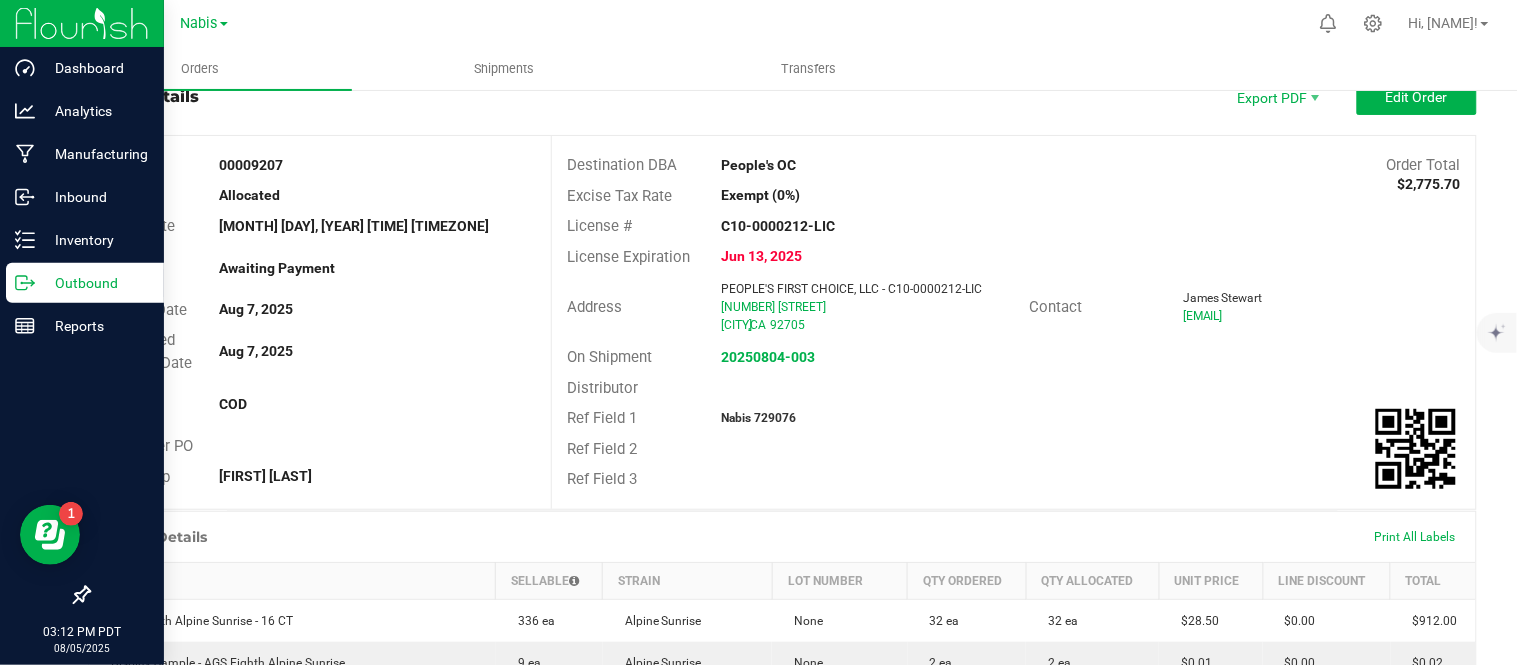 copy on "729076" 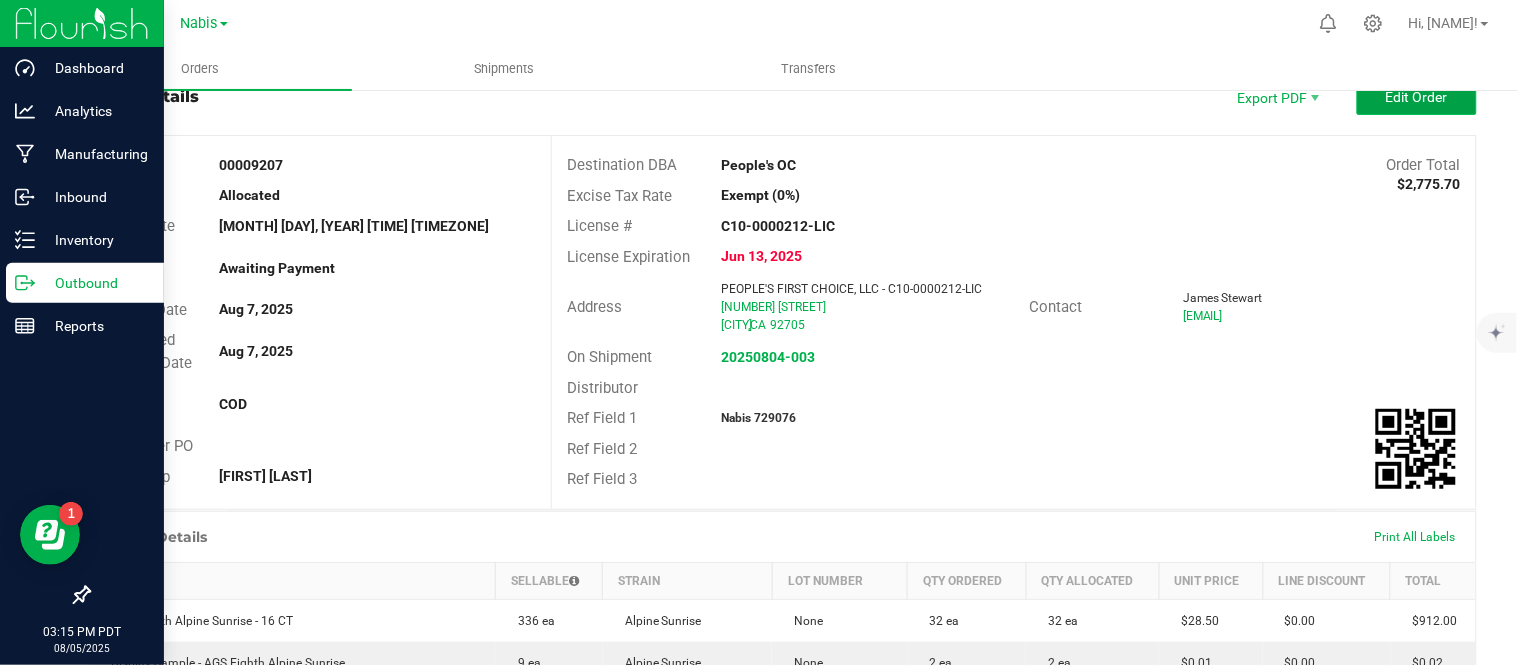 click on "Edit Order" at bounding box center [1417, 97] 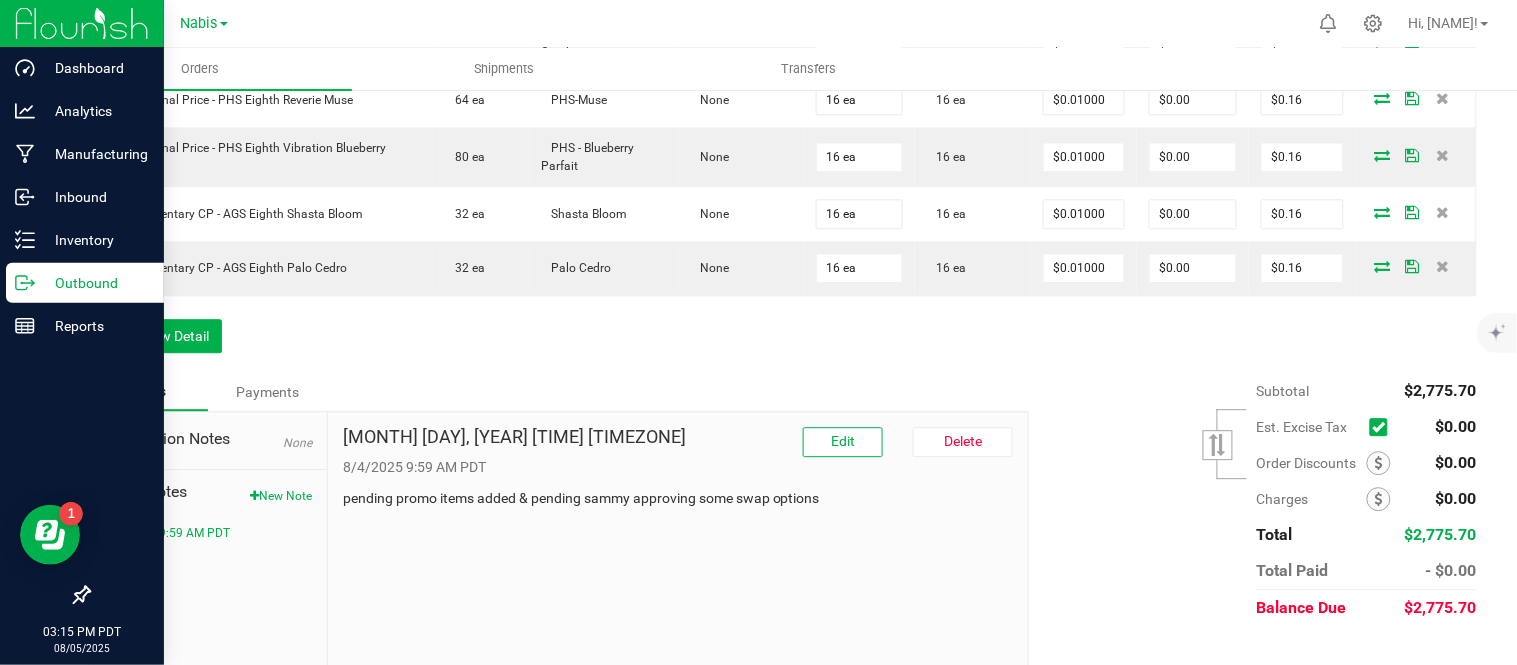 scroll, scrollTop: 1262, scrollLeft: 0, axis: vertical 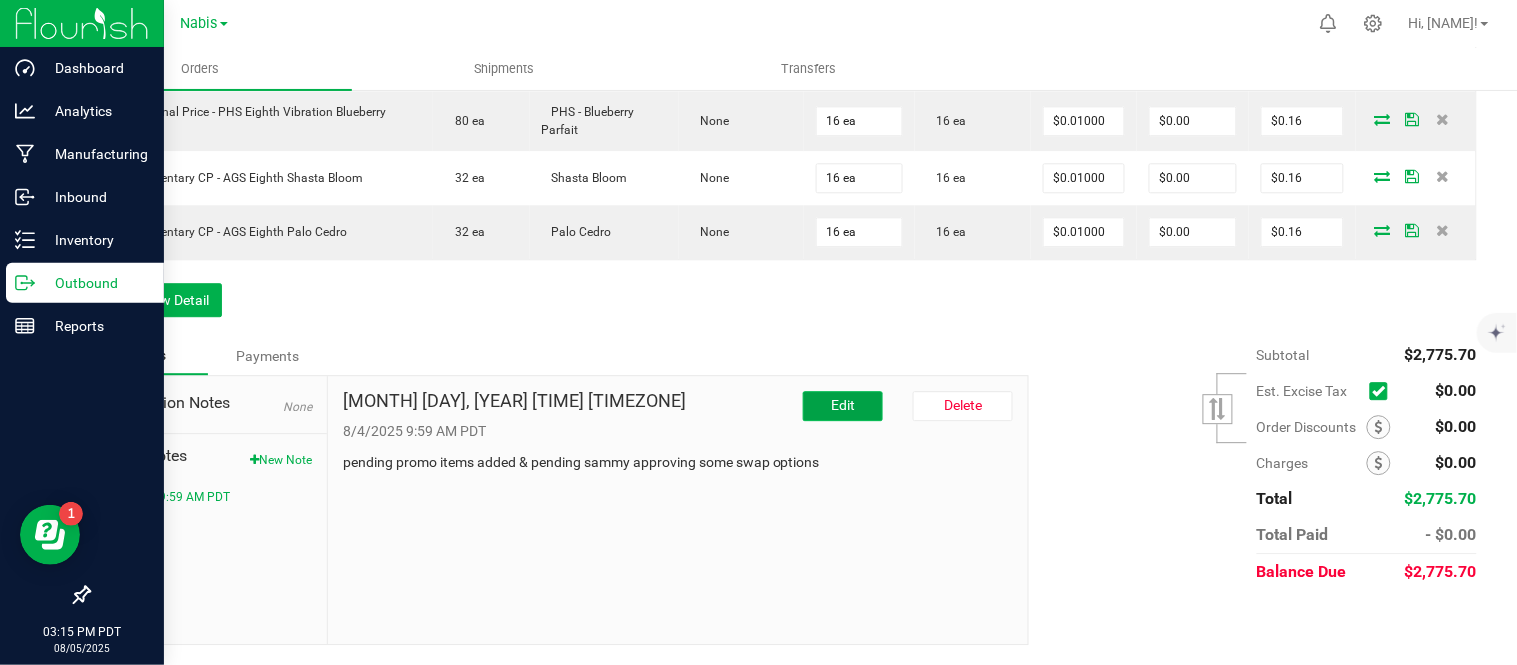 click on "Edit" at bounding box center (843, 405) 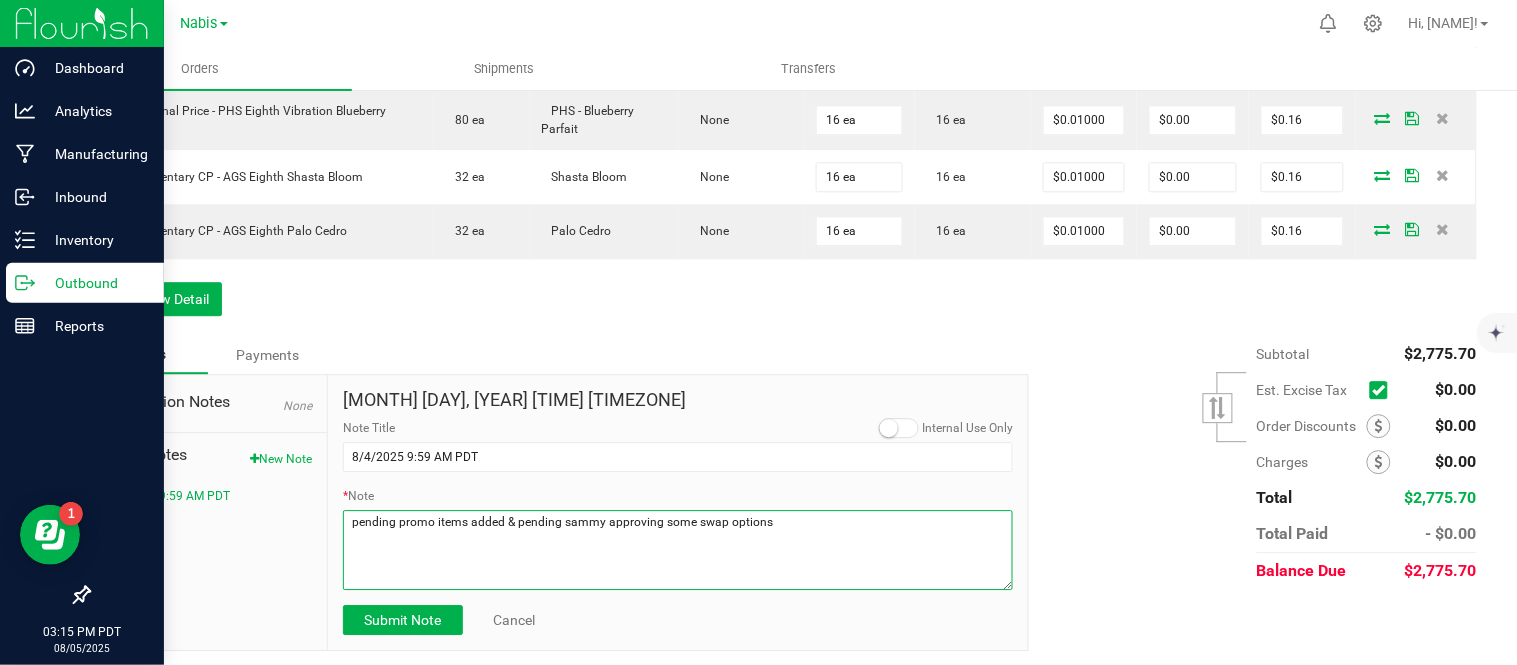 click on "*
Note" at bounding box center [678, 550] 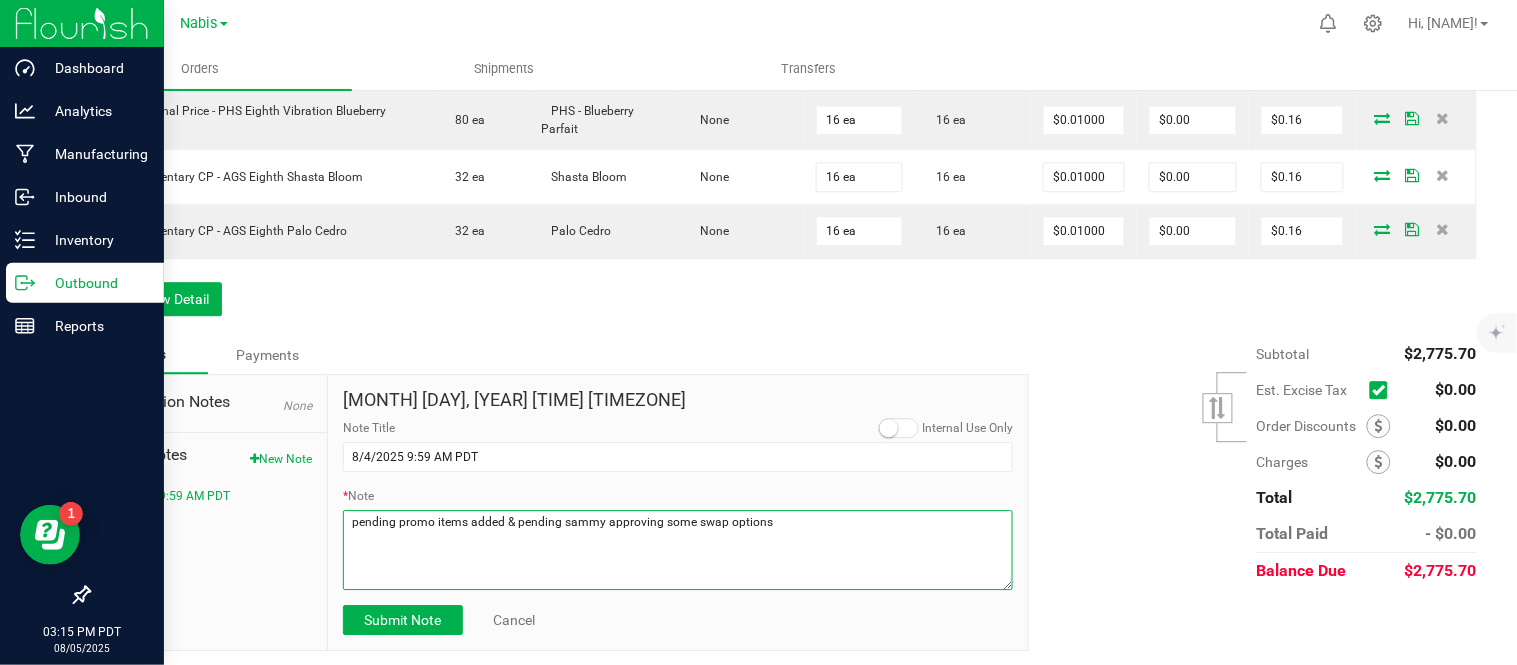 click on "*
Note" at bounding box center (678, 550) 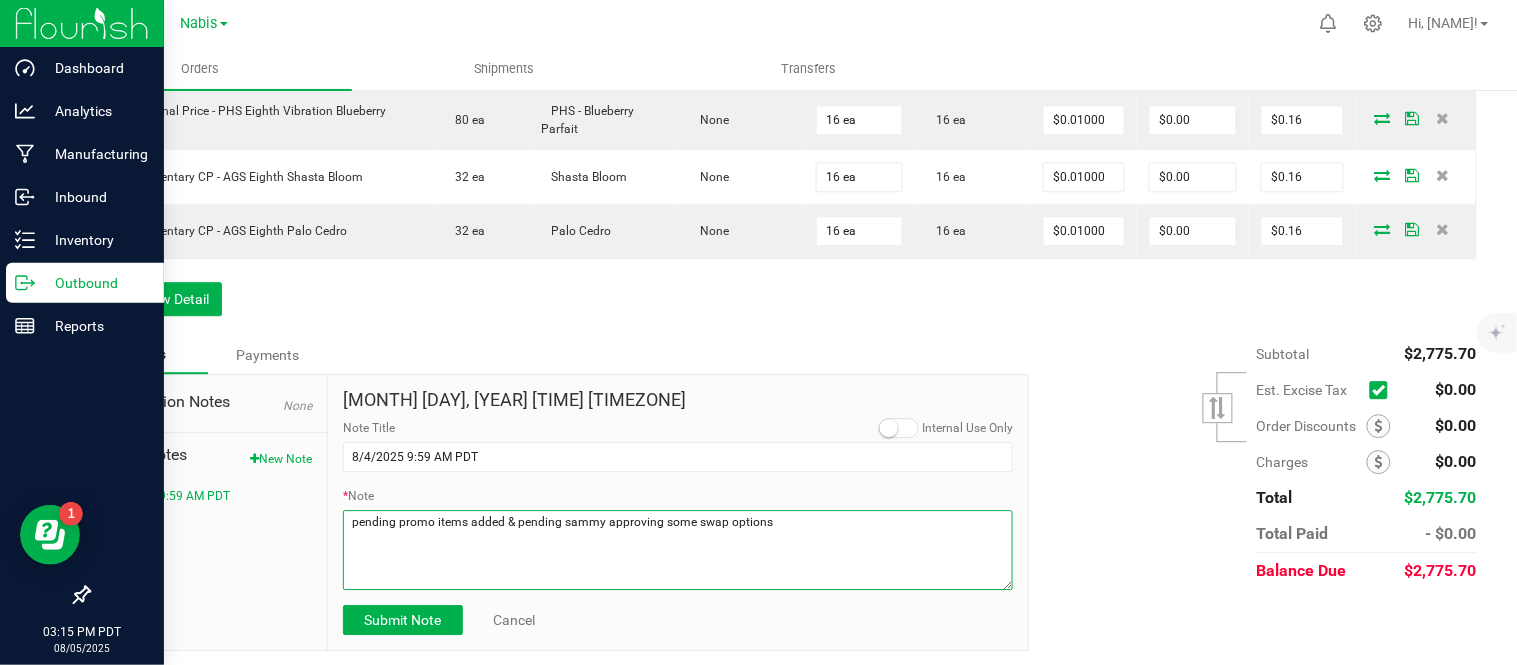 click on "*
Note" at bounding box center (678, 550) 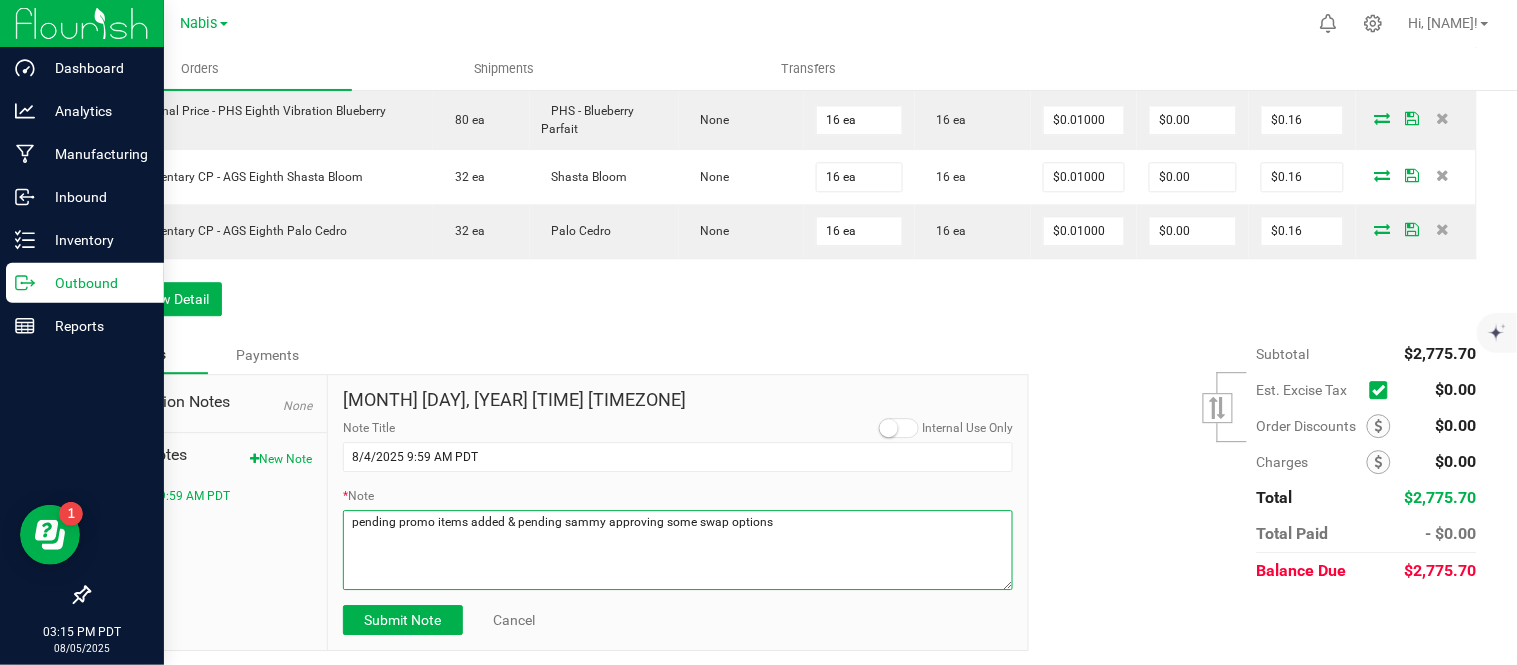 click on "*
Note" at bounding box center (678, 550) 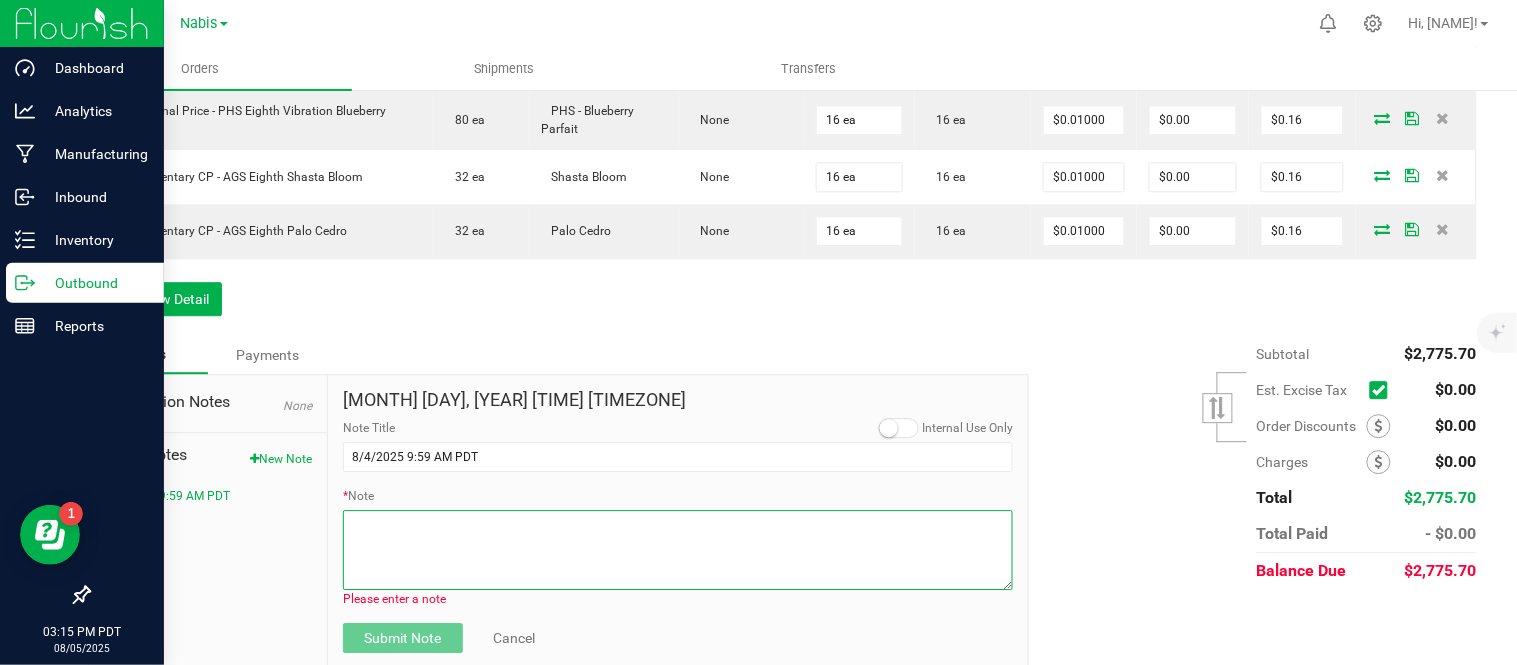 paste on "partial display marketing credit of $2,775.70" 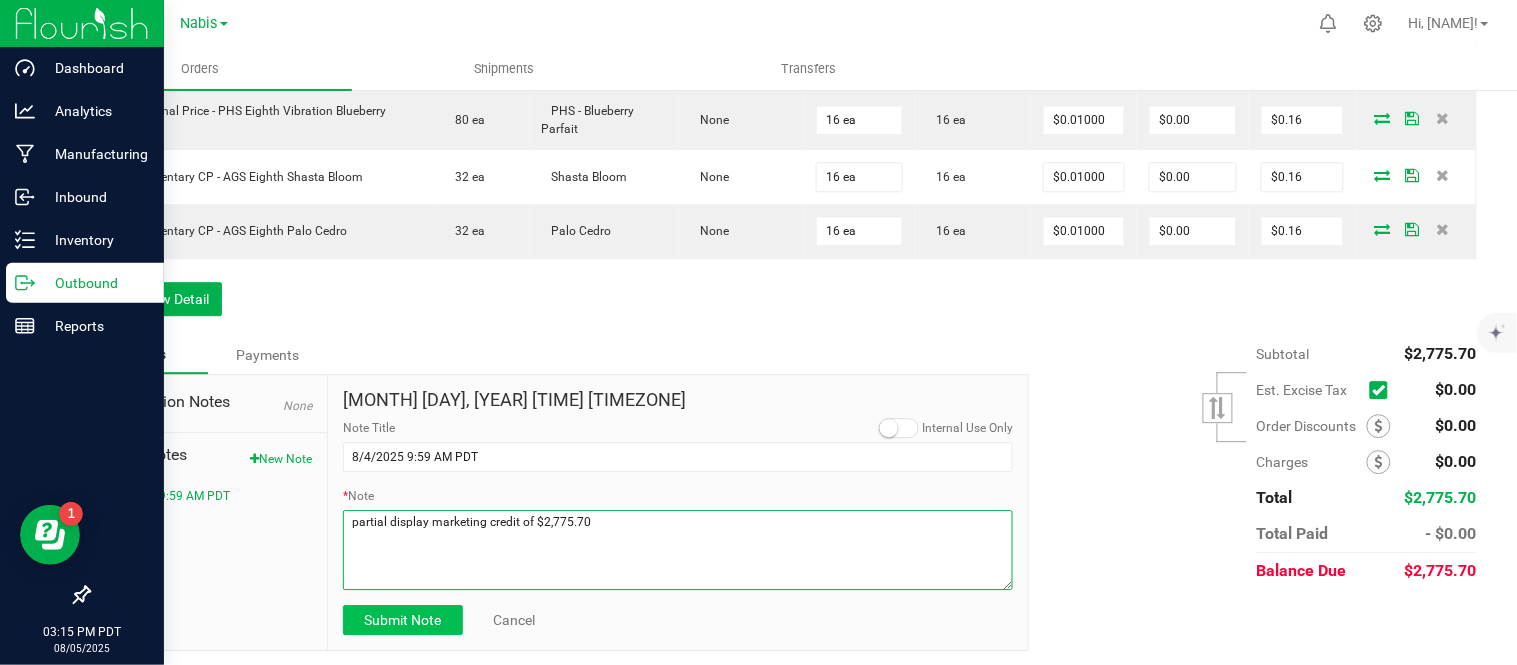 type on "partial display marketing credit of $2,775.70" 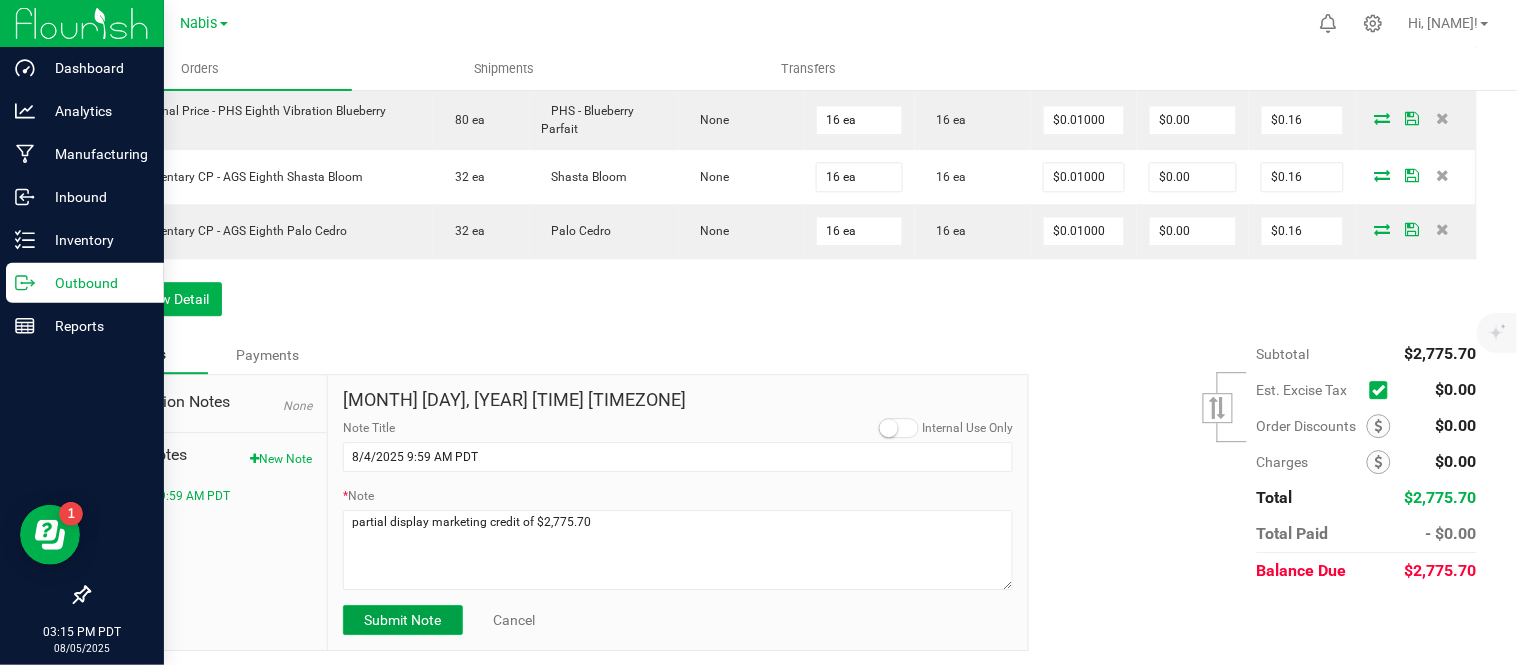 click on "Submit Note" at bounding box center (402, 620) 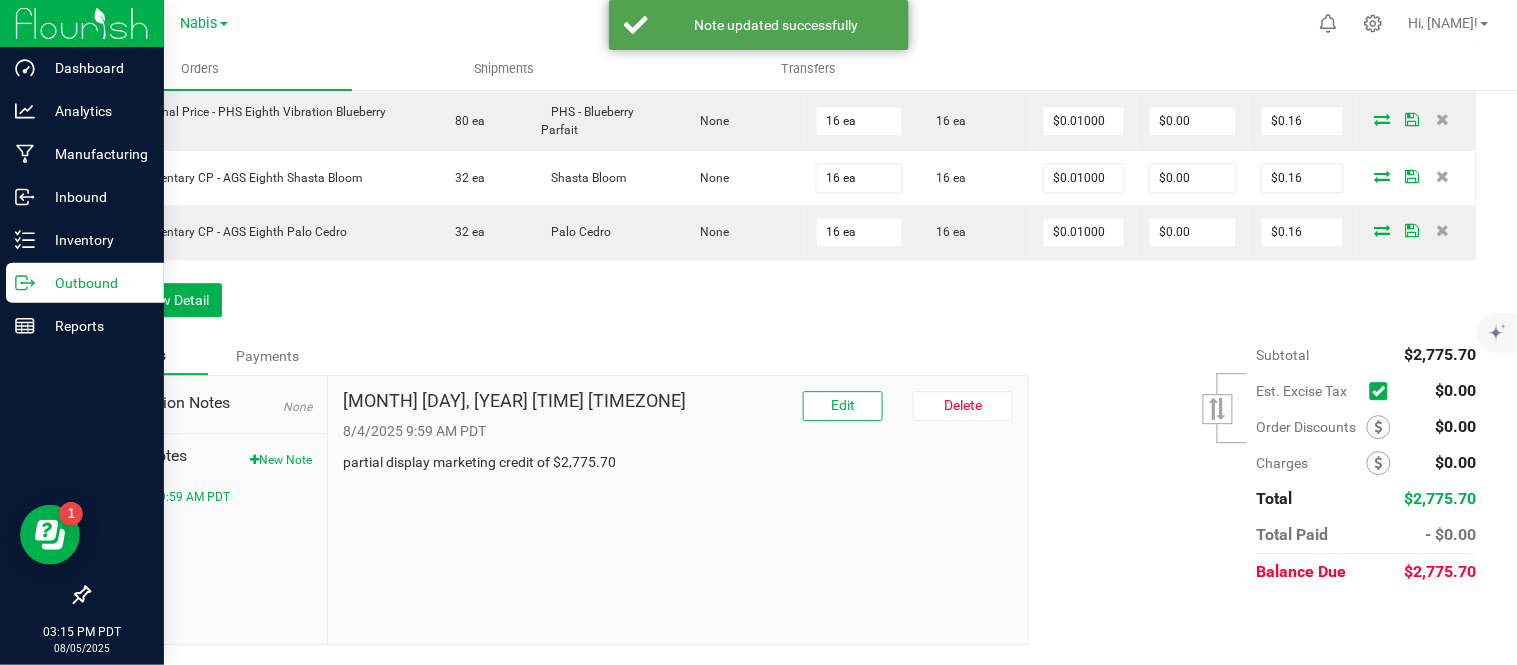 click on "partial display marketing credit of $2,775.70" at bounding box center (678, 462) 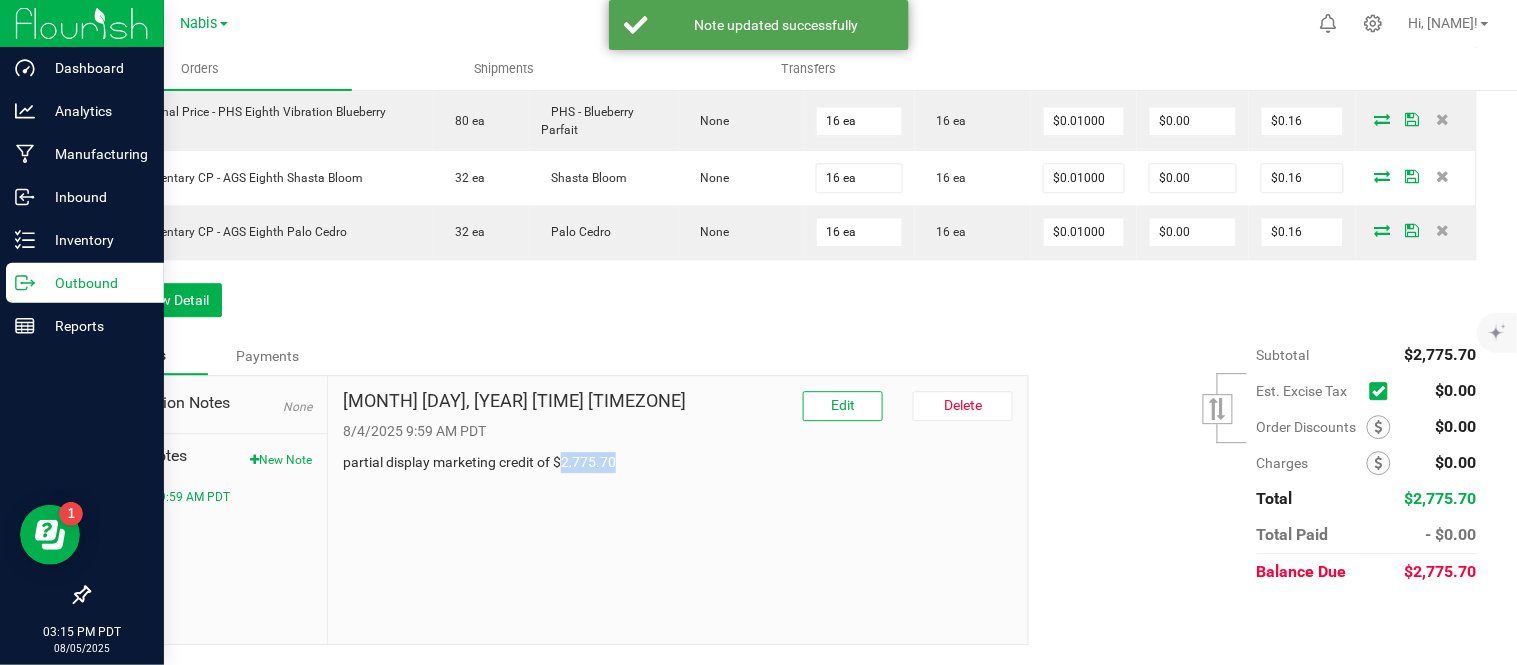 click on "partial display marketing credit of $2,775.70" at bounding box center (678, 462) 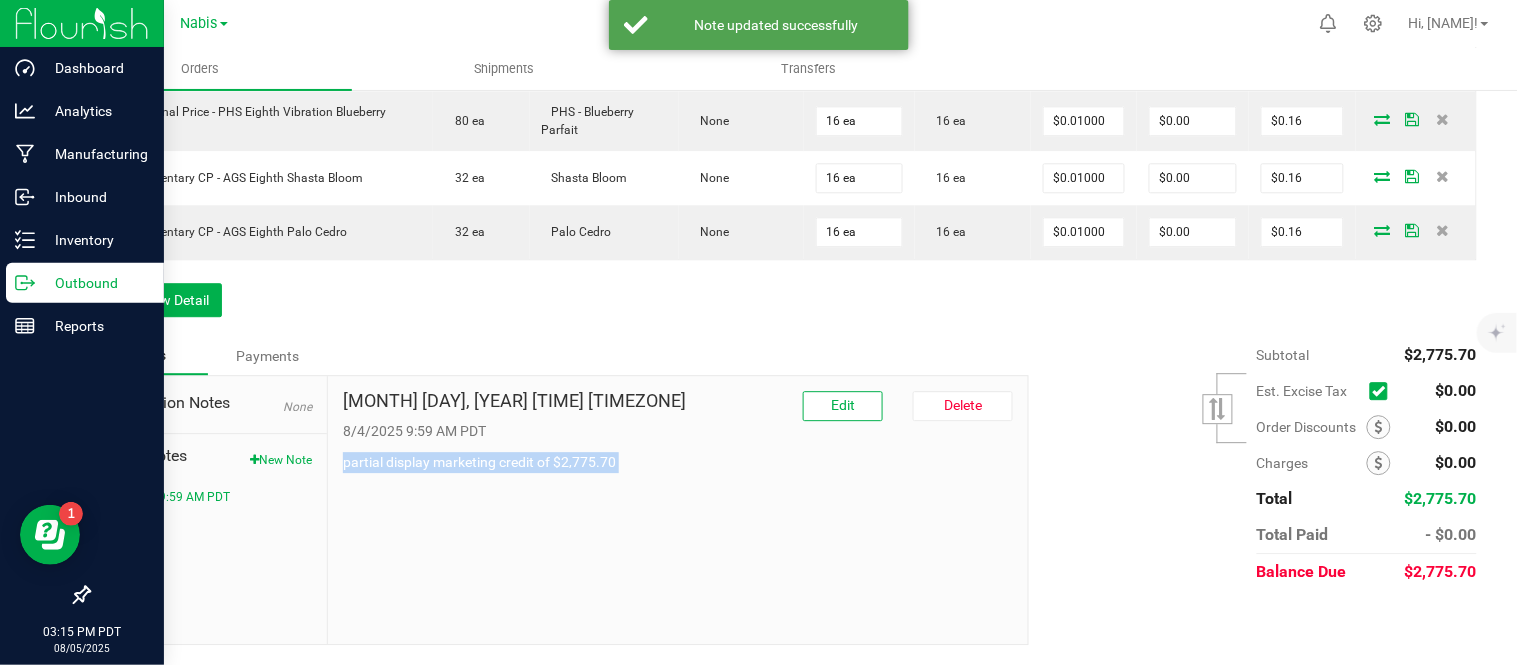 click on "partial display marketing credit of $2,775.70" at bounding box center (678, 462) 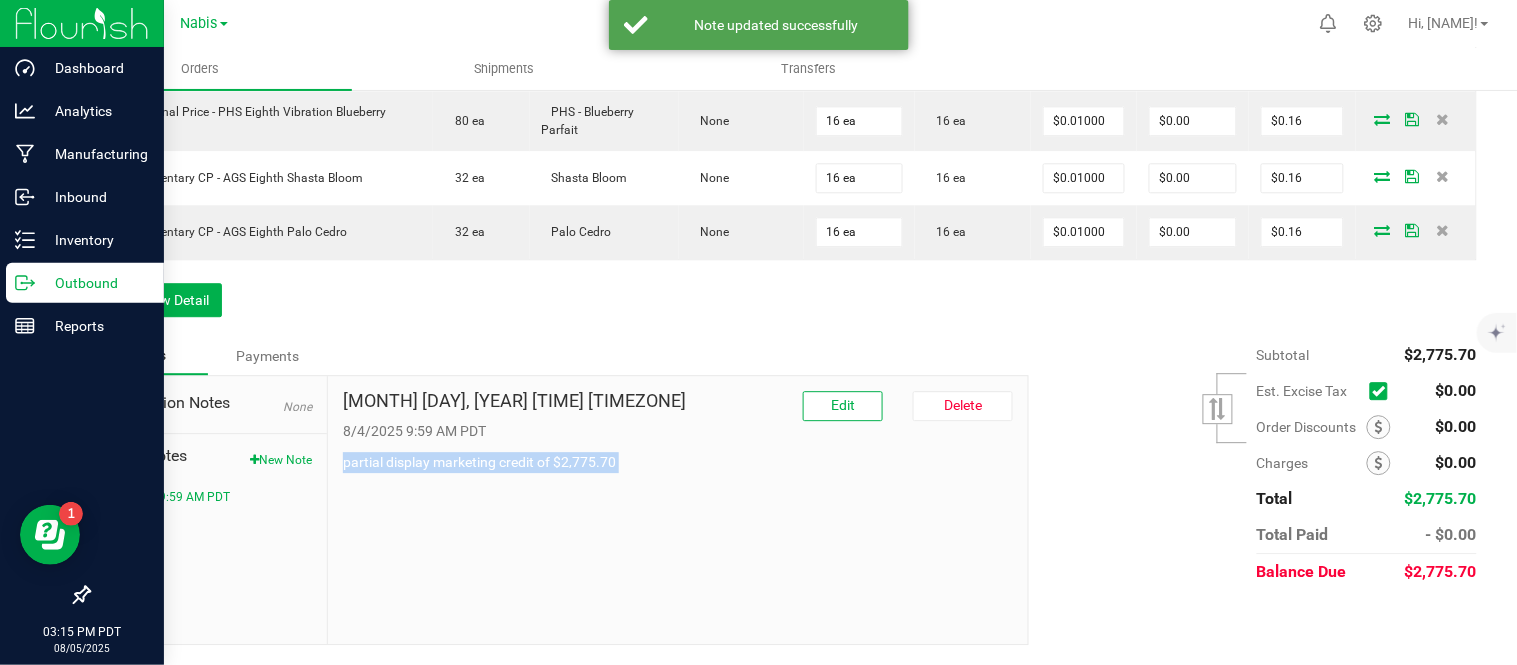 click on "partial display marketing credit of $2,775.70" at bounding box center [678, 462] 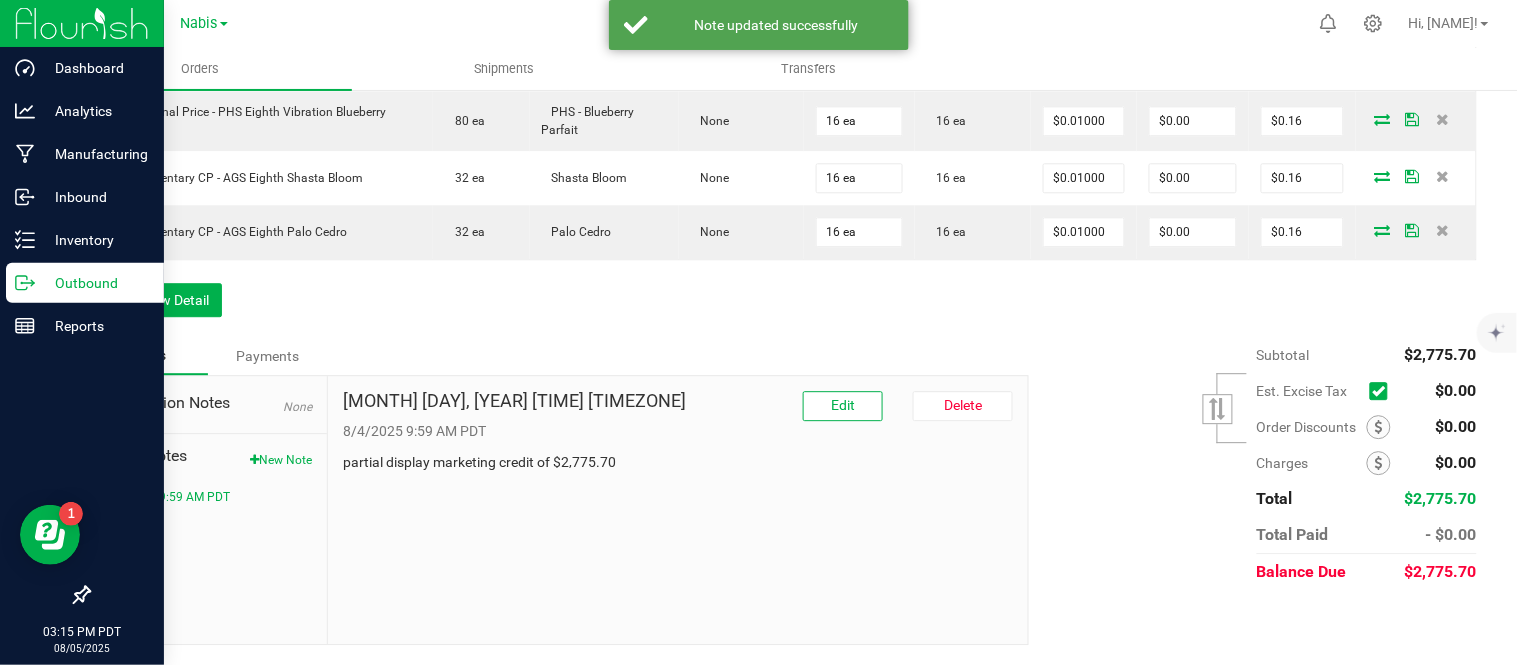 click on "partial display marketing credit of $2,775.70" at bounding box center (678, 462) 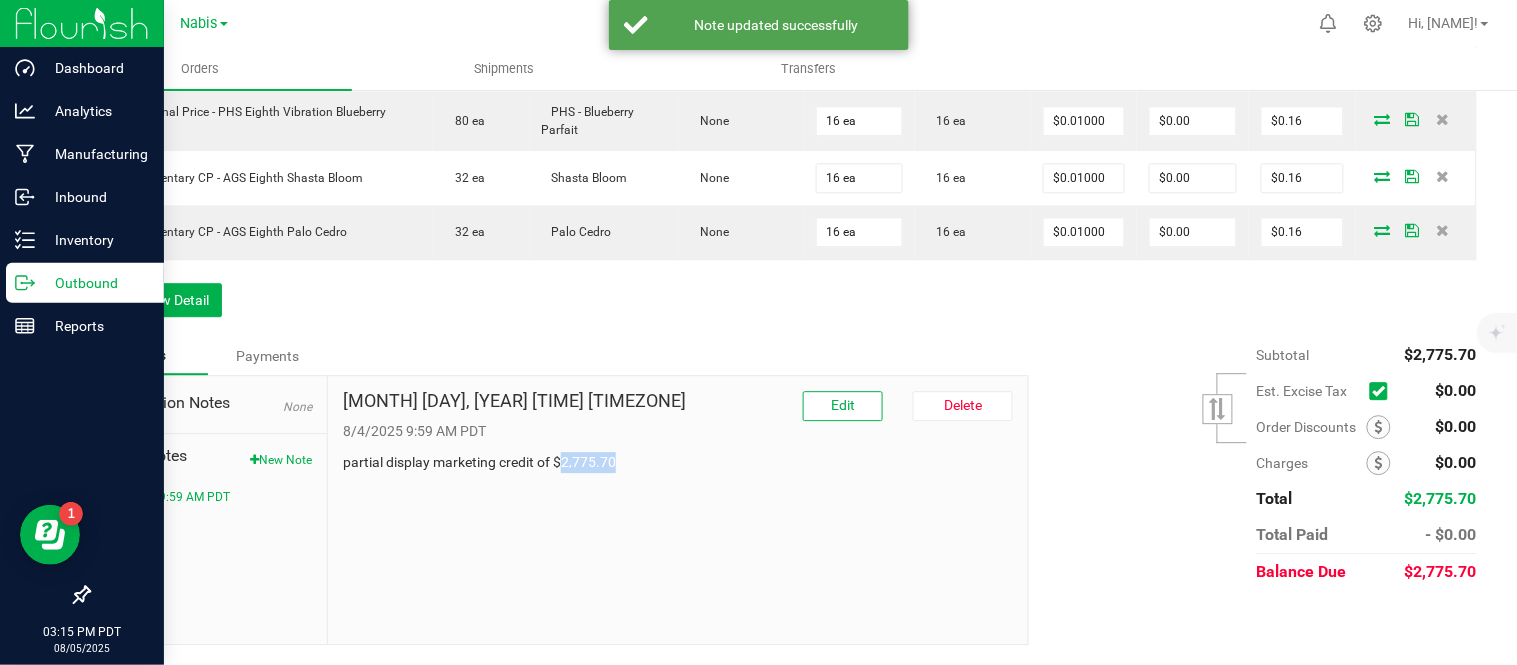 click on "partial display marketing credit of $2,775.70" at bounding box center (678, 462) 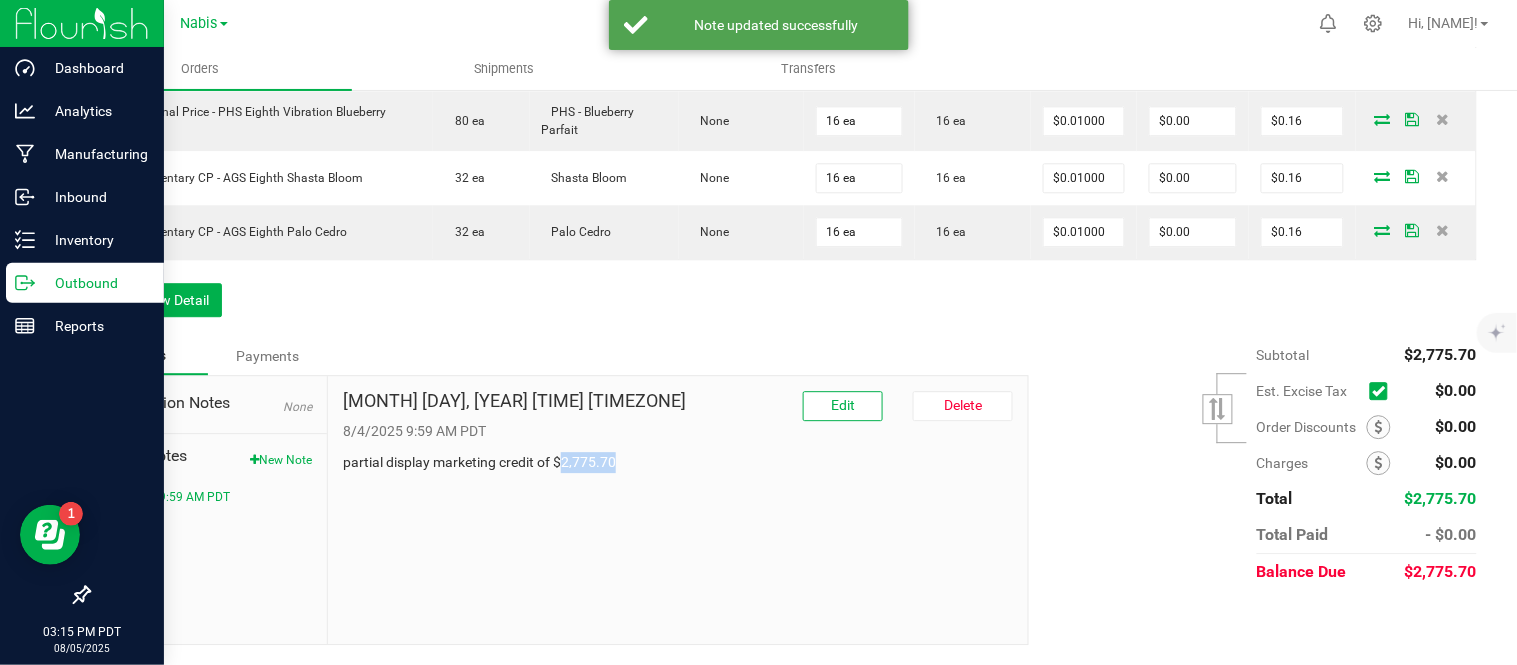 copy on "2,775.70" 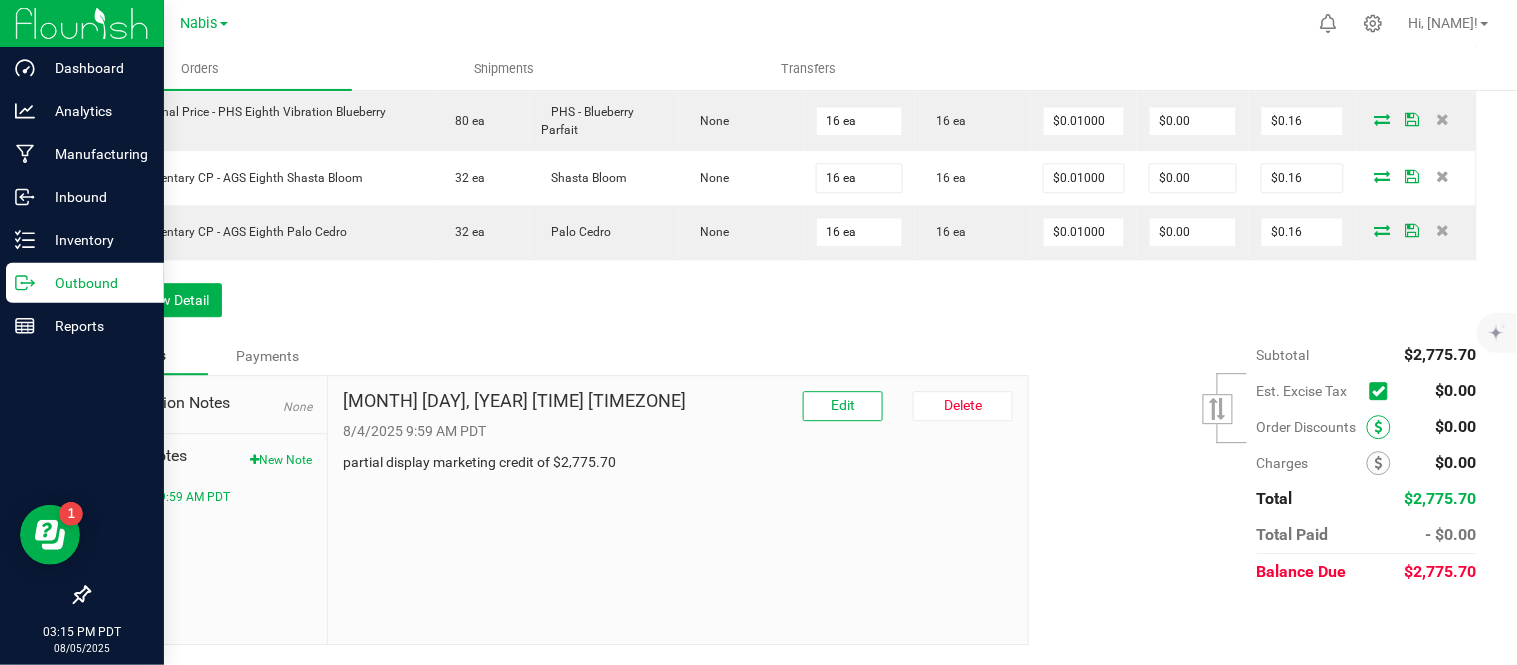 click at bounding box center [1379, 427] 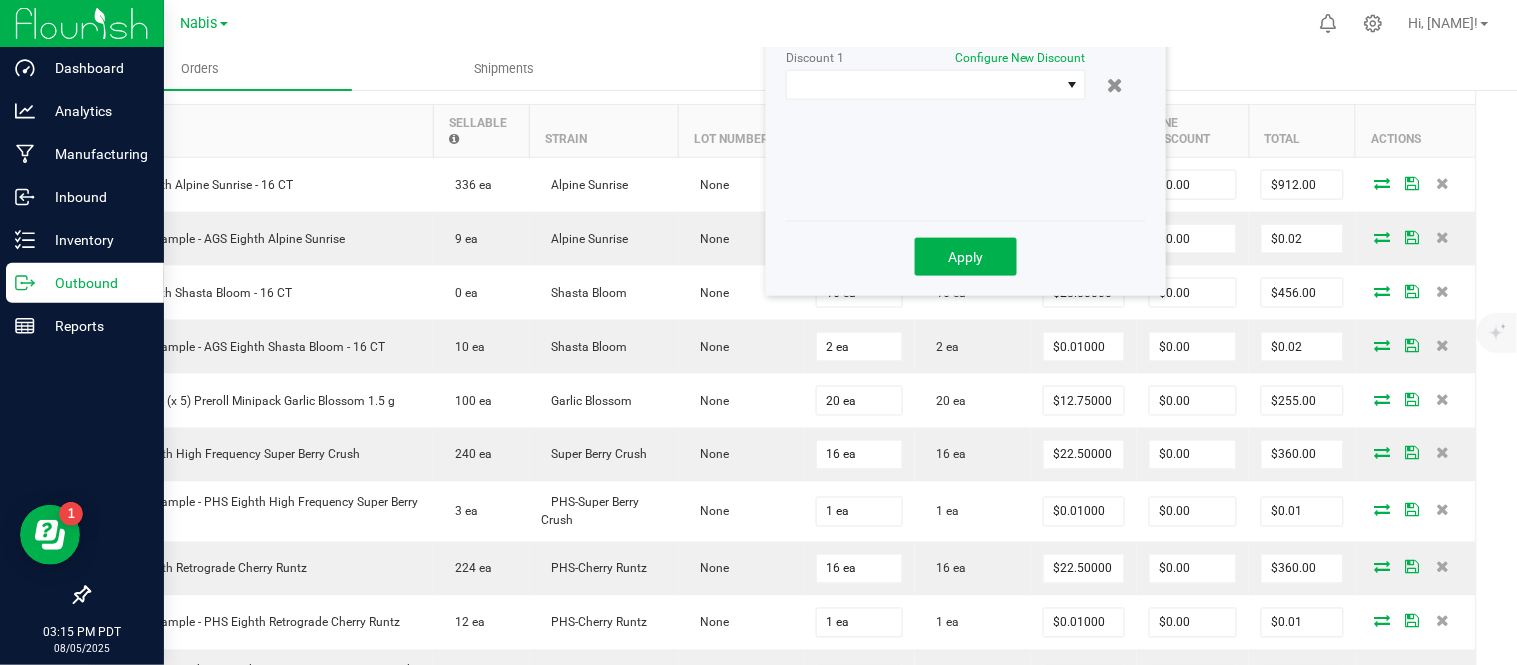 scroll, scrollTop: 455, scrollLeft: 0, axis: vertical 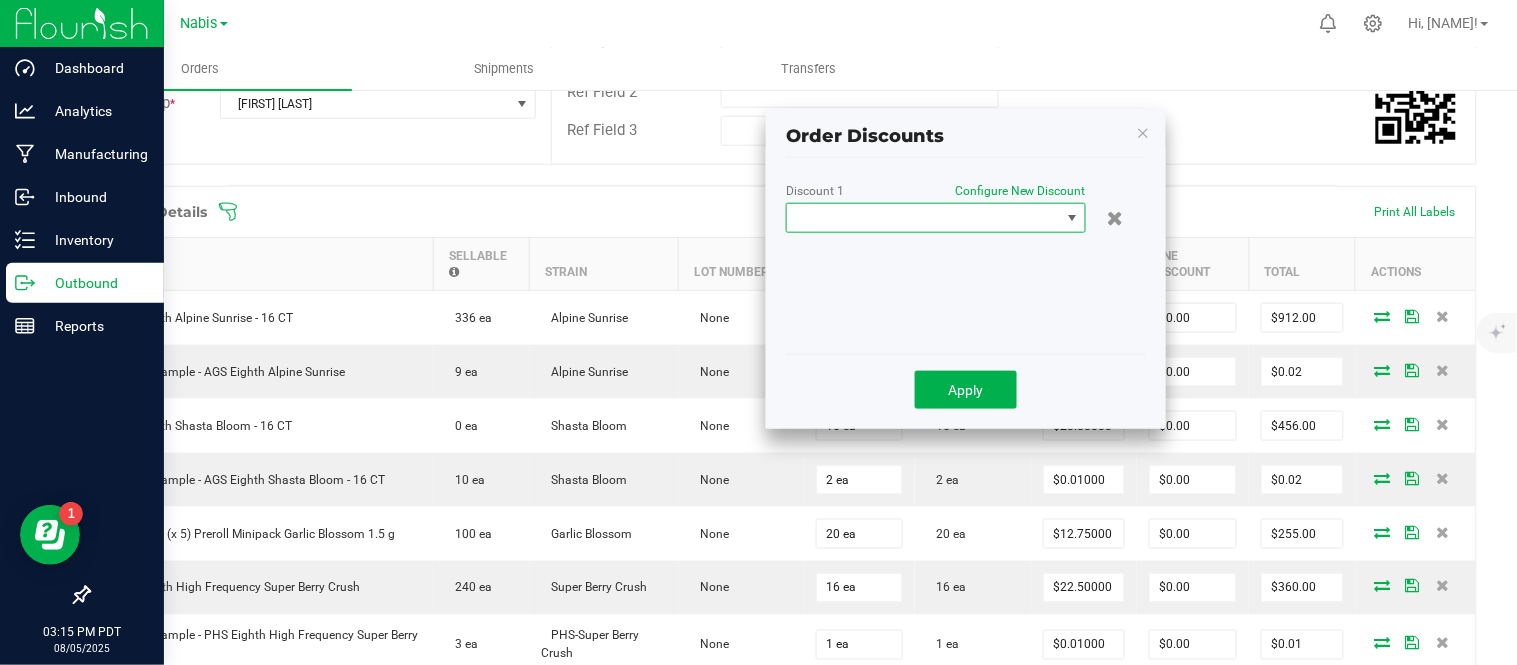 click at bounding box center [923, 218] 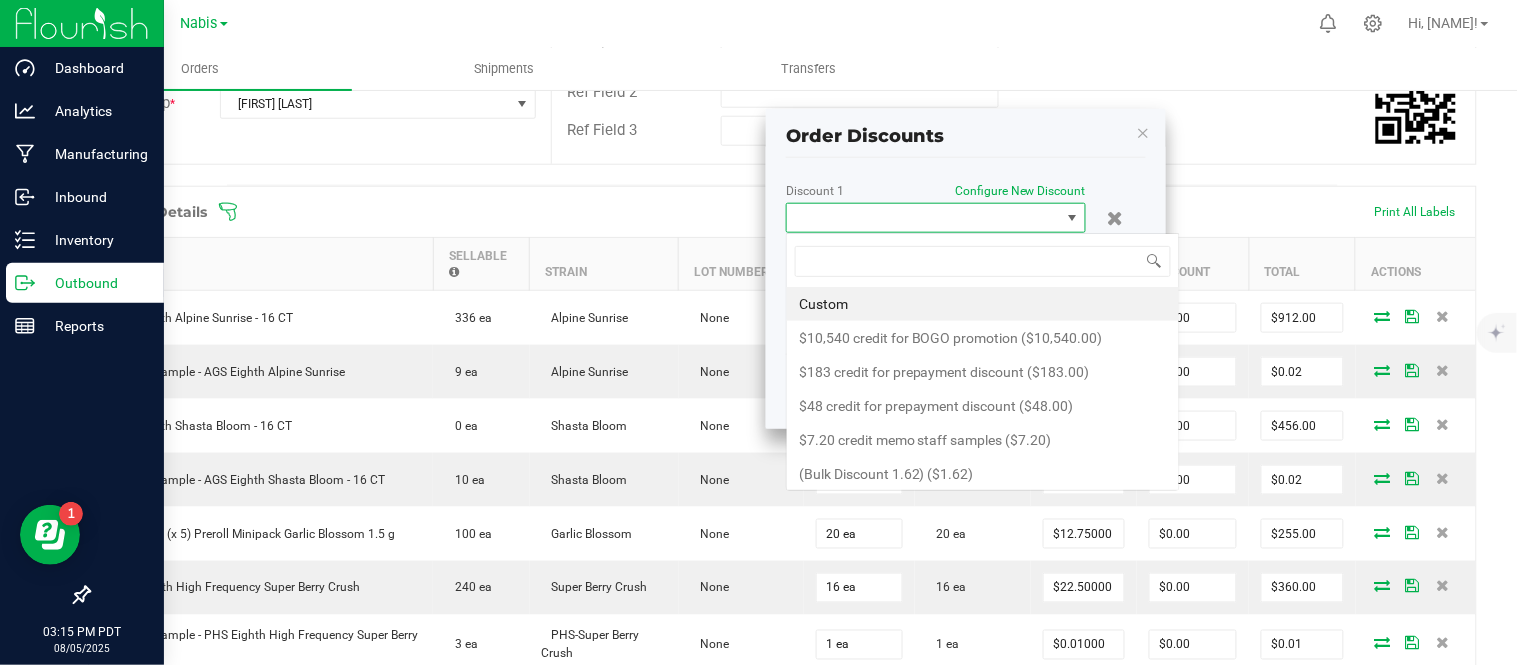 scroll, scrollTop: 99970, scrollLeft: 99700, axis: both 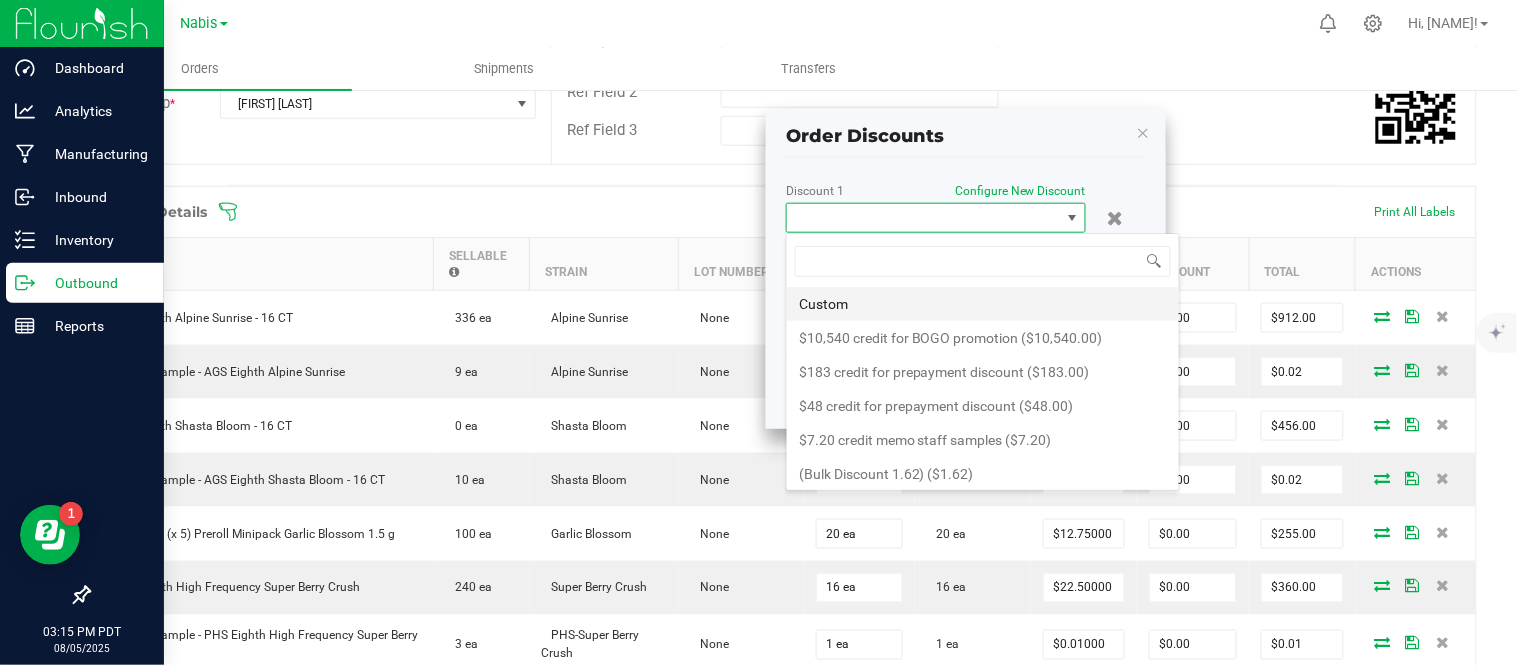click on "Custom" at bounding box center [983, 304] 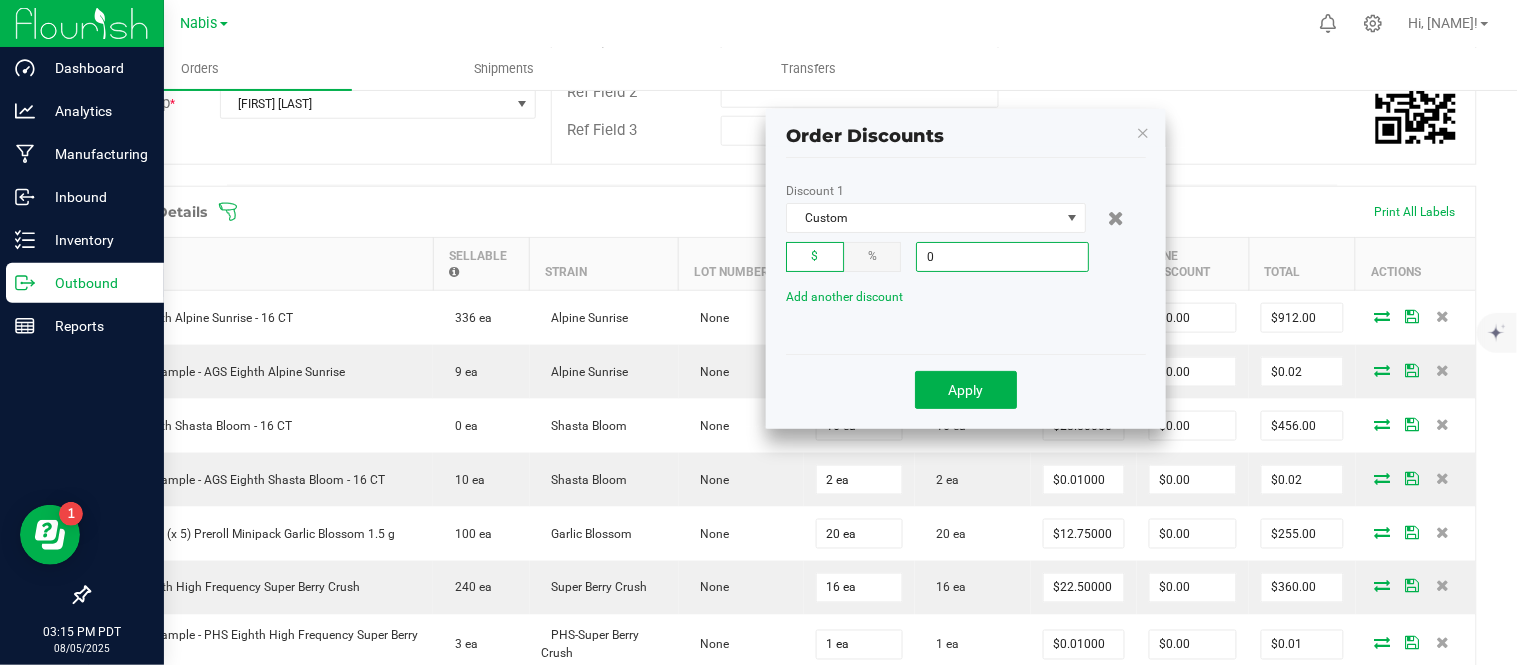 click on "0" at bounding box center (1002, 257) 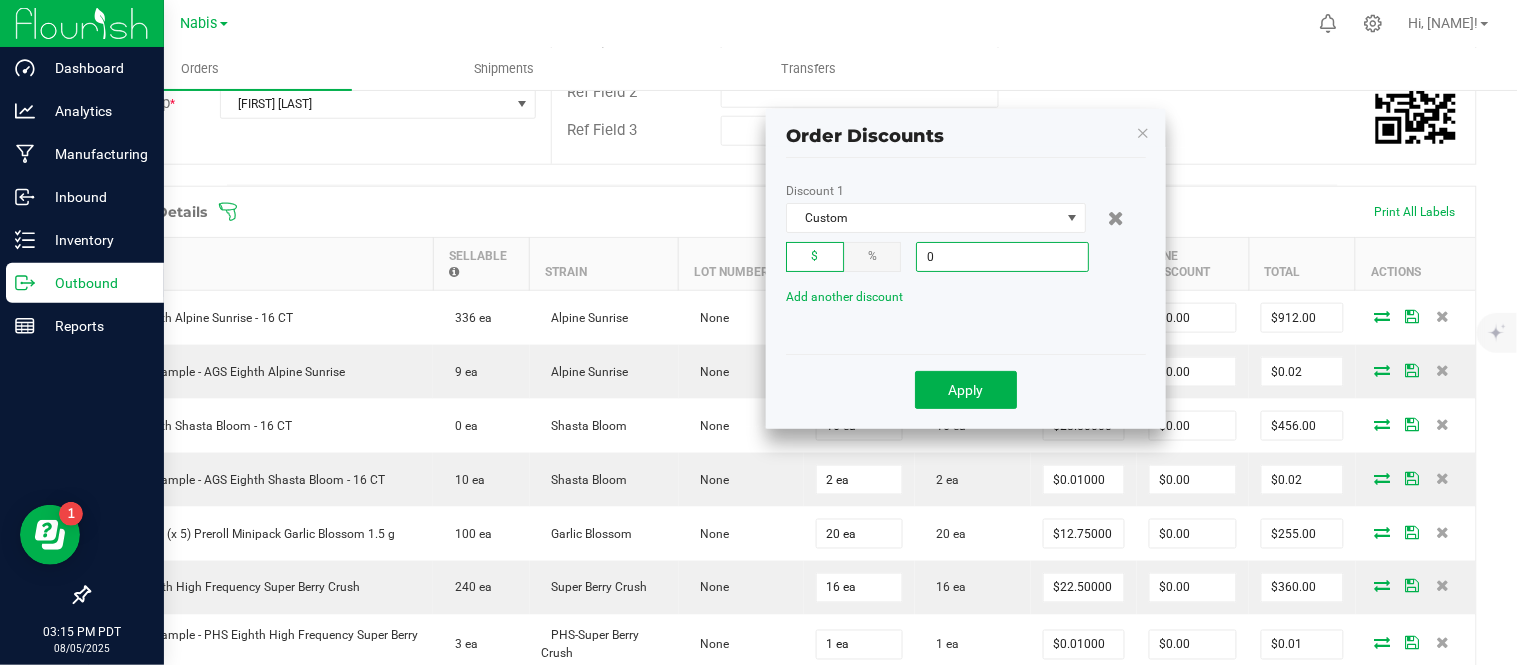 paste on "2775.7" 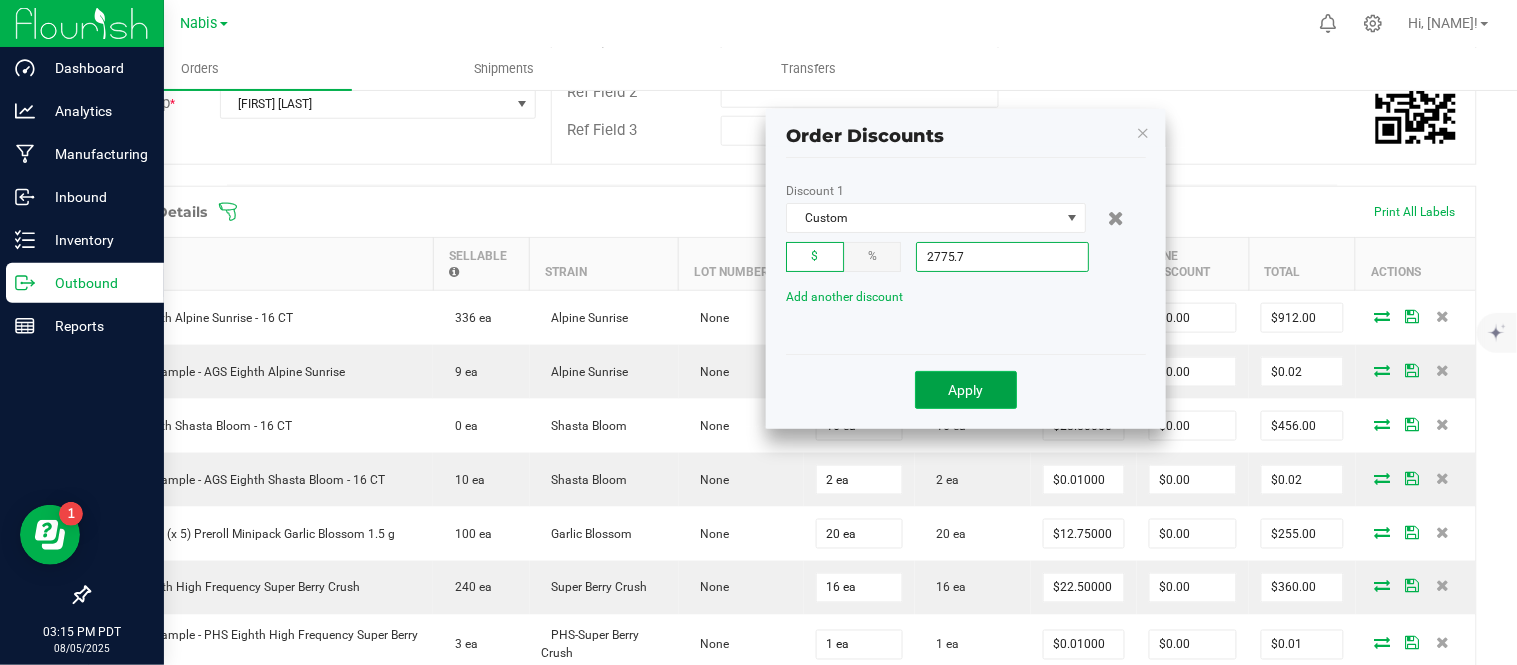 type on "$2,775.70" 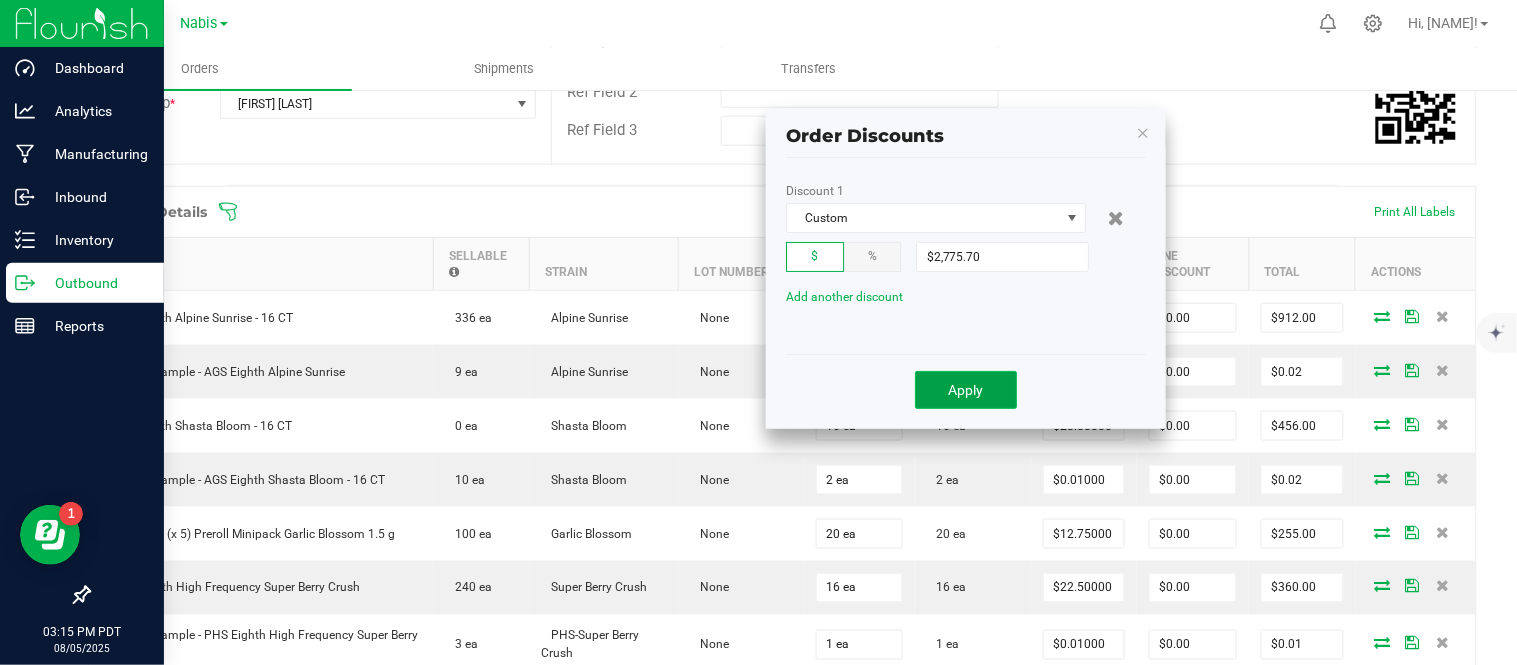 click on "Apply" at bounding box center (966, 390) 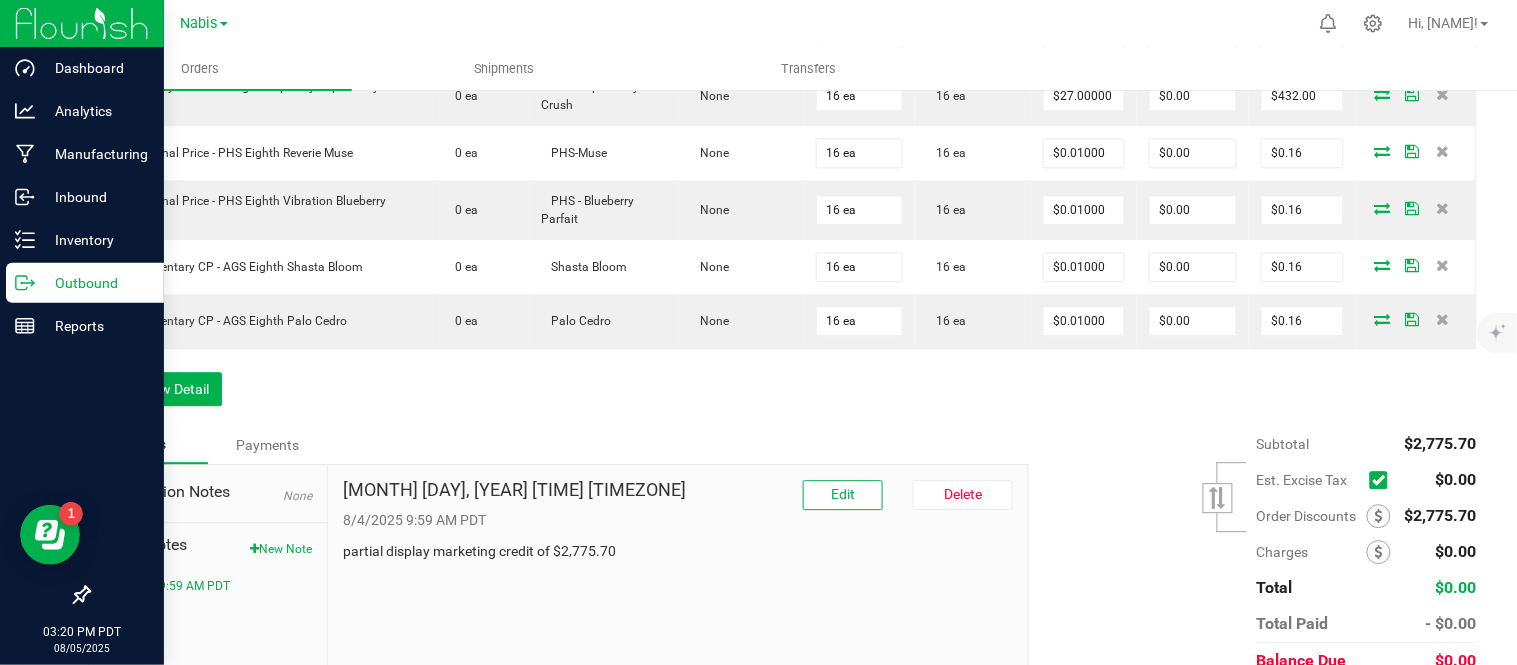 scroll, scrollTop: 1262, scrollLeft: 0, axis: vertical 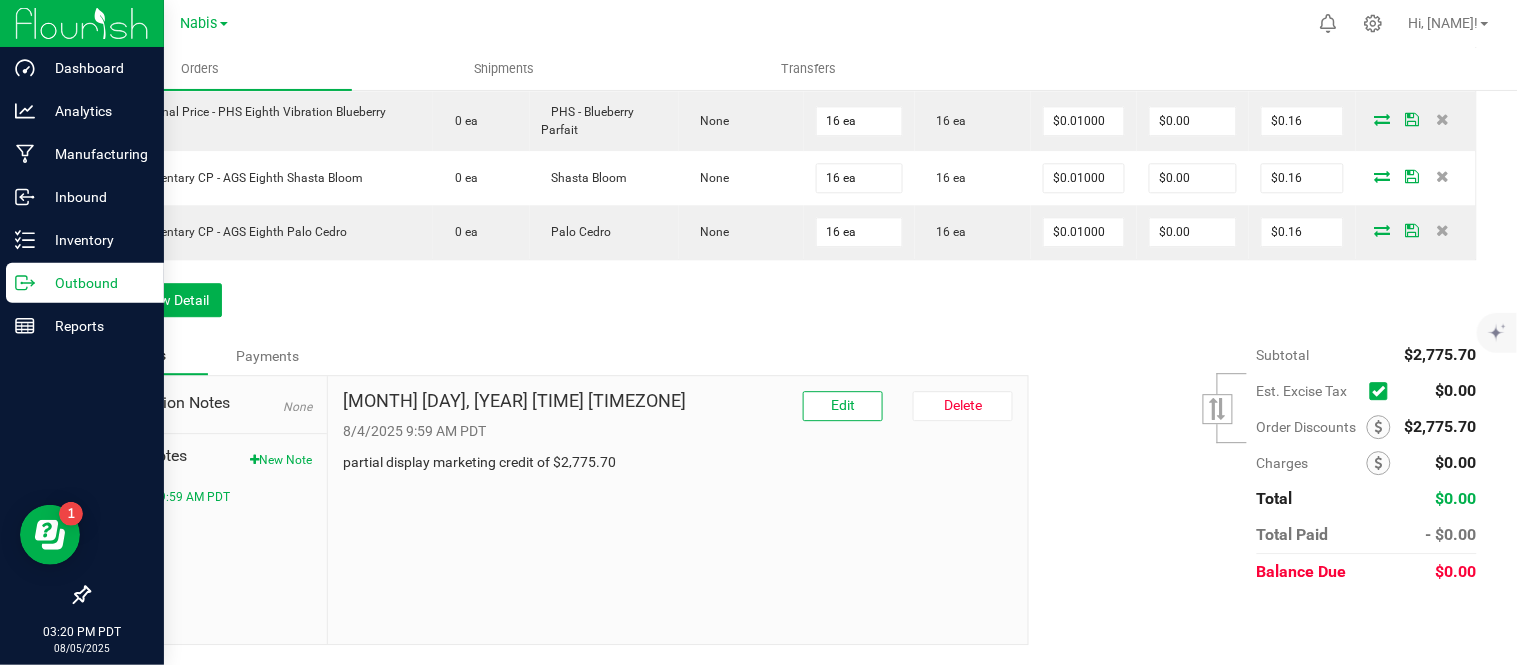 click on "Outbound" at bounding box center (85, 283) 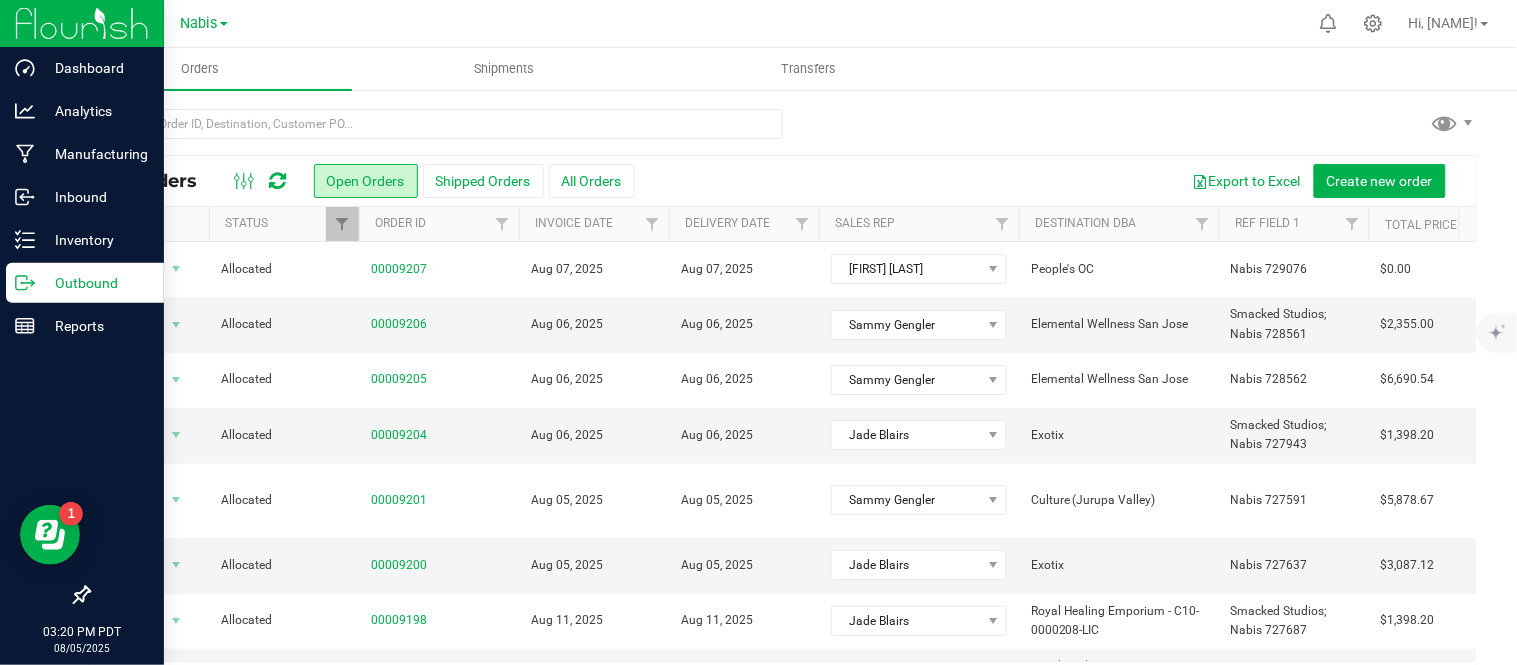 scroll, scrollTop: 65, scrollLeft: 0, axis: vertical 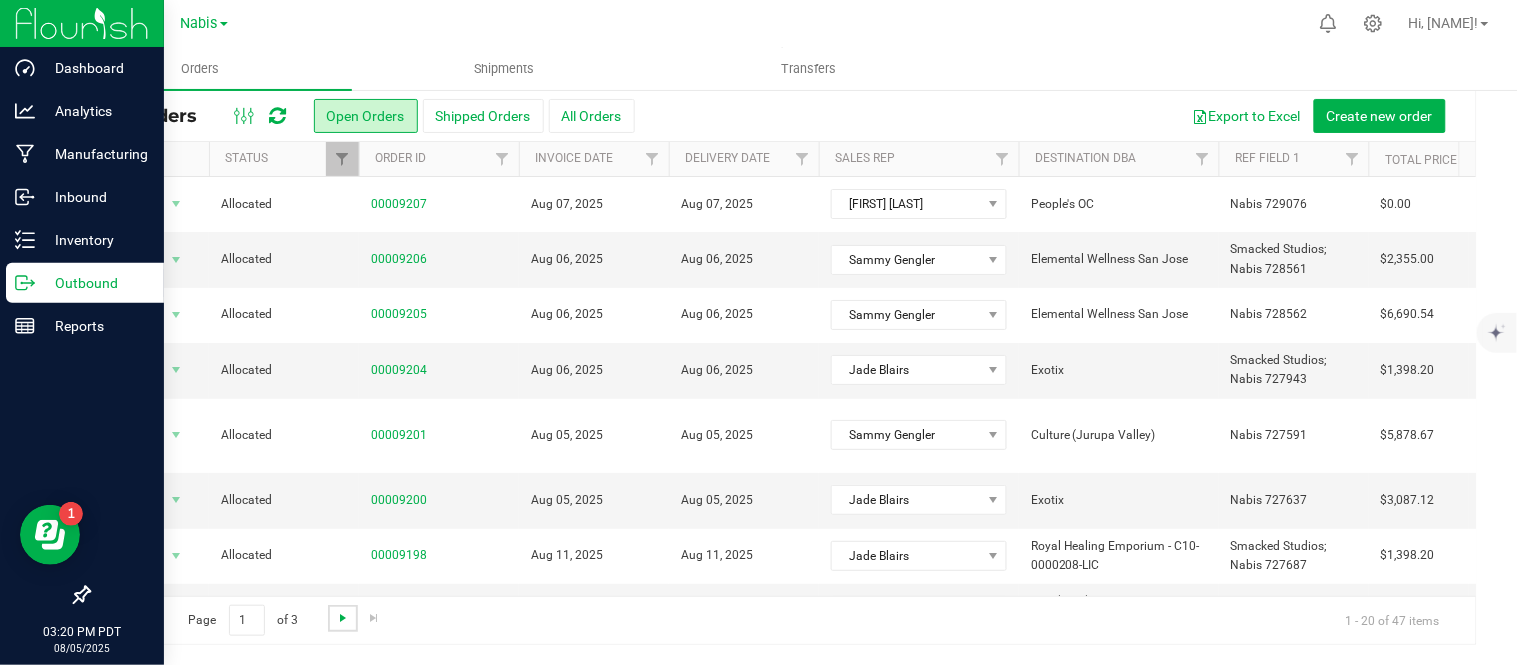 click at bounding box center [343, 618] 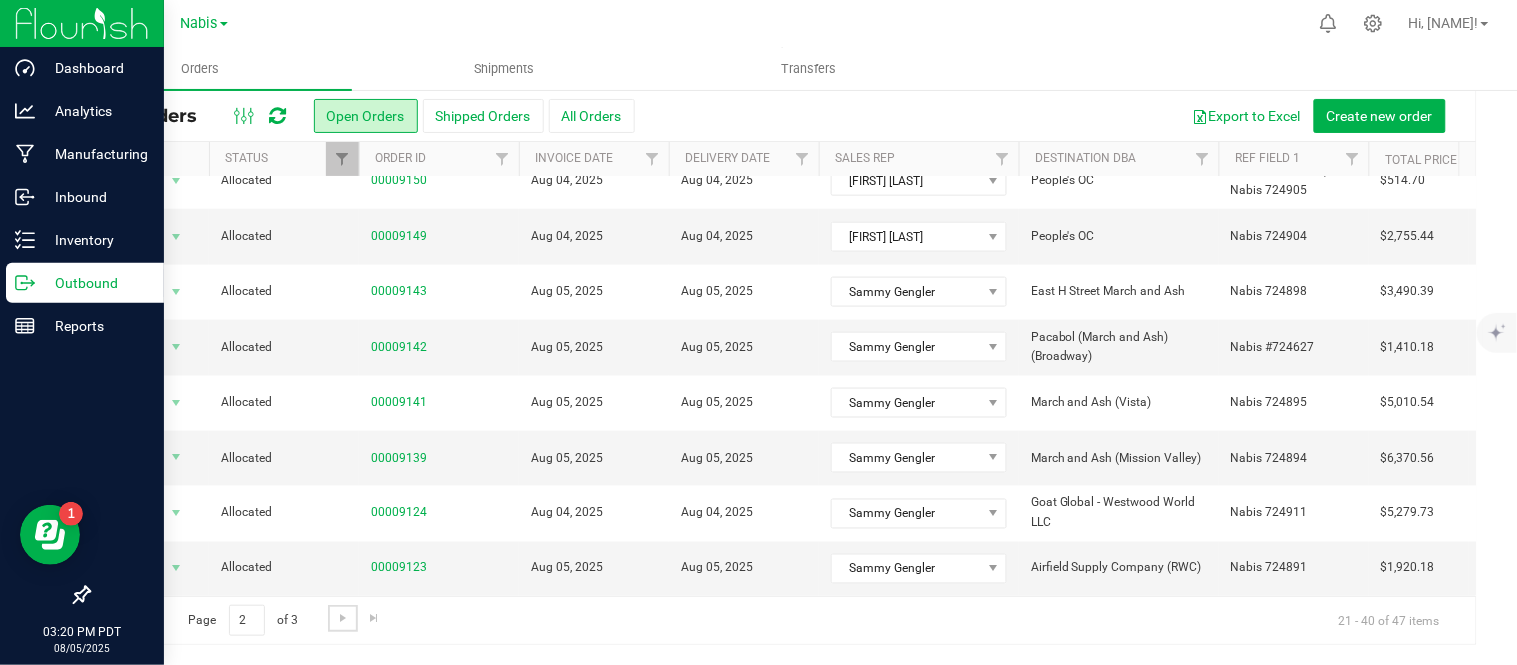scroll, scrollTop: 705, scrollLeft: 0, axis: vertical 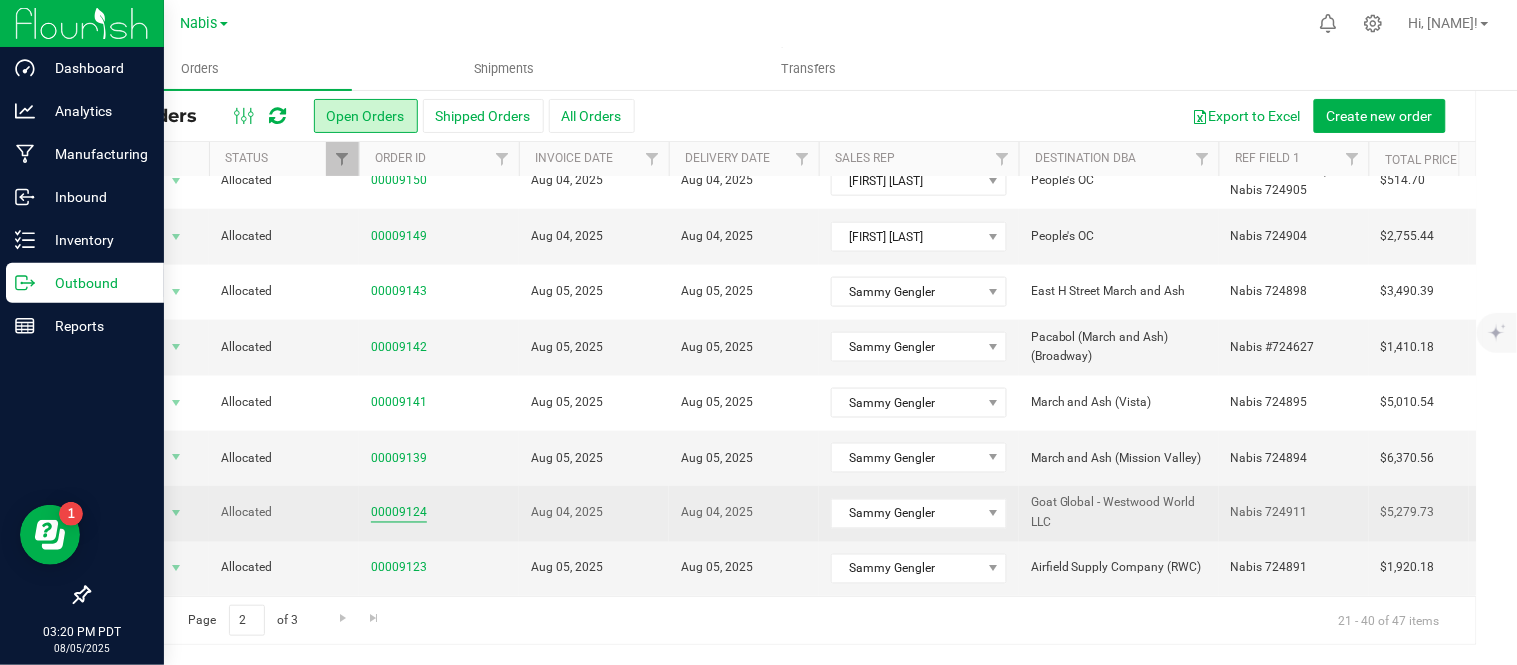 click on "00009124" at bounding box center [399, 513] 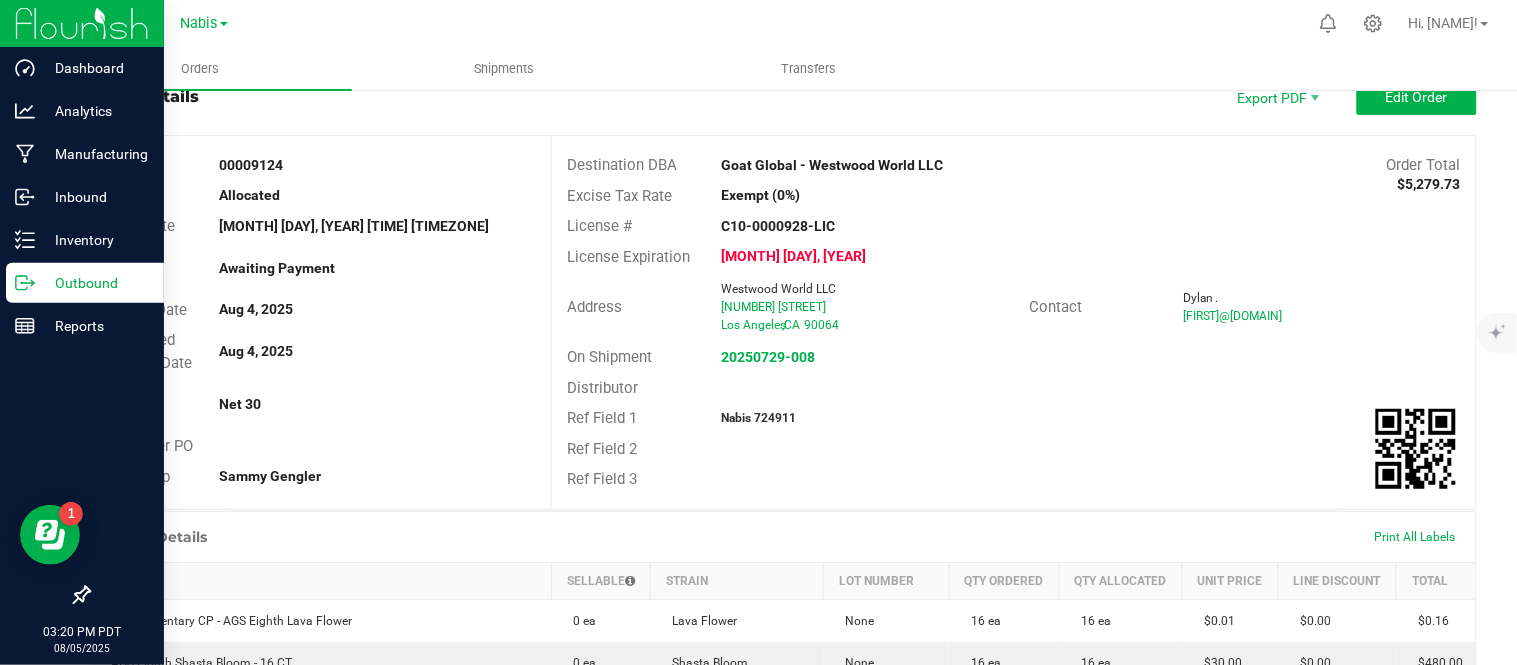 click on "Nabis 724911" at bounding box center (758, 418) 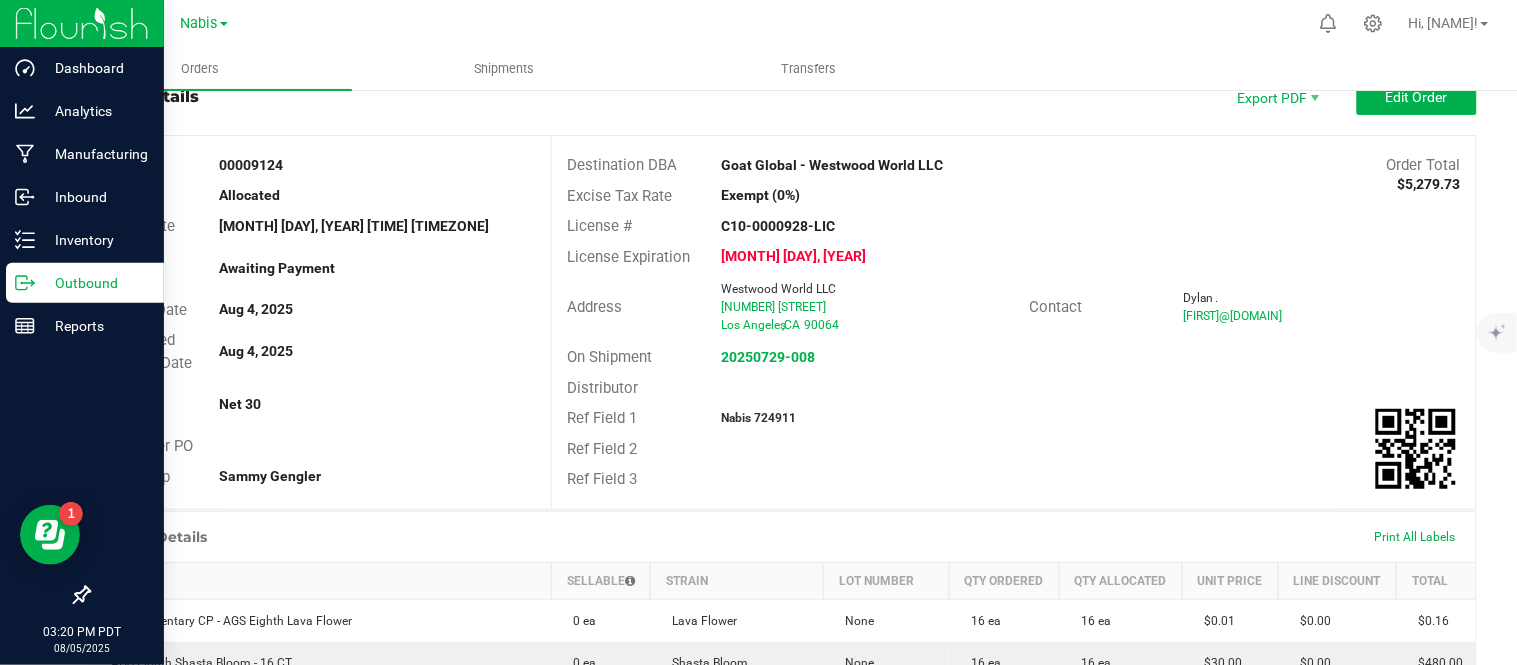 click on "Nabis 724911" at bounding box center [758, 418] 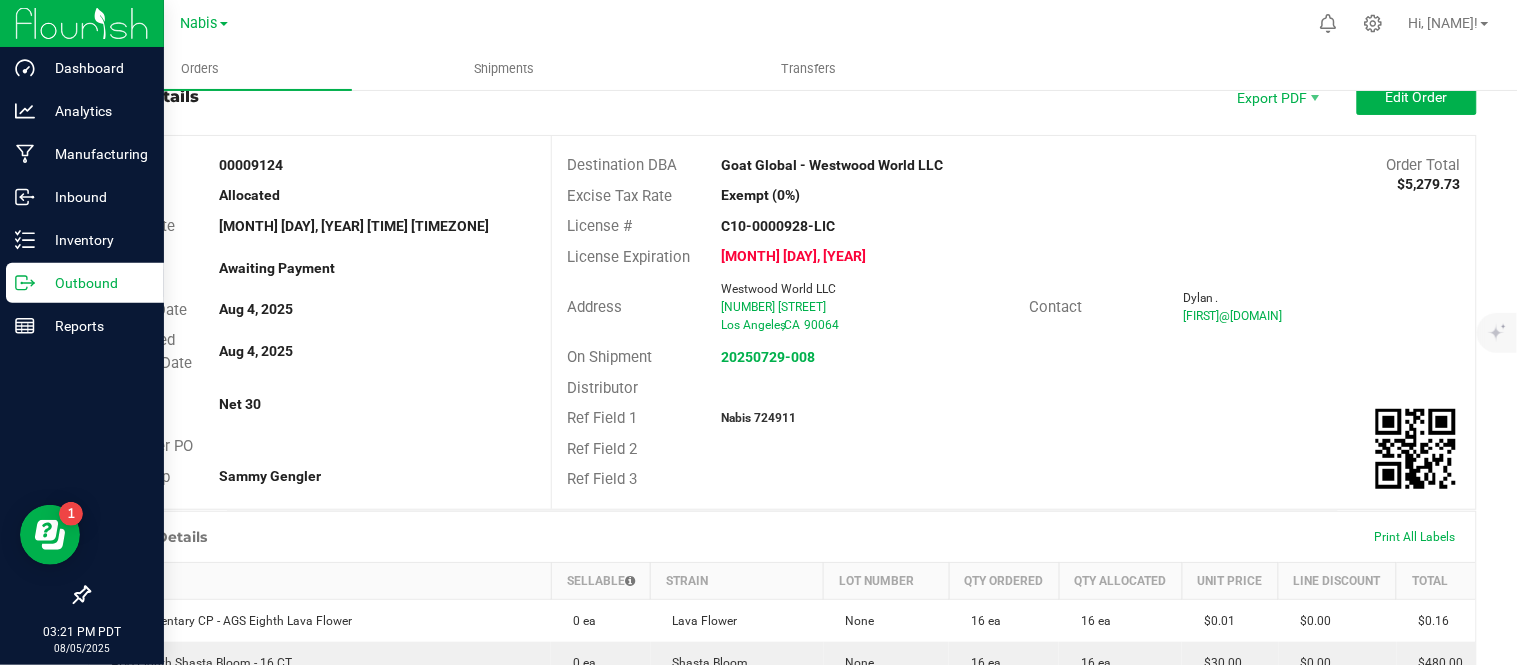 copy on "724911" 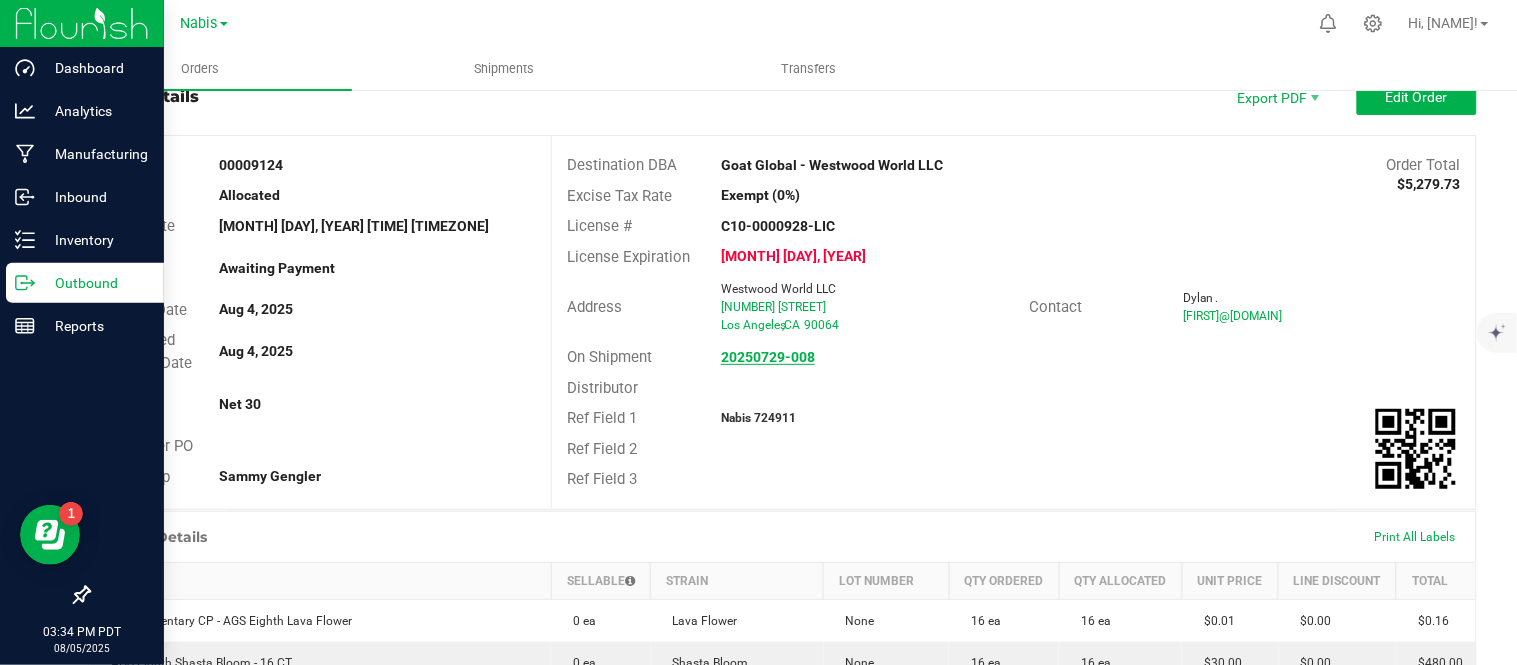 click on "20250729-008" at bounding box center [768, 357] 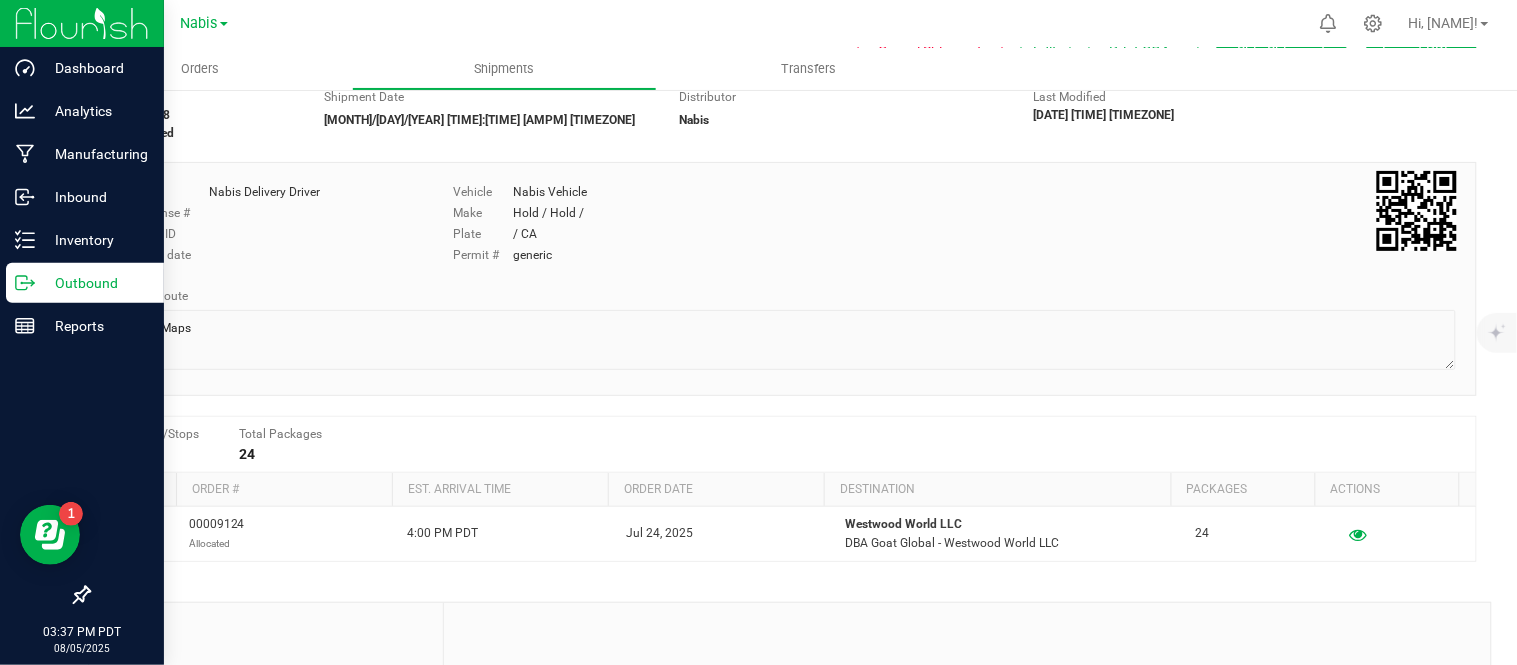 scroll, scrollTop: 0, scrollLeft: 0, axis: both 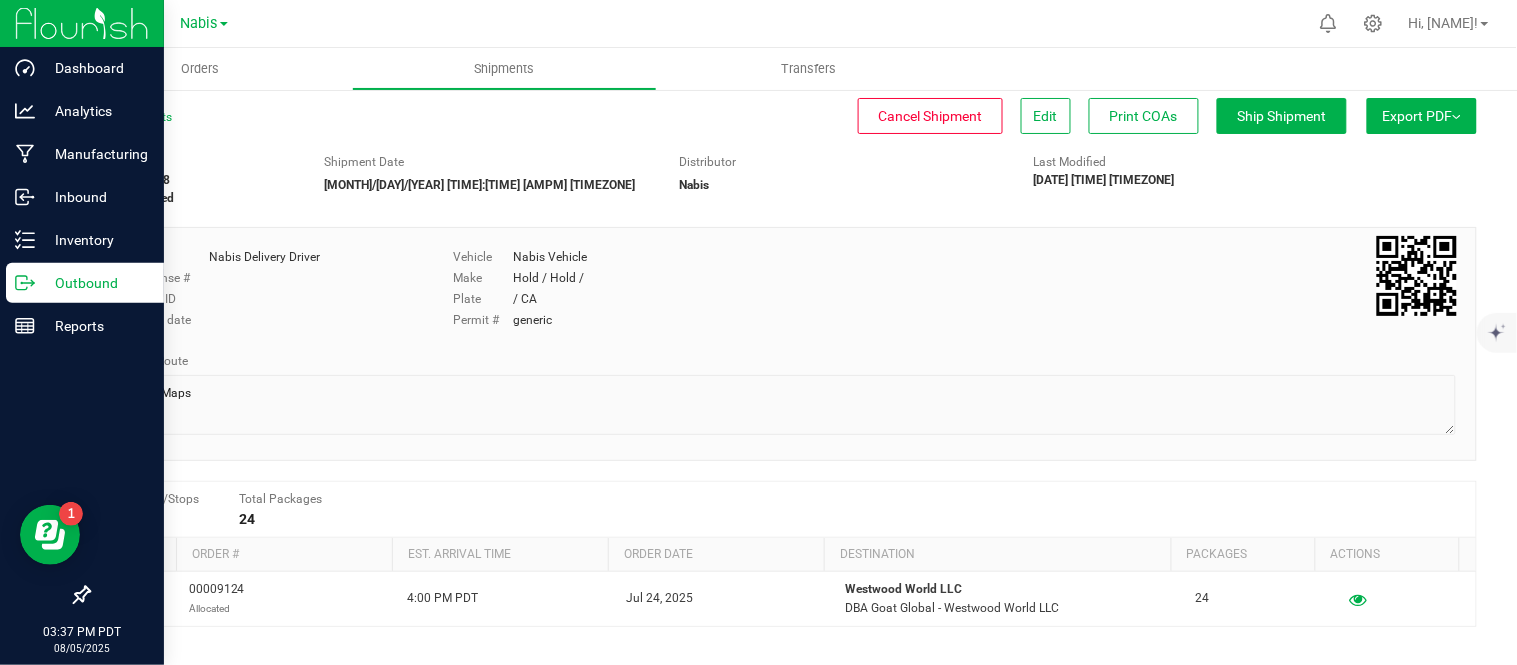 click on "Outbound" at bounding box center (95, 283) 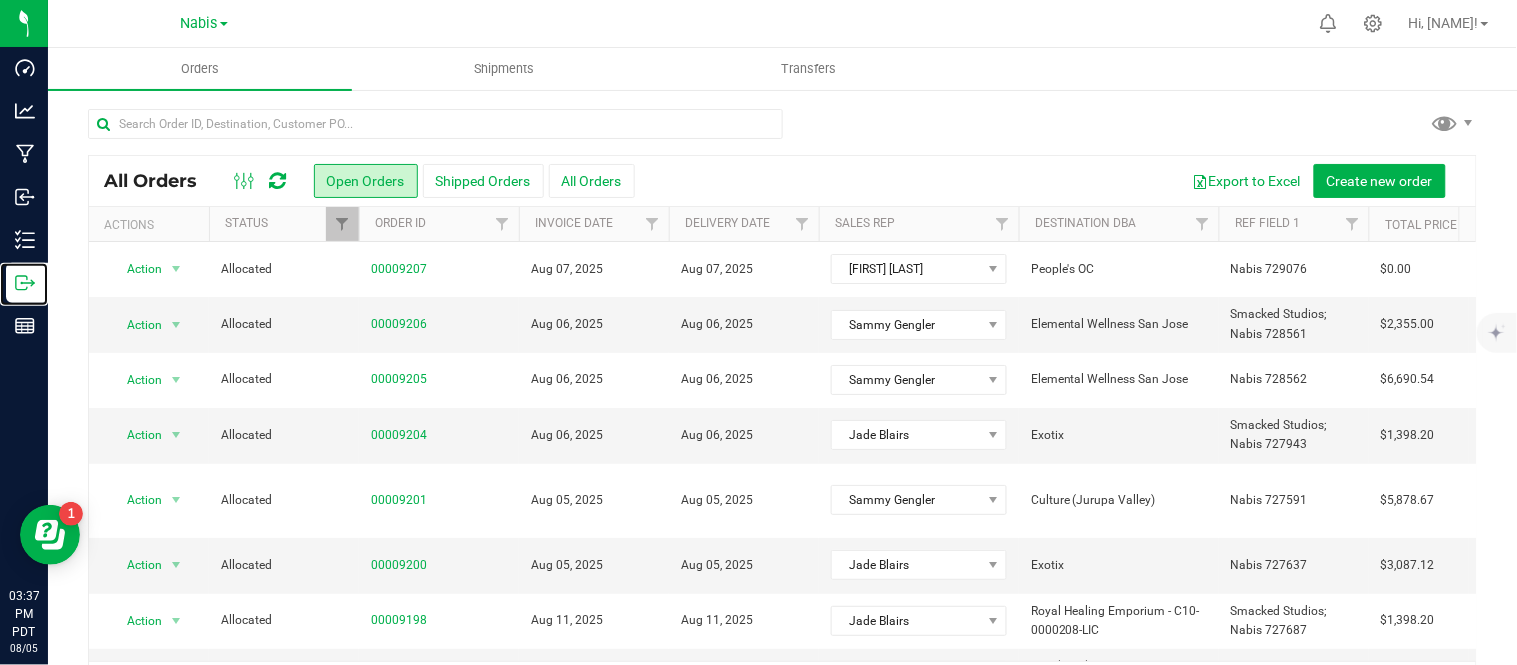 scroll, scrollTop: 65, scrollLeft: 0, axis: vertical 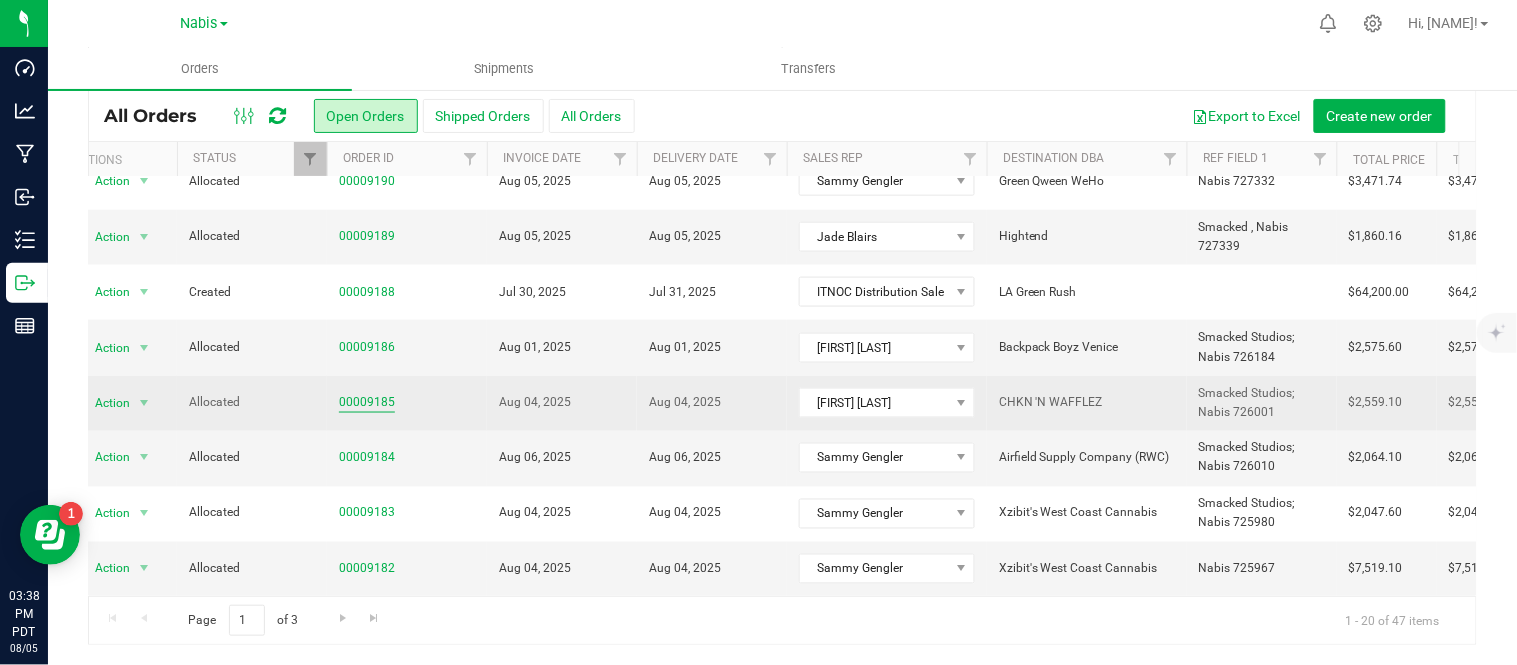 click on "00009185" at bounding box center [367, 402] 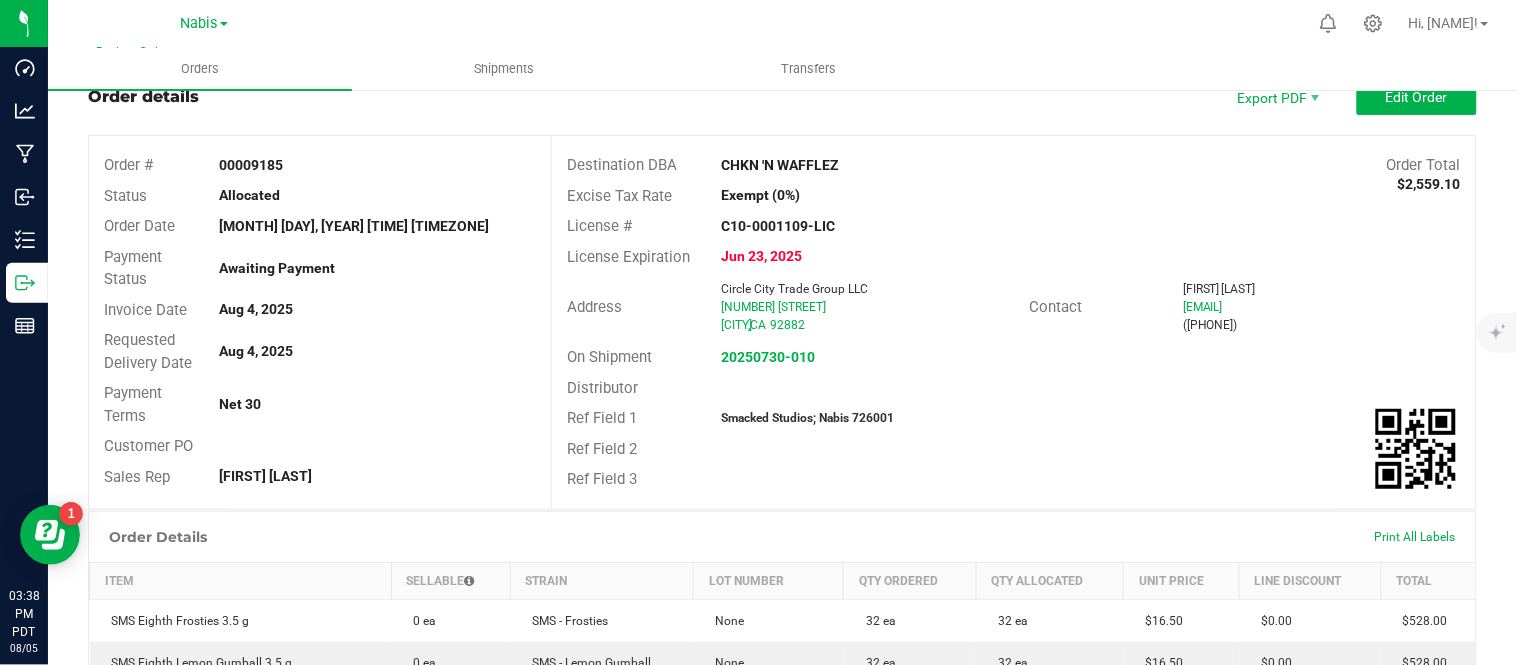 click on "Smacked Studios; Nabis 726001" at bounding box center (807, 418) 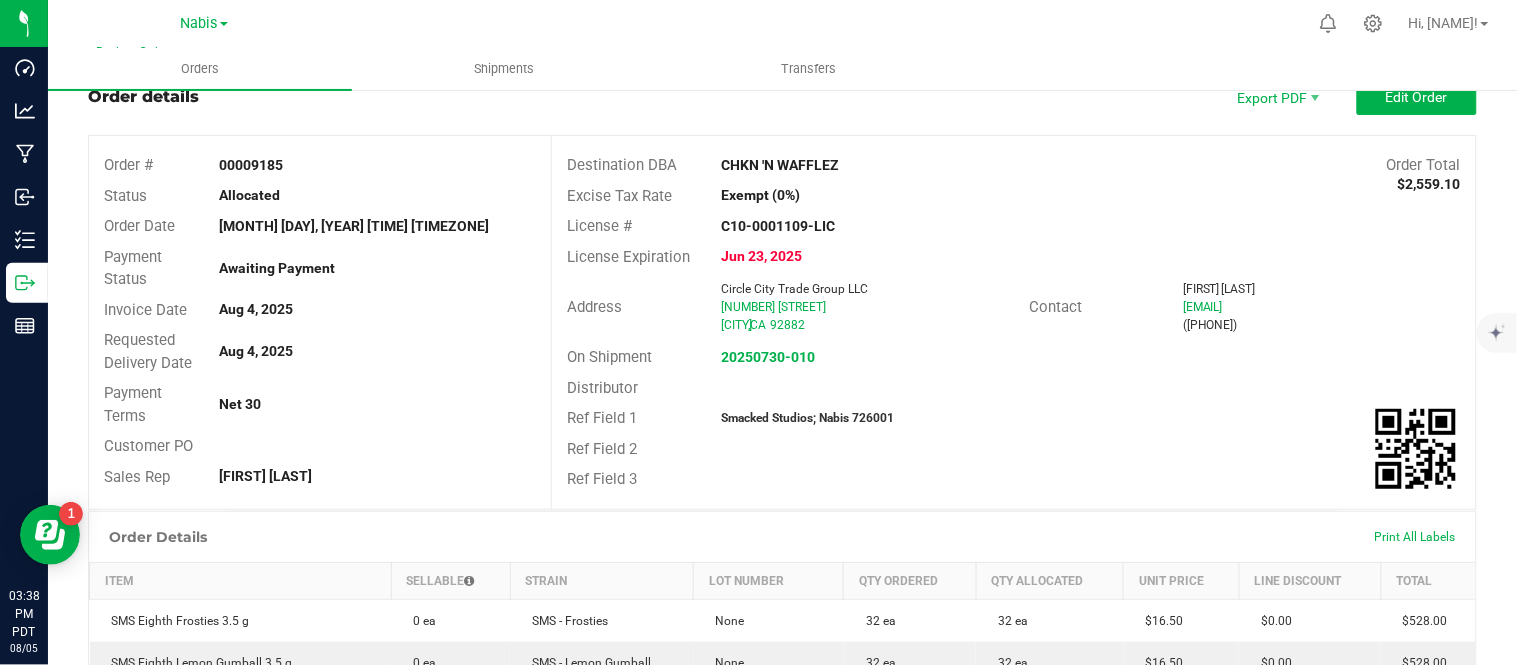 click on "Smacked Studios; Nabis 726001" at bounding box center (807, 418) 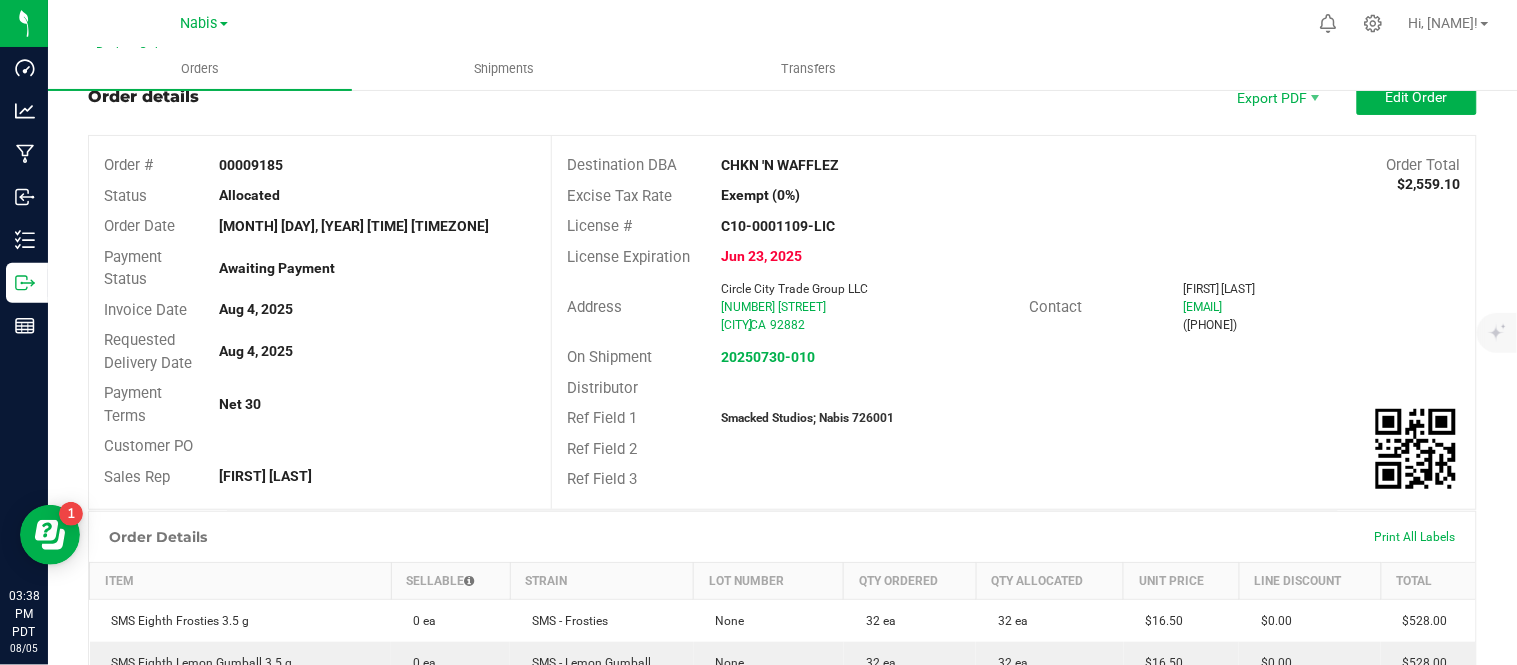 click on "Smacked Studios; Nabis 726001" at bounding box center [807, 418] 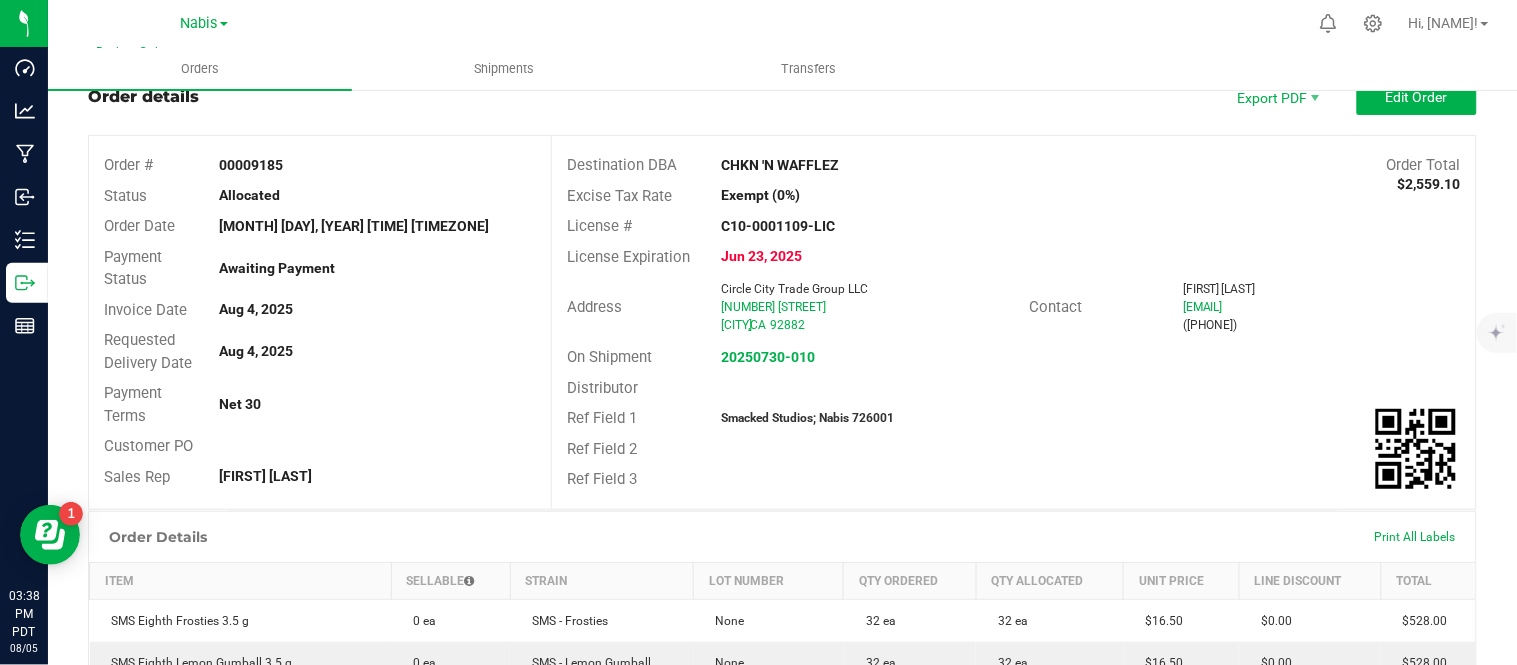 copy on "726001" 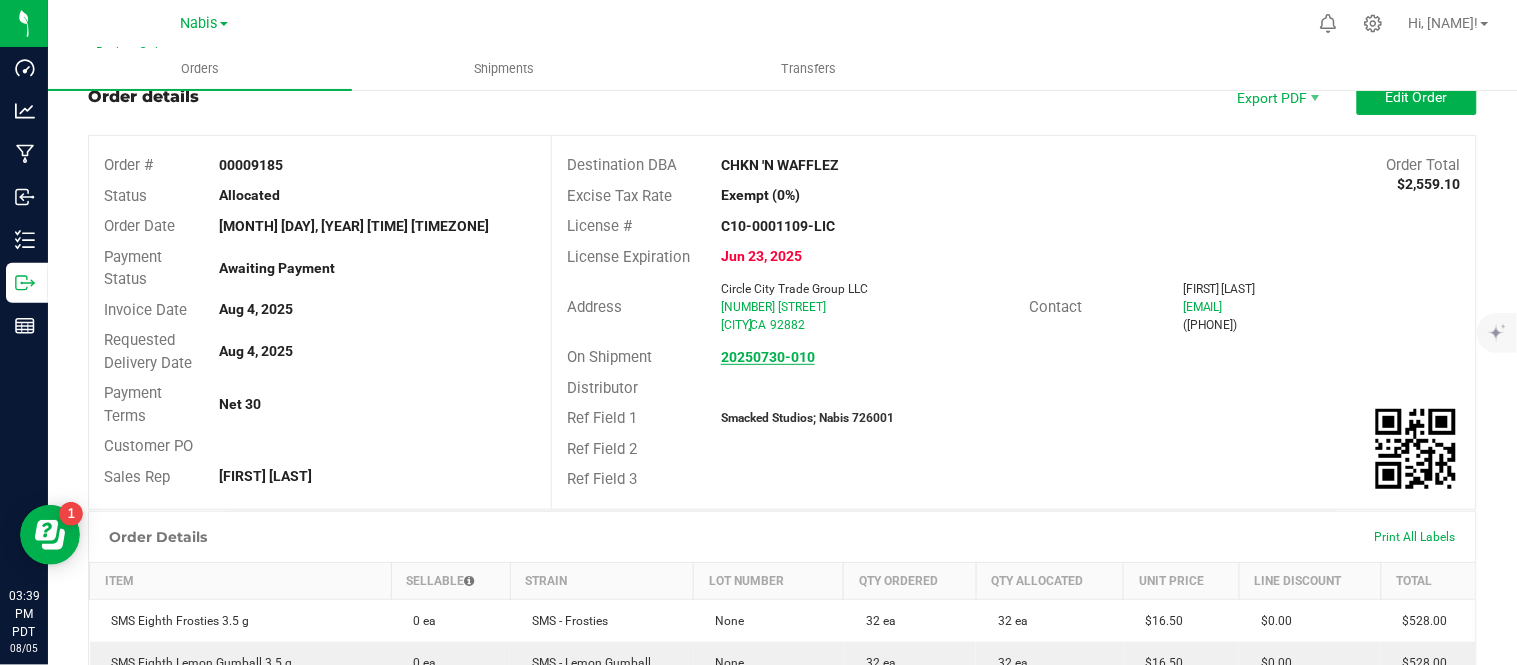 click on "20250730-010" at bounding box center [768, 357] 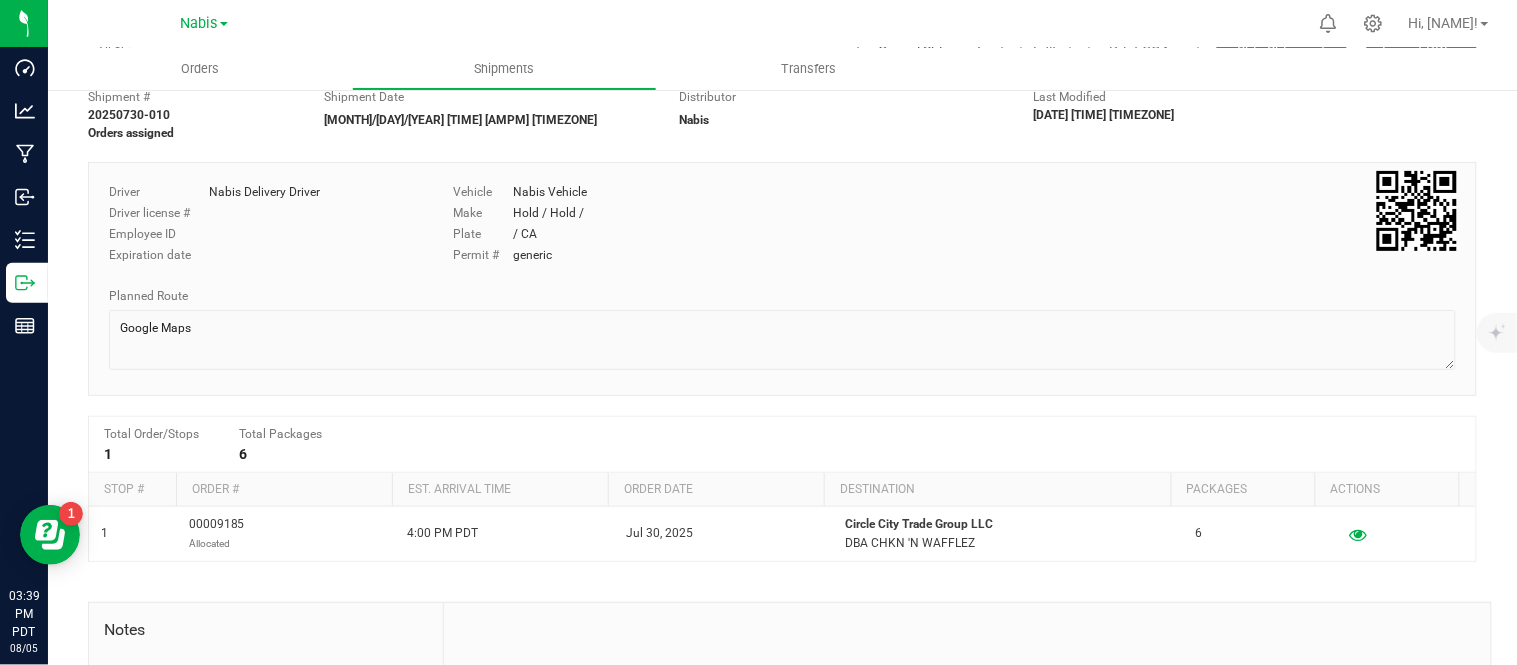 scroll, scrollTop: 0, scrollLeft: 0, axis: both 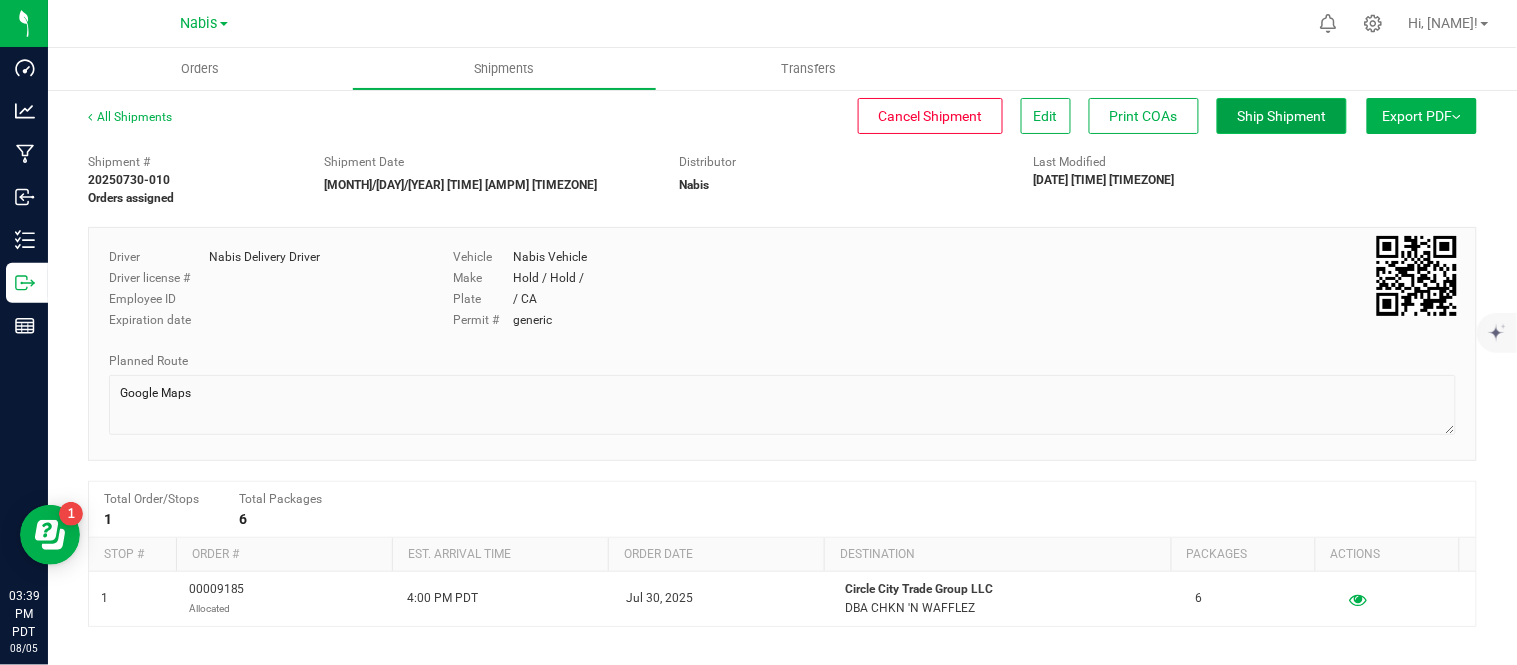click on "Ship Shipment" at bounding box center (1282, 116) 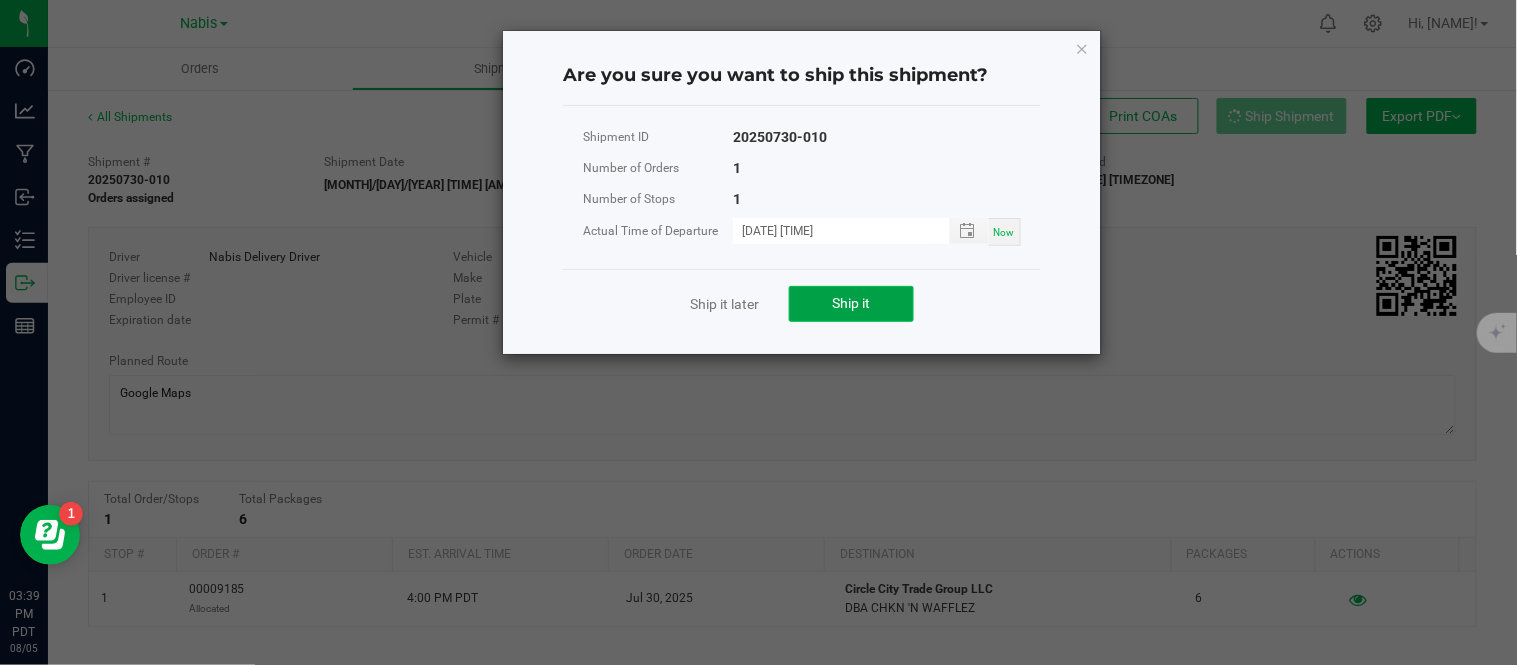 click on "Ship it" 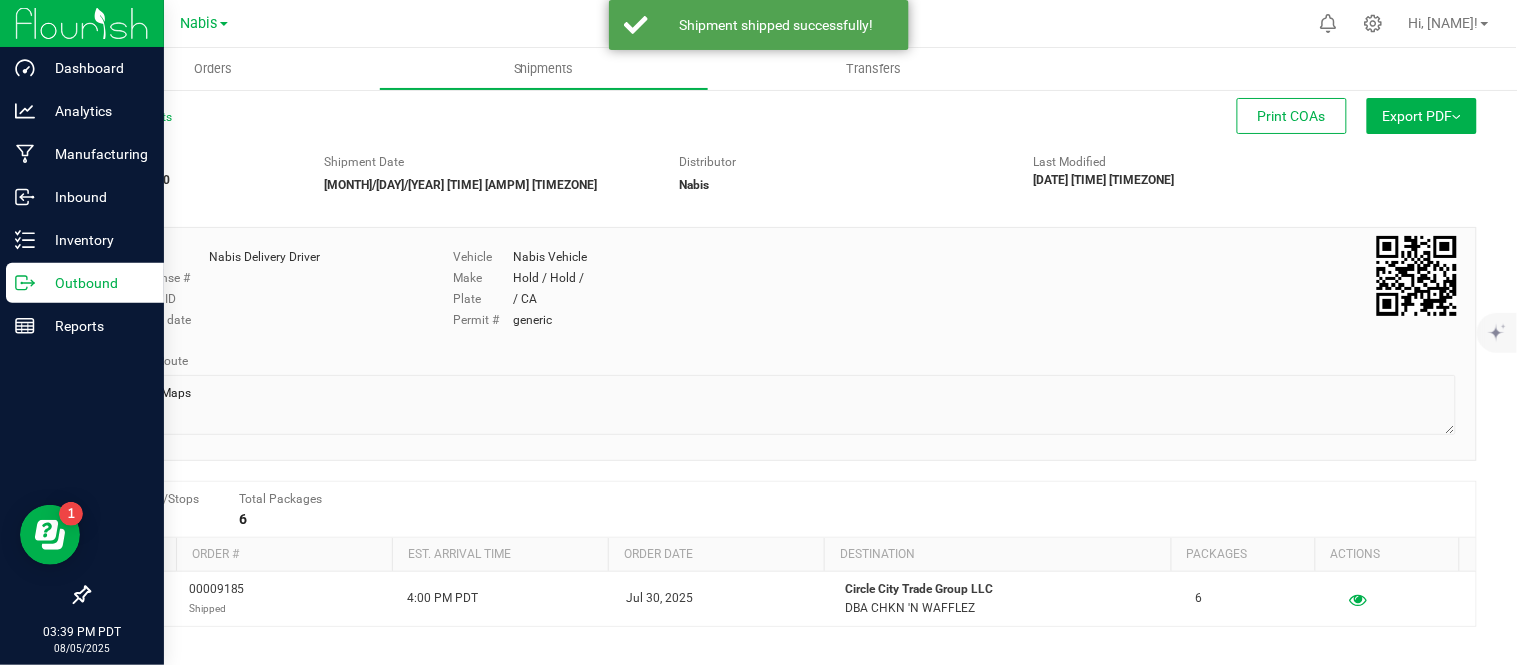 click on "Outbound" at bounding box center [95, 283] 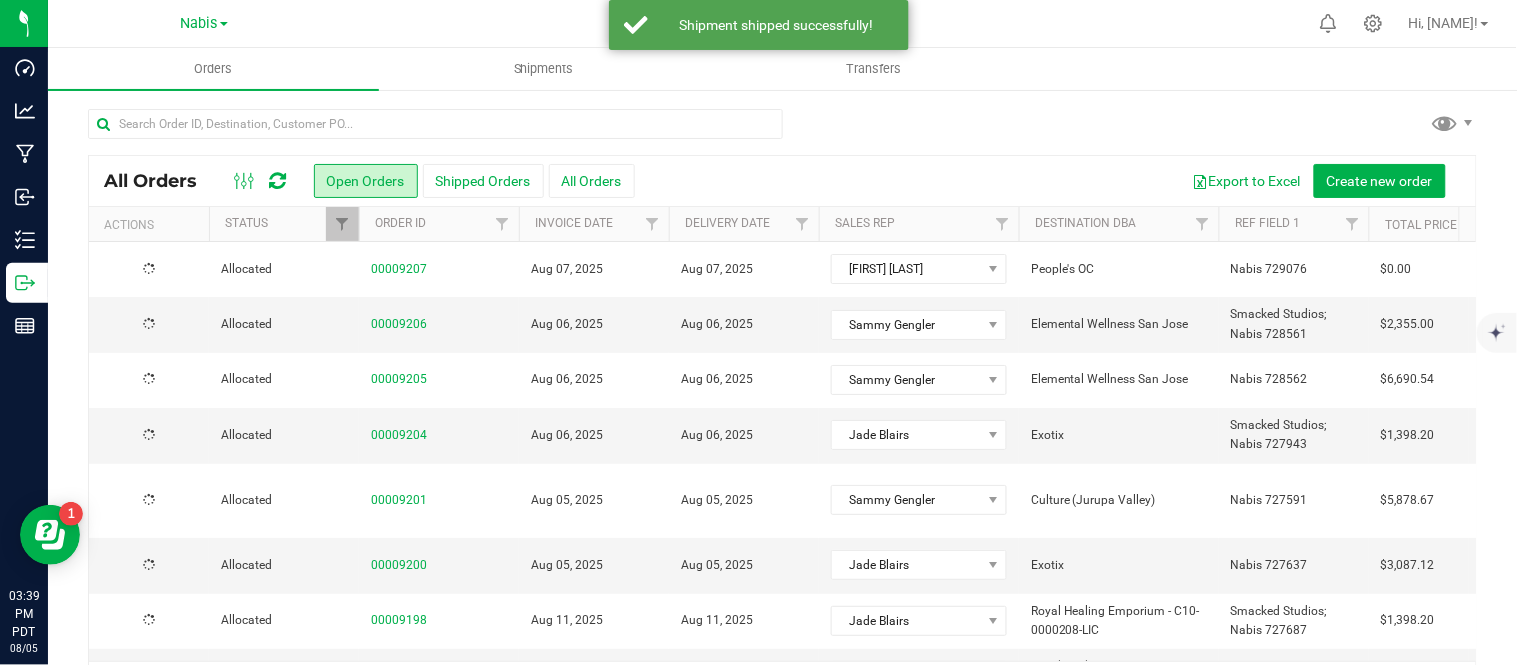 click at bounding box center (782, 132) 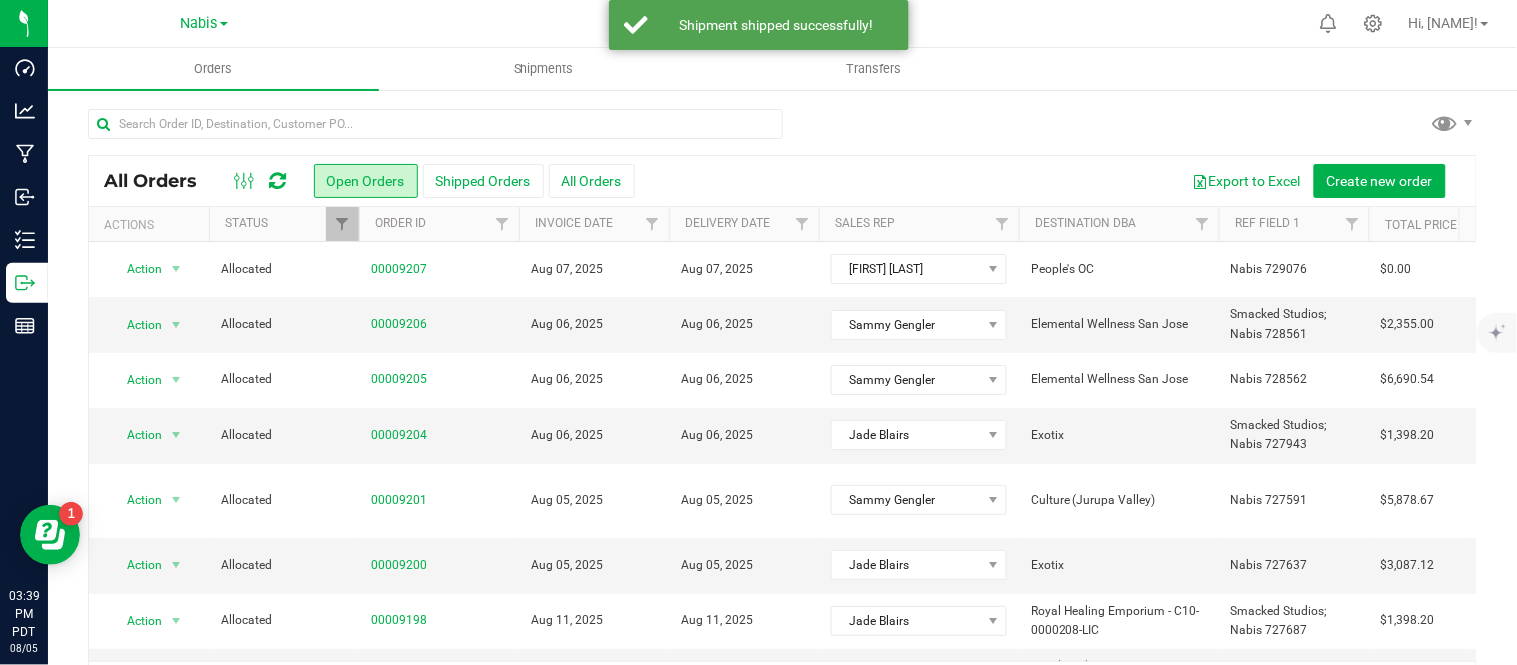 scroll, scrollTop: 65, scrollLeft: 0, axis: vertical 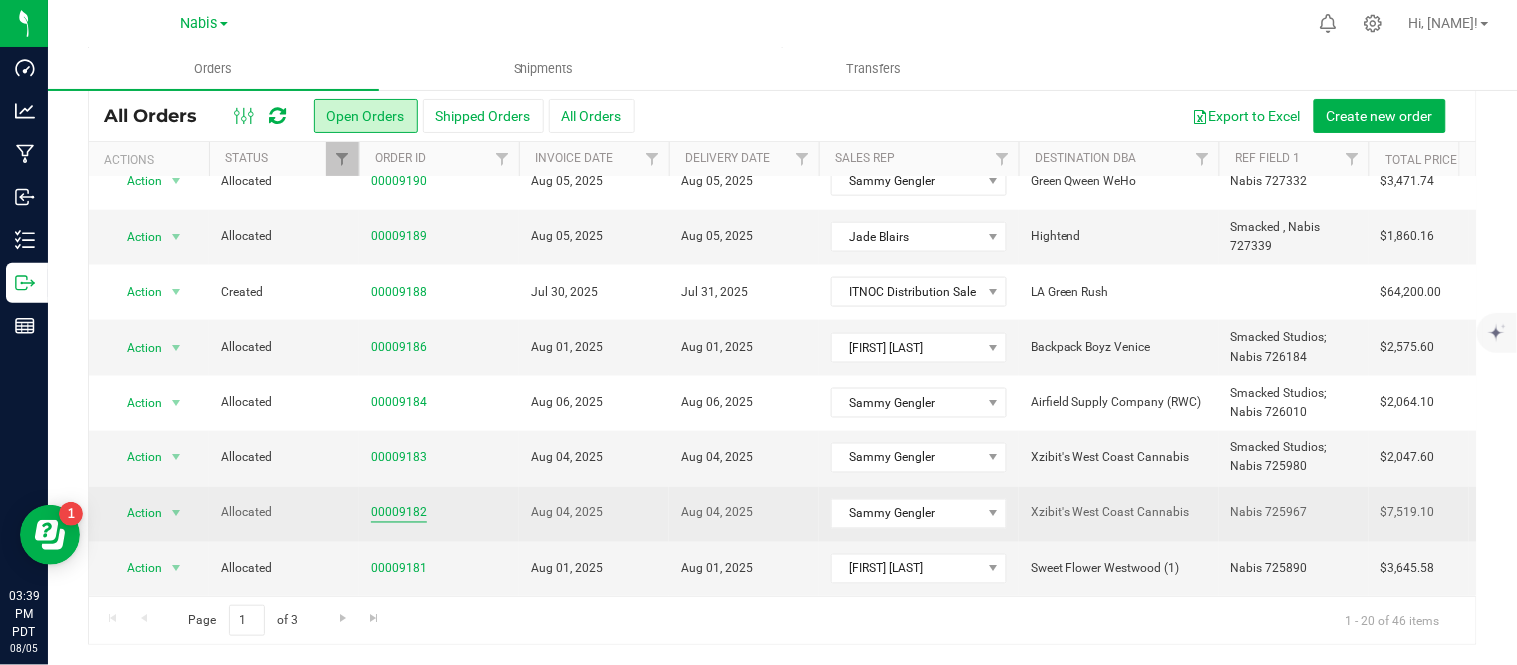 click on "00009182" at bounding box center [399, 513] 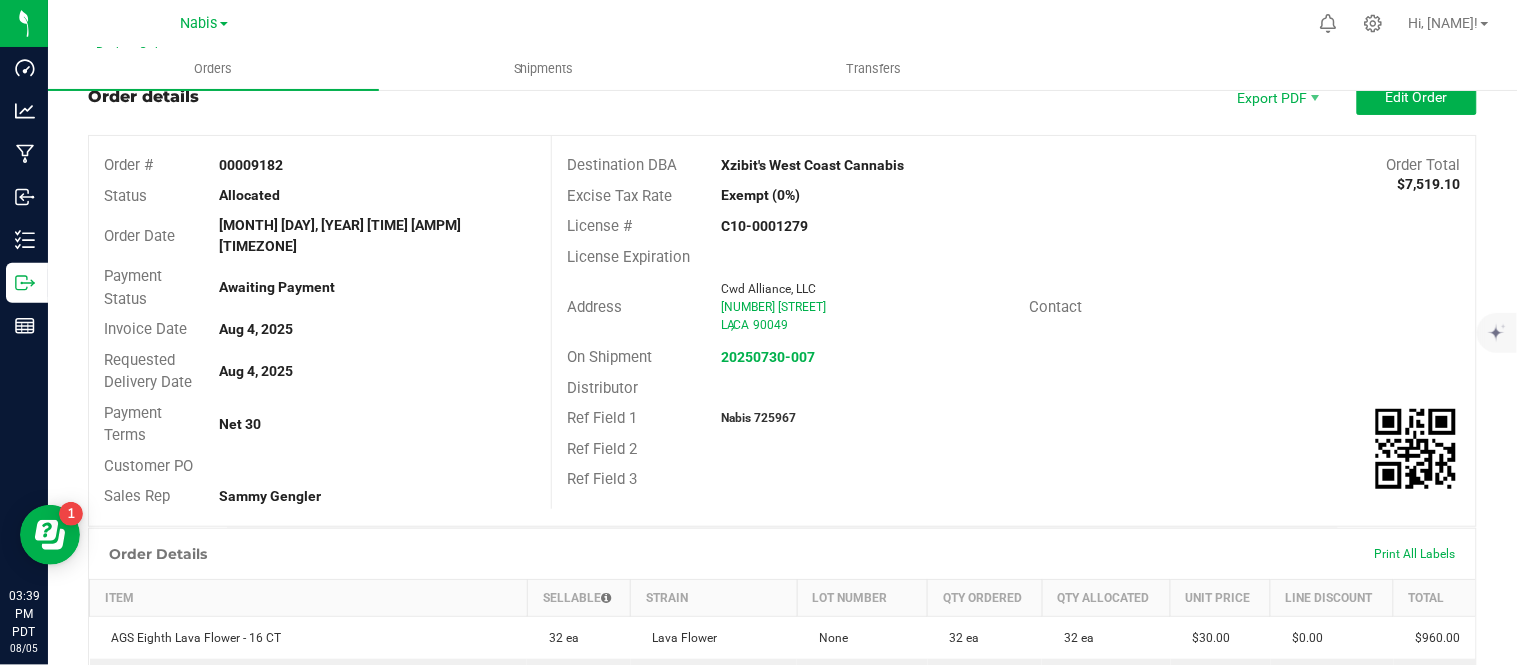 click on "Nabis 725967" at bounding box center (758, 418) 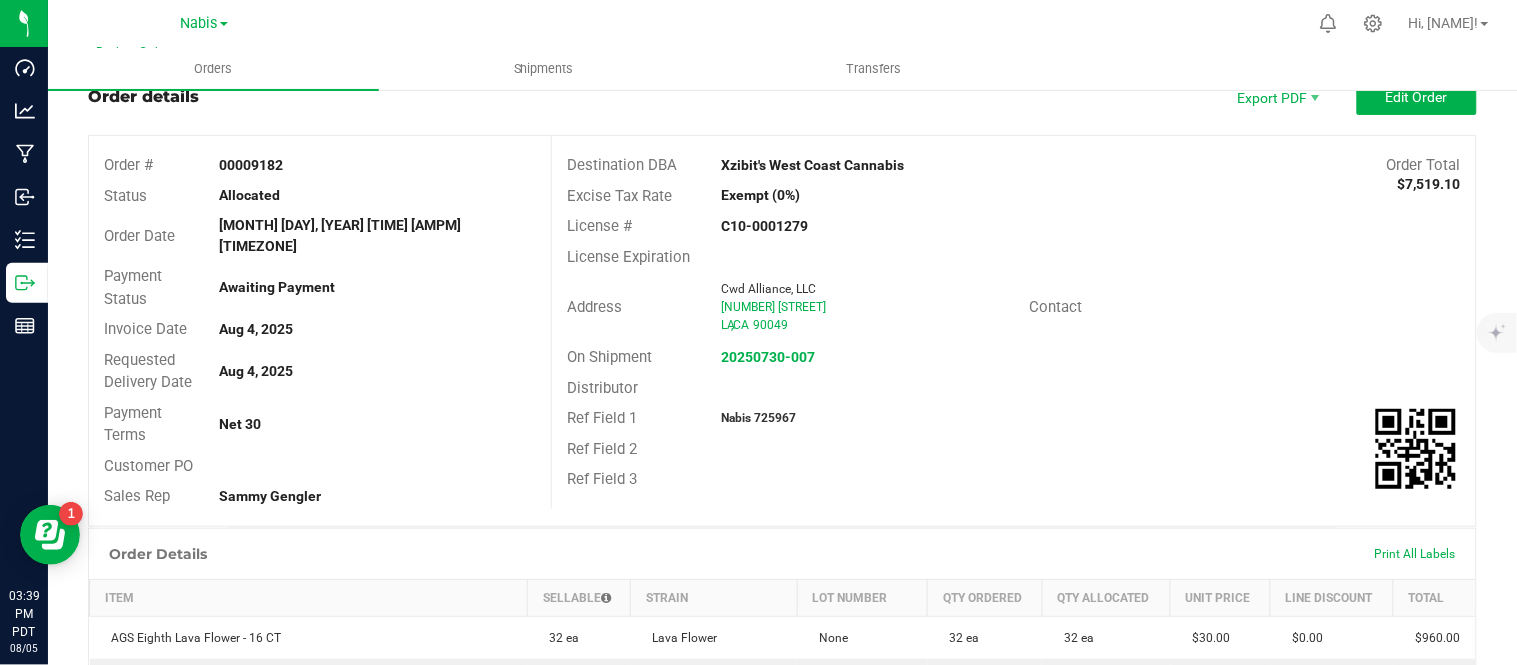 click on "Nabis 725967" at bounding box center [758, 418] 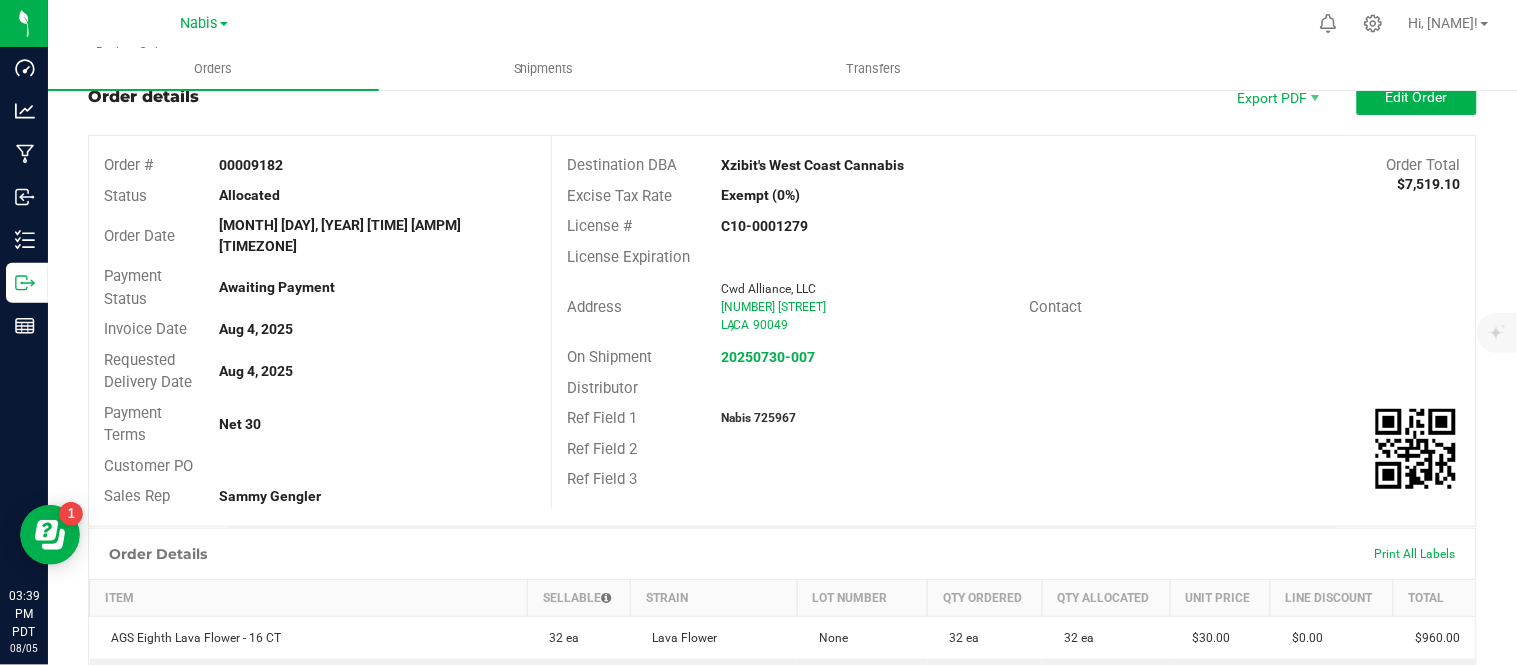 copy on "725967" 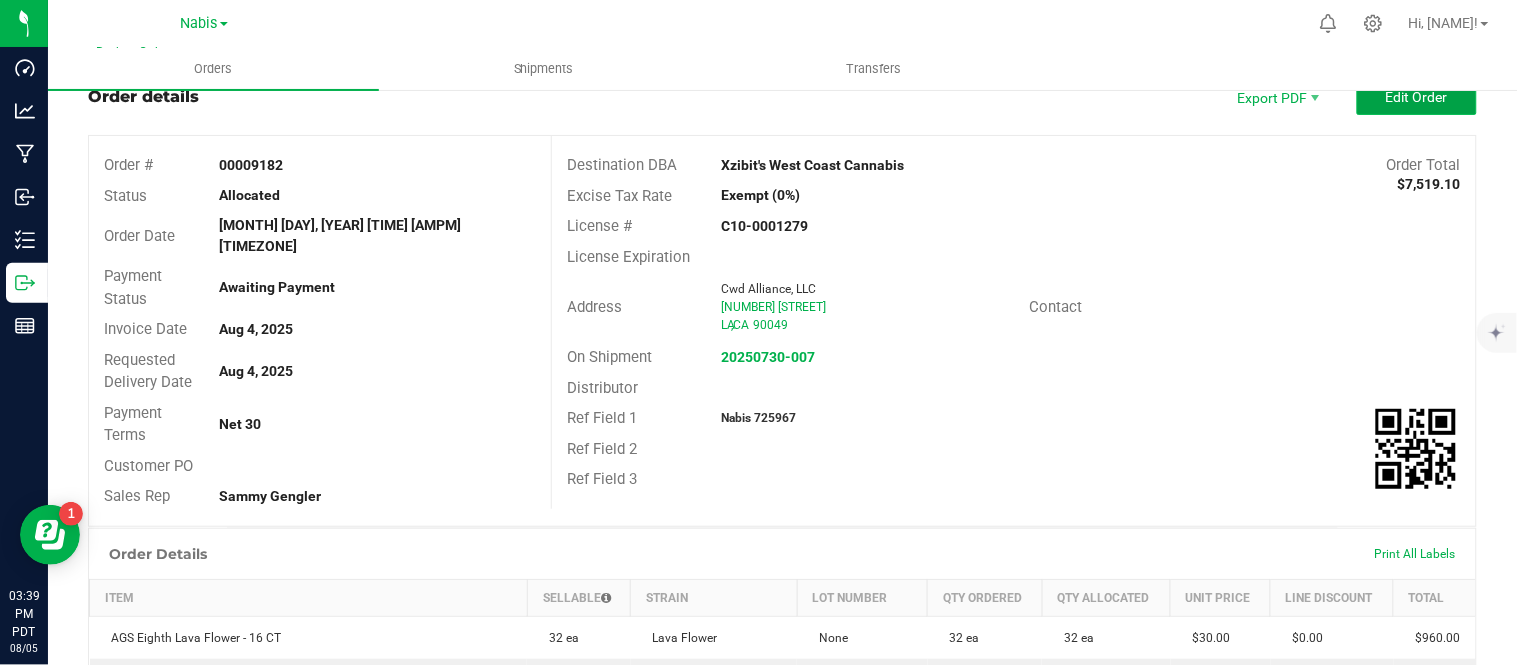 click on "Edit Order" at bounding box center [1417, 97] 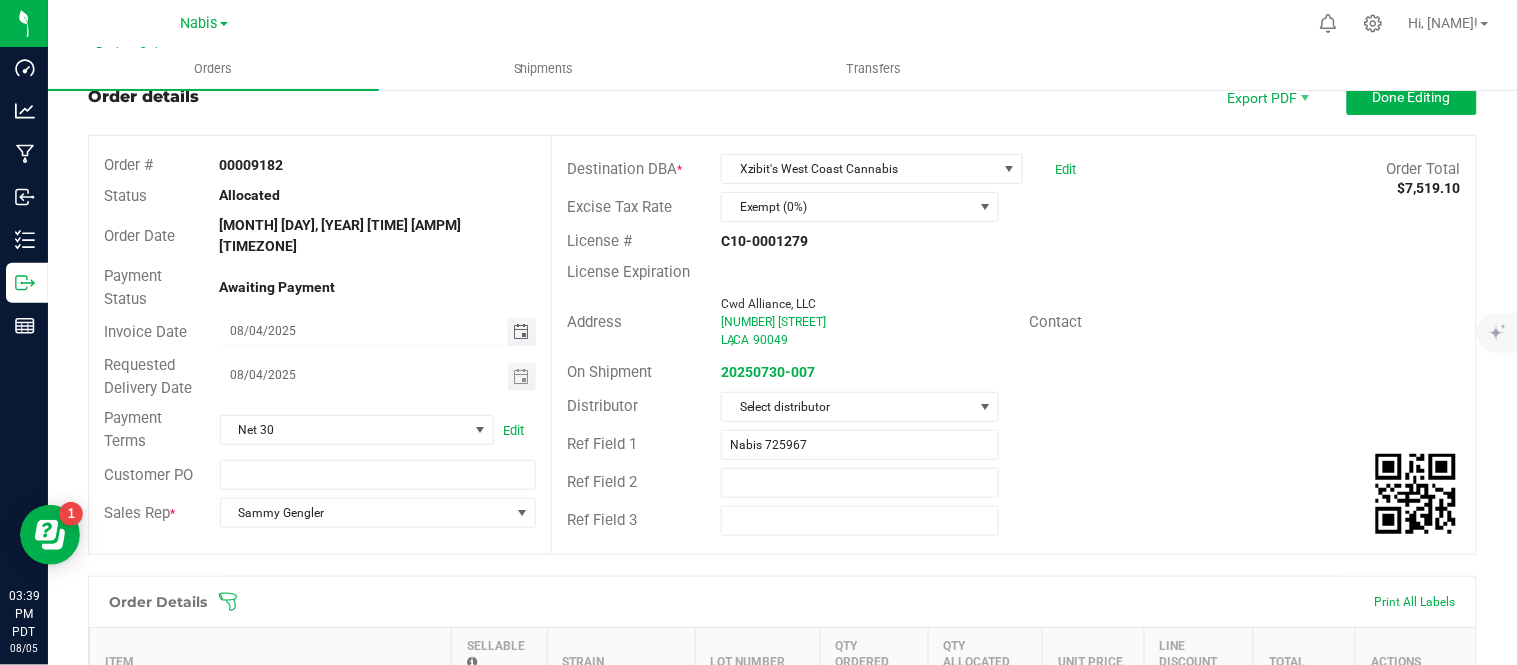 click on "08/04/2025" at bounding box center (364, 330) 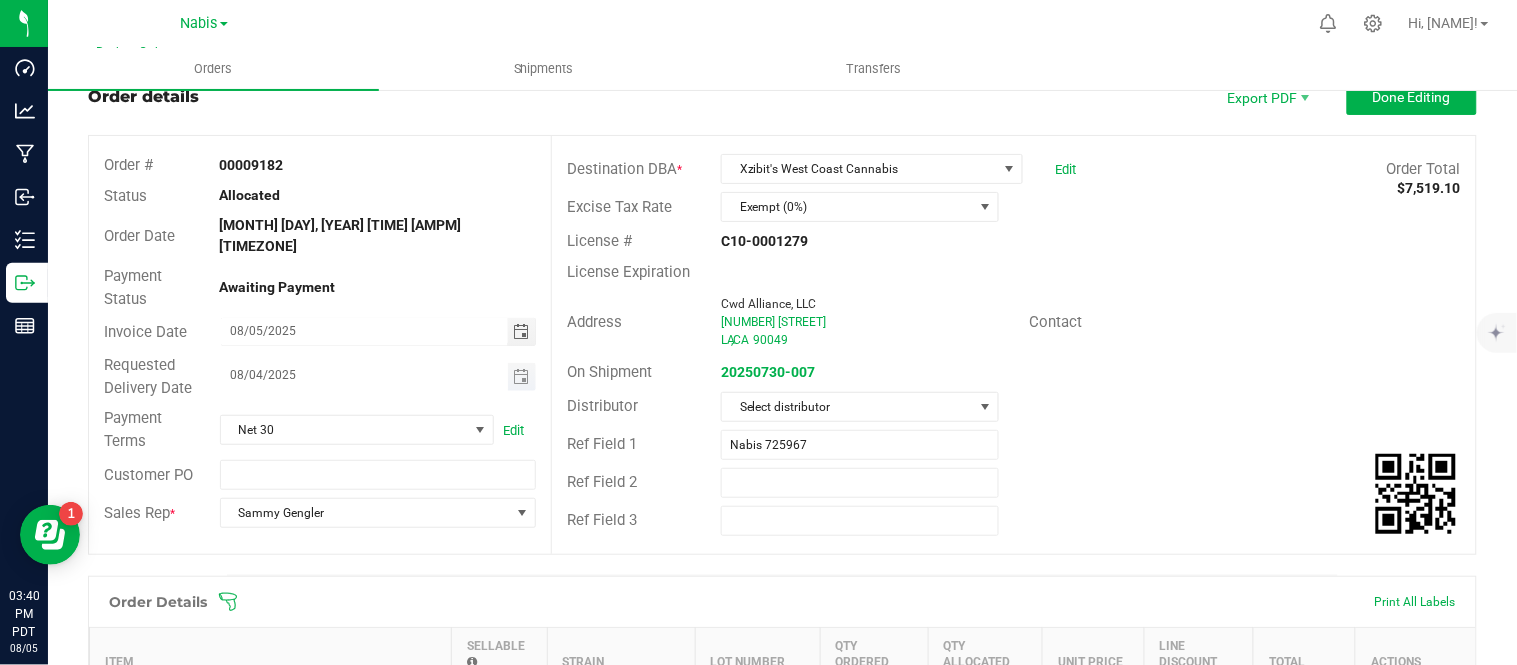 type on "08/05/2025" 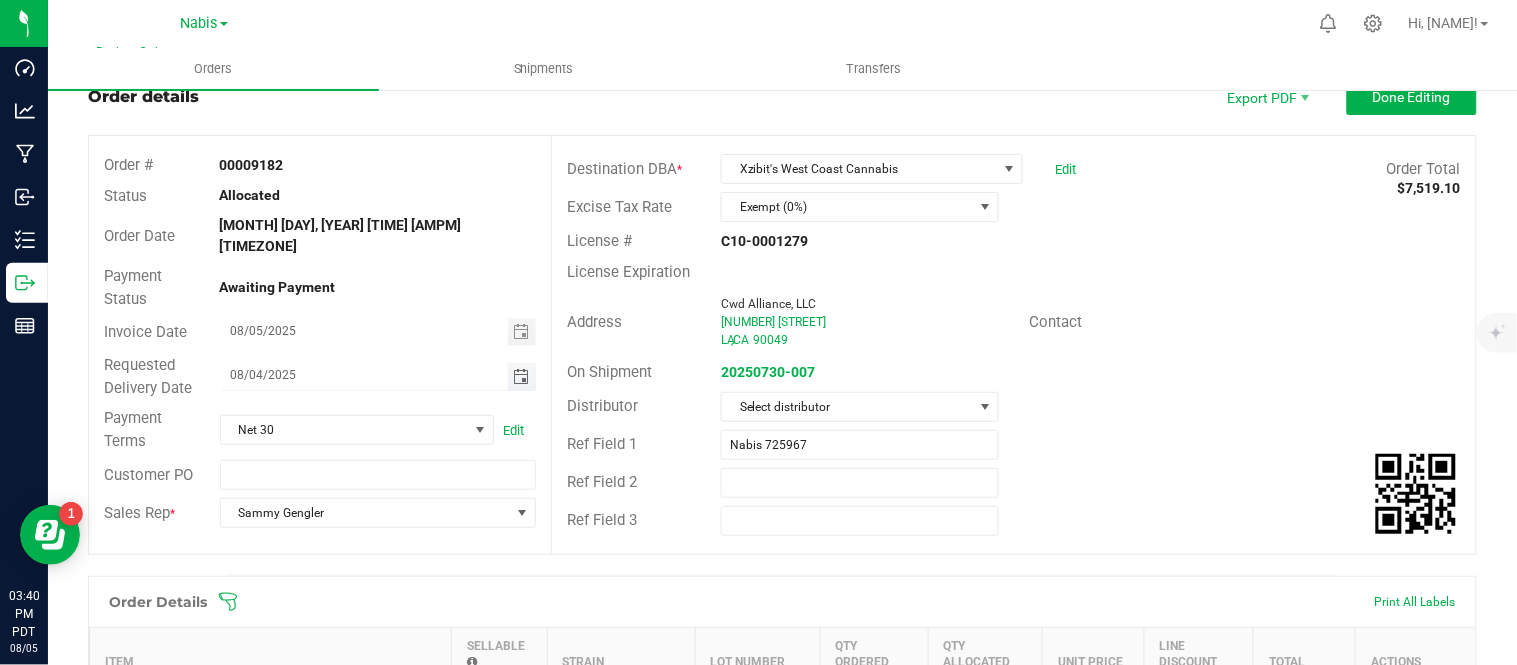 click on "08/04/2025" at bounding box center (364, 375) 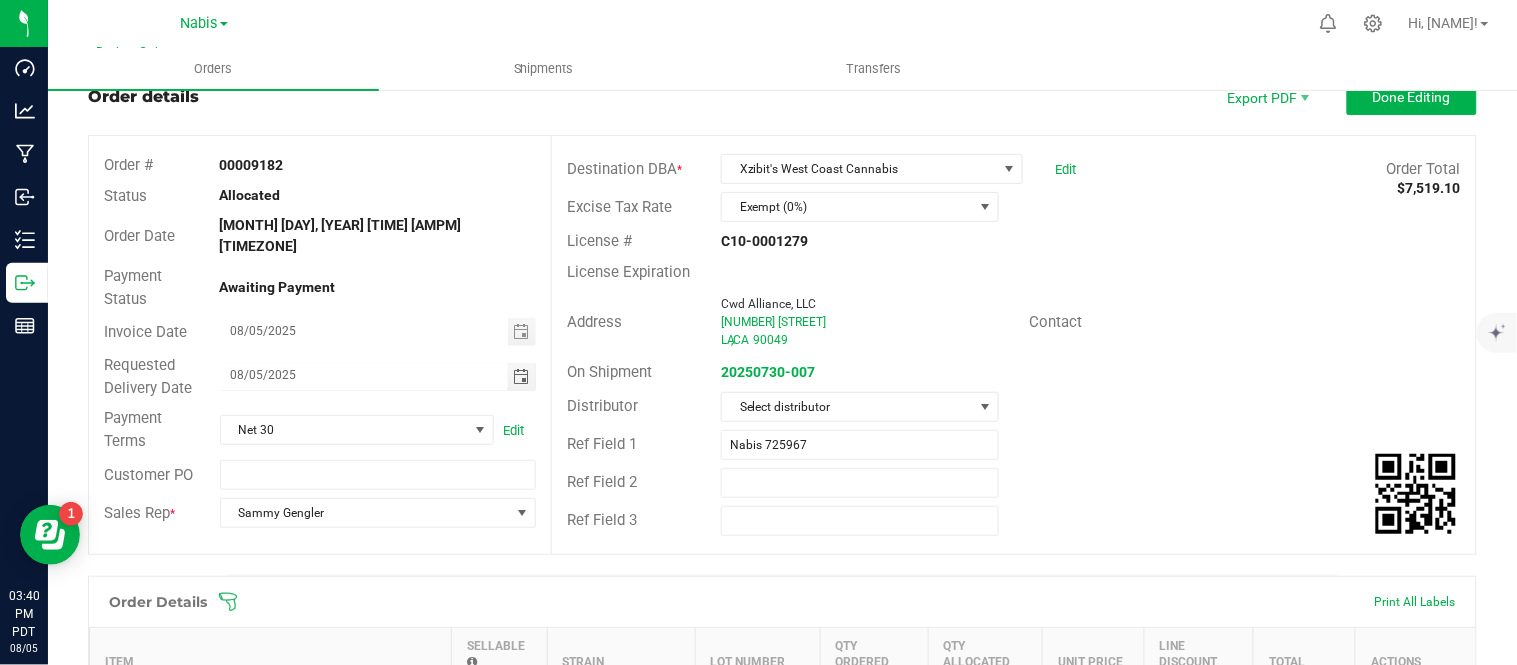 type on "08/05/2025" 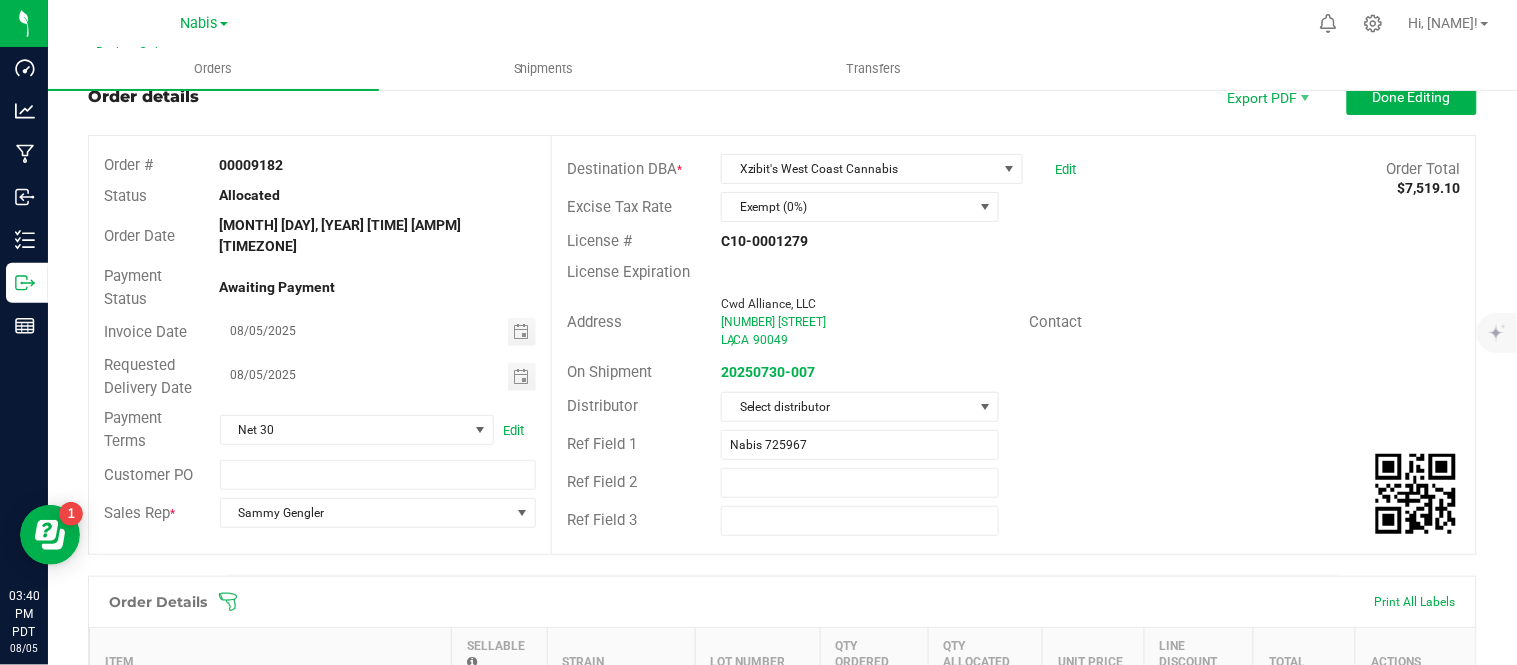 click on "Orders
Shipments
Transfers" at bounding box center [806, 69] 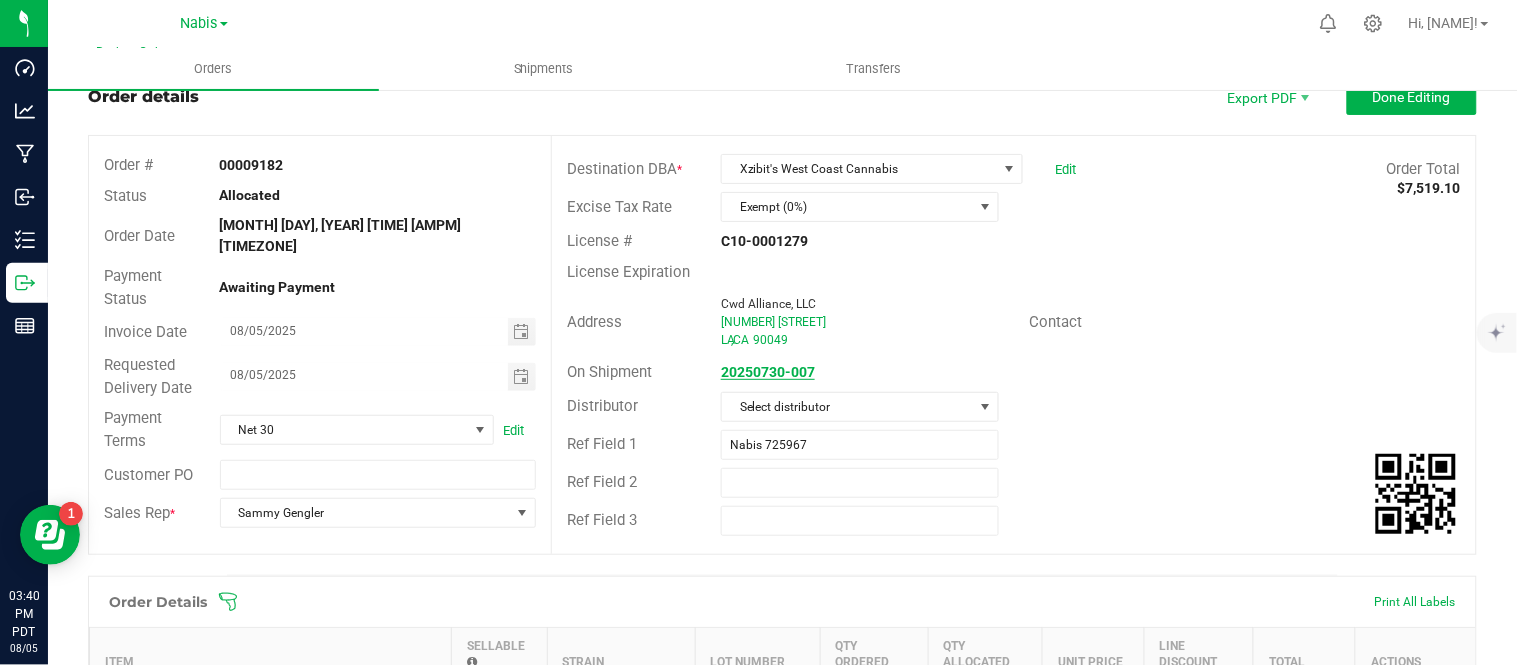 click on "20250730-007" at bounding box center (768, 372) 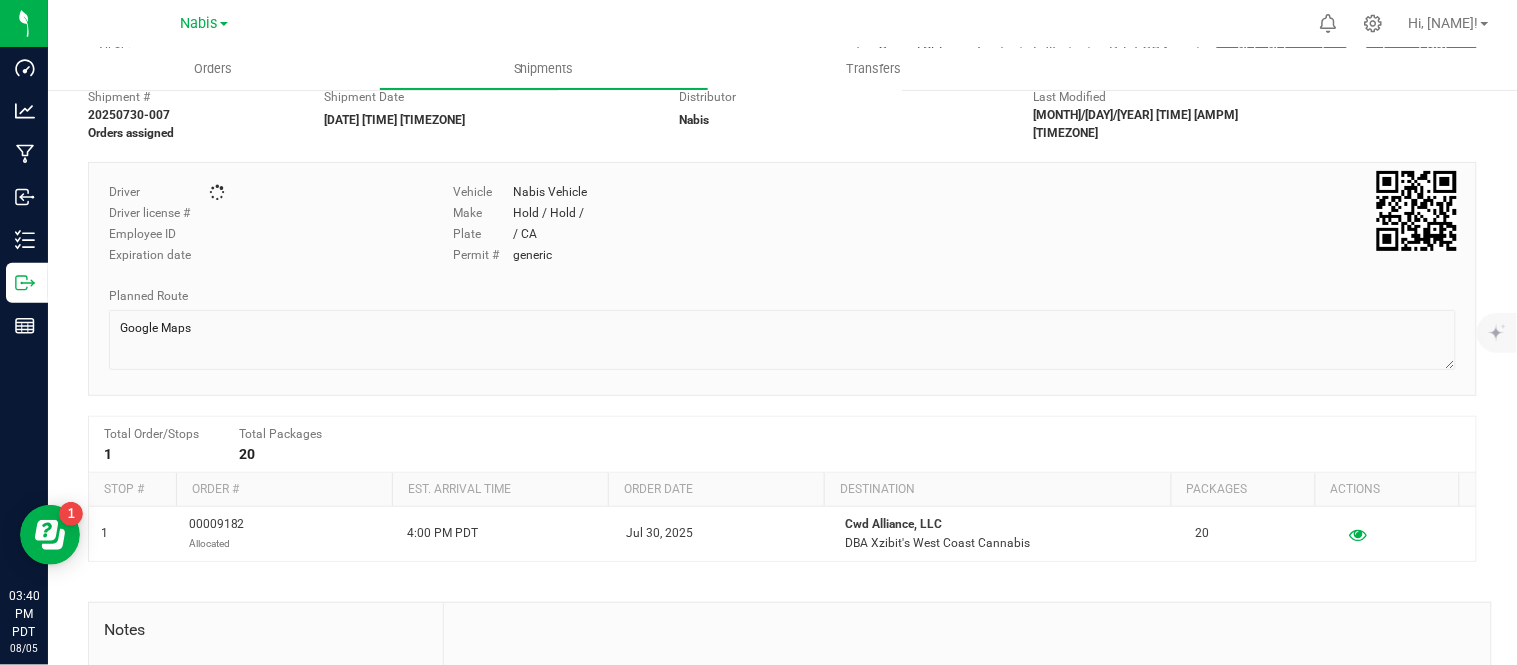scroll, scrollTop: 0, scrollLeft: 0, axis: both 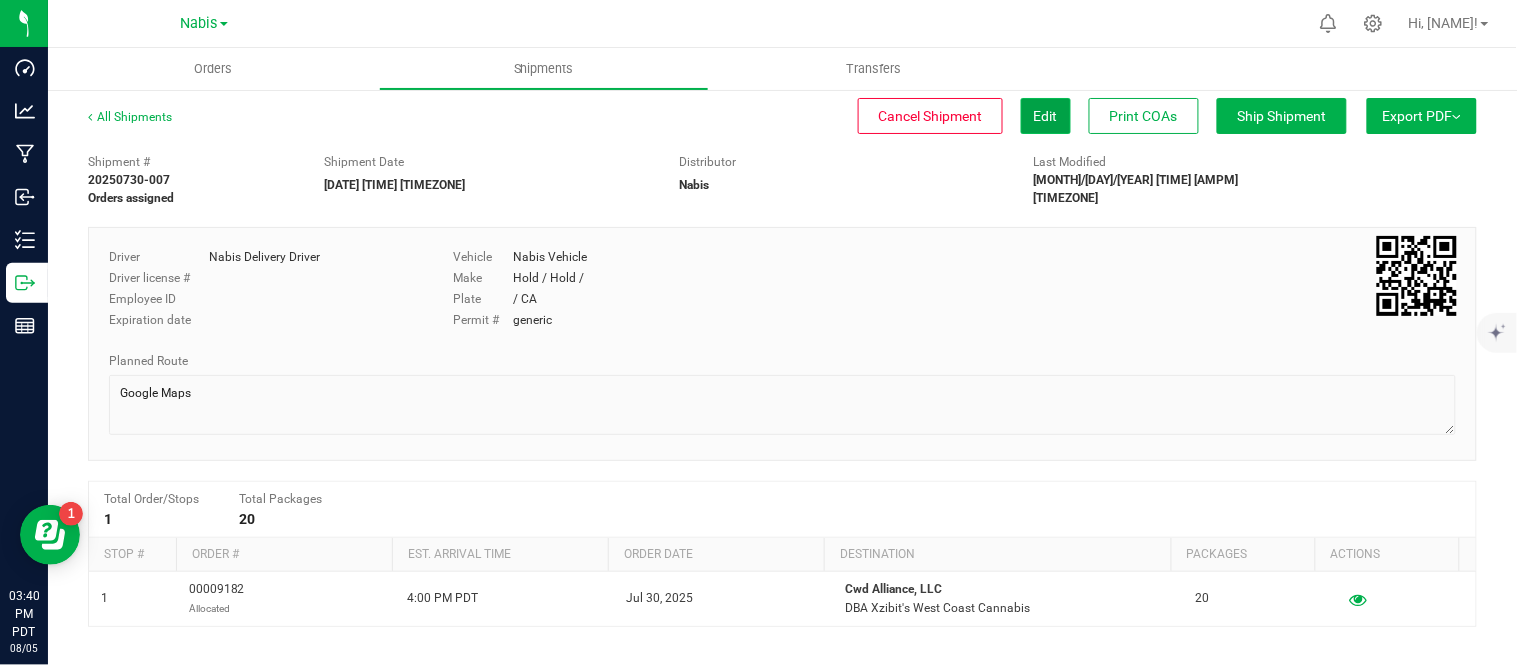click on "Edit" at bounding box center [1046, 116] 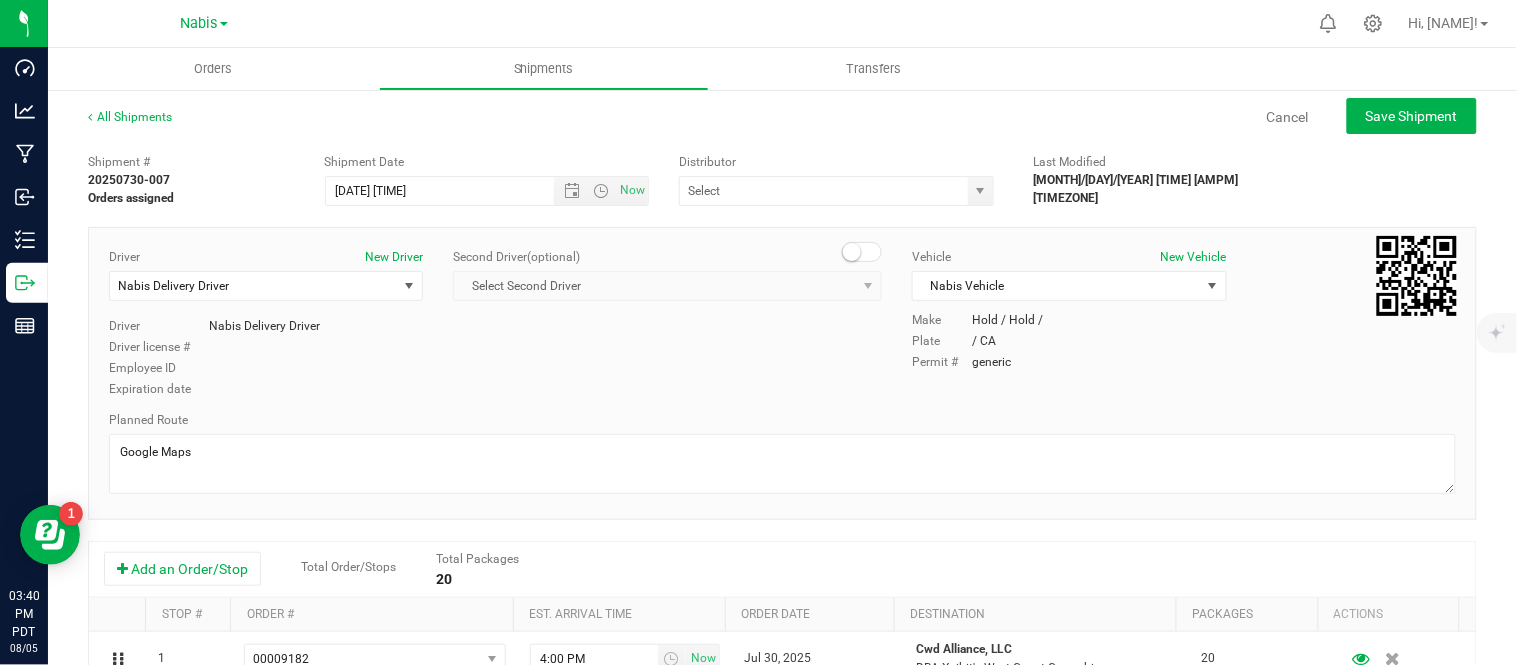 type on "Nabis" 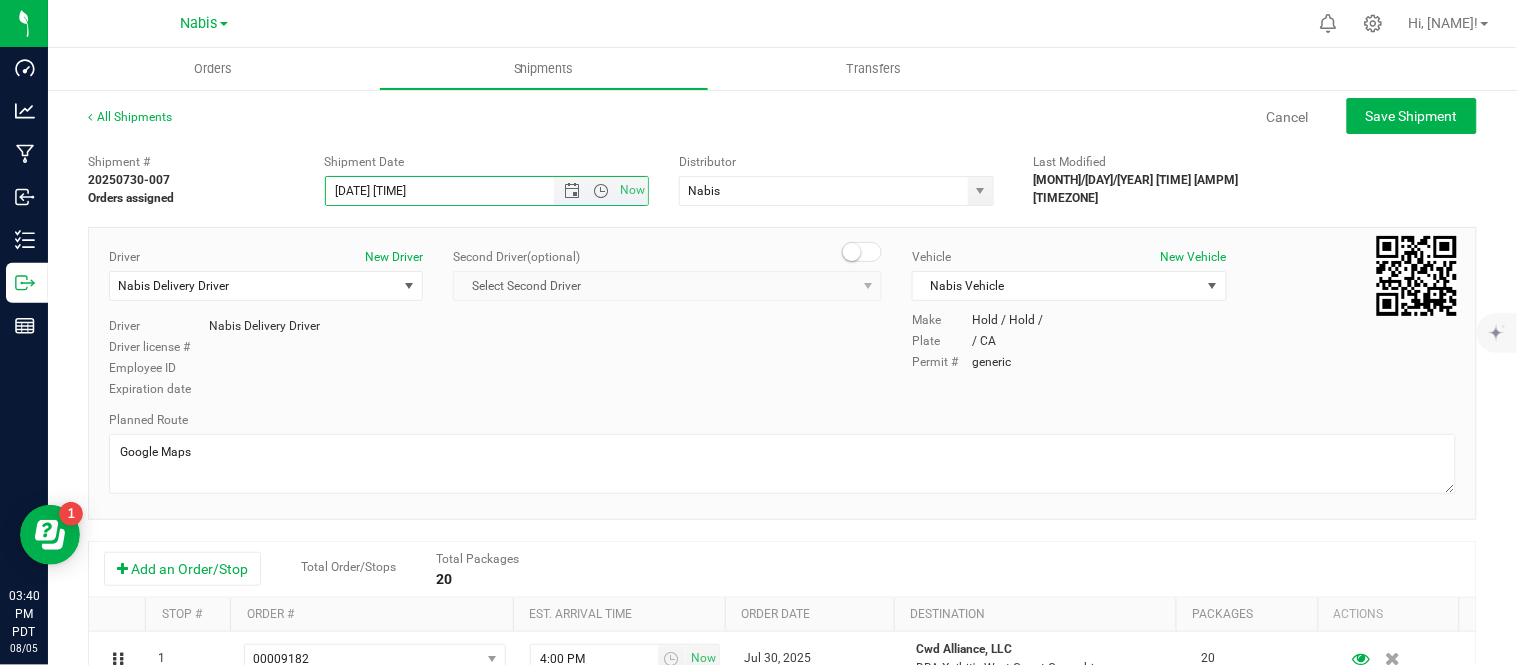 click on "[DATE] [TIME]" at bounding box center (457, 191) 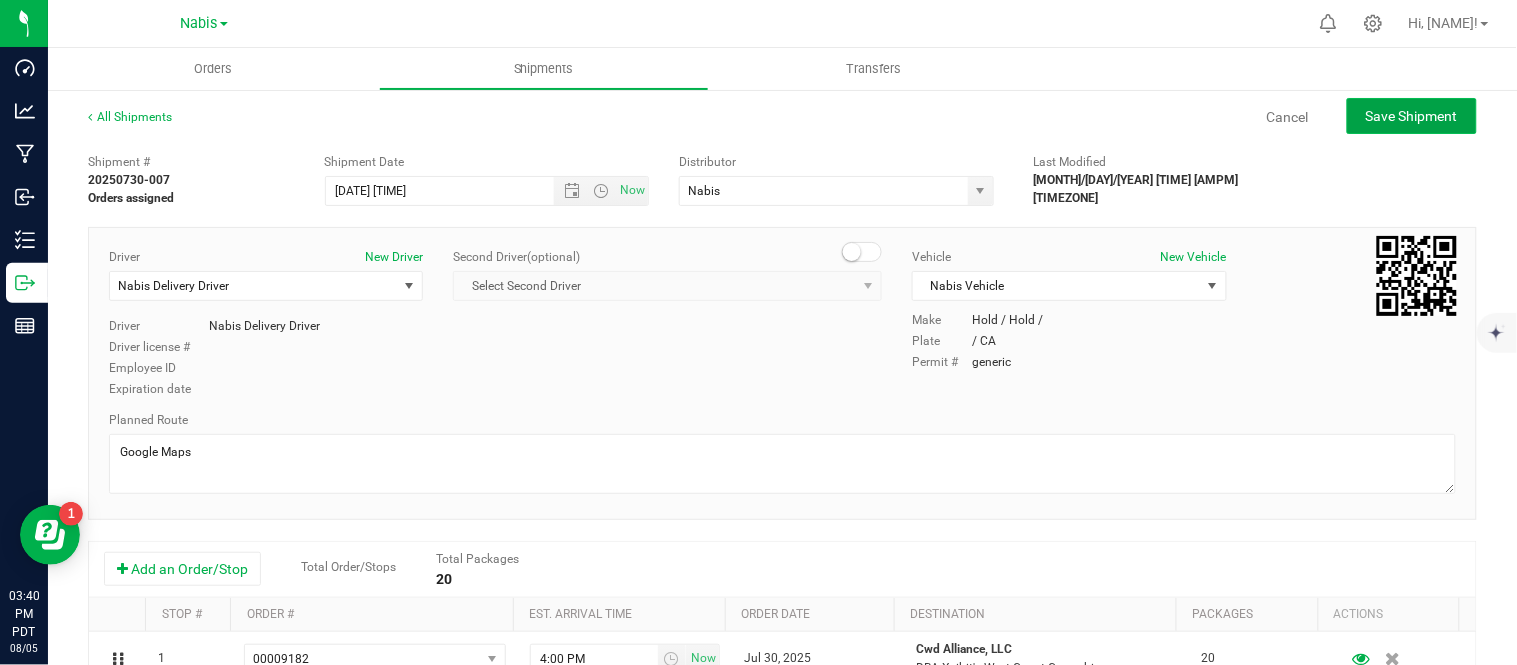 click on "Save Shipment" 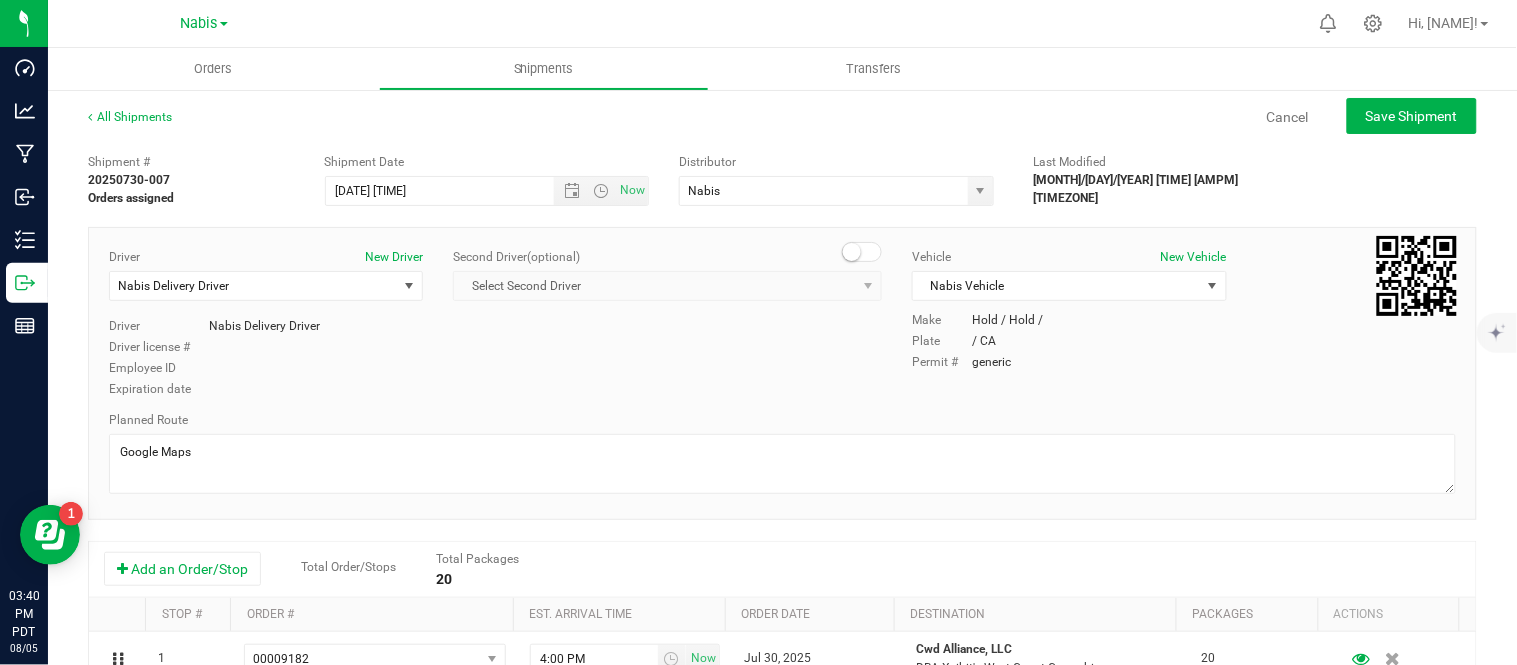 type on "[DATE] [TIME]" 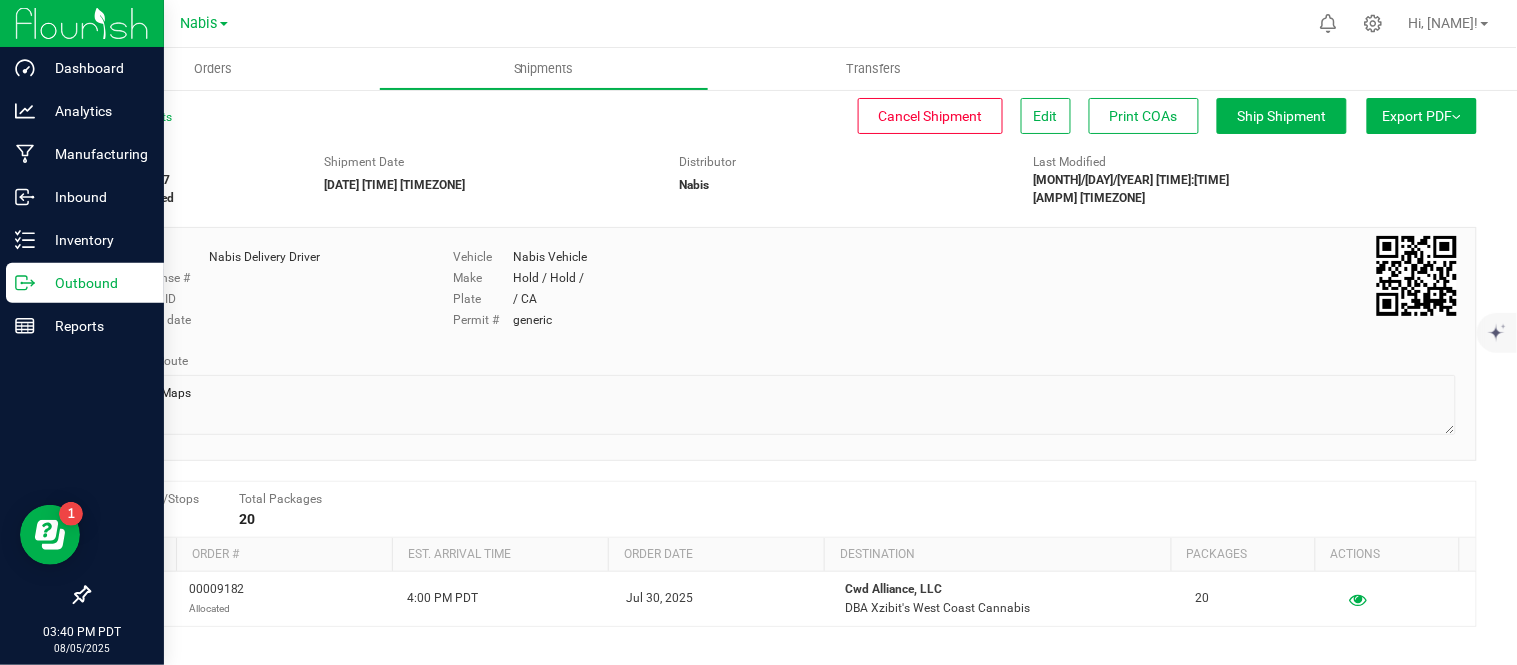 click on "Outbound" at bounding box center (95, 283) 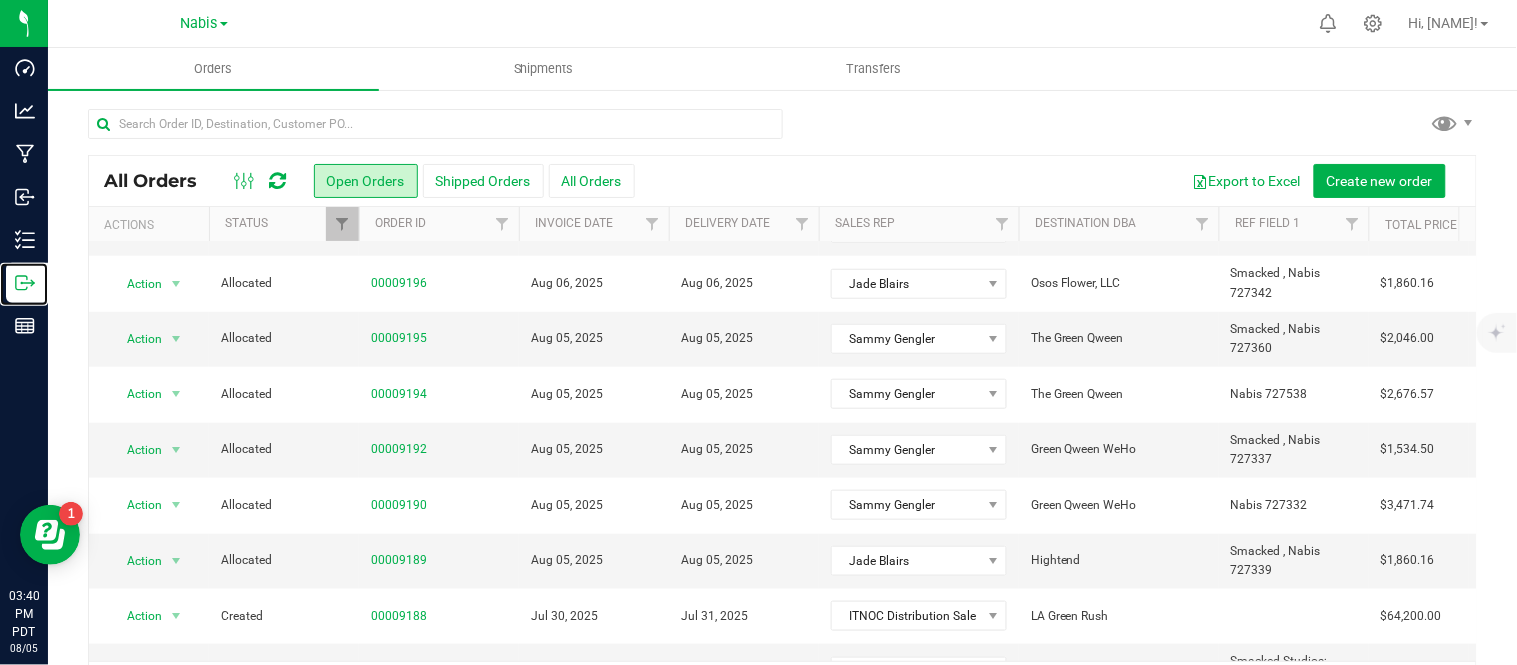scroll, scrollTop: 724, scrollLeft: 0, axis: vertical 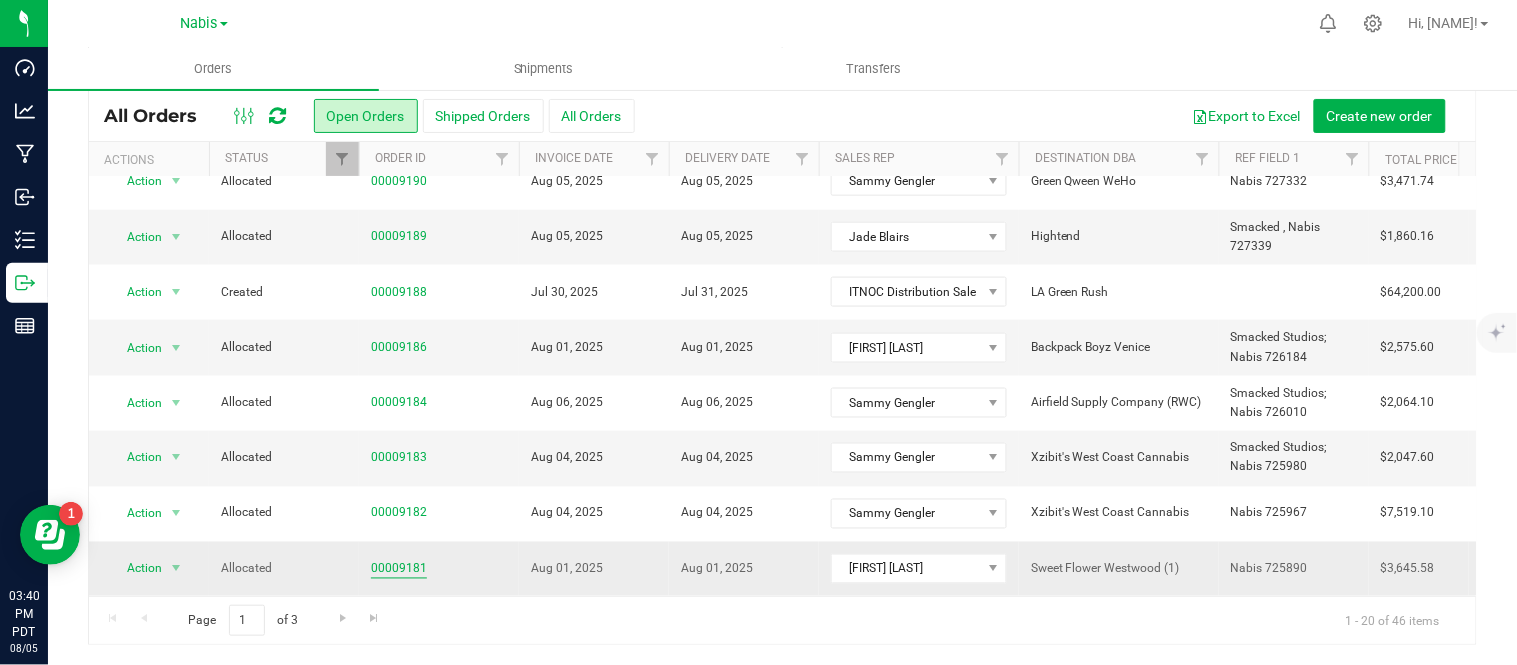 click on "00009181" at bounding box center [399, 569] 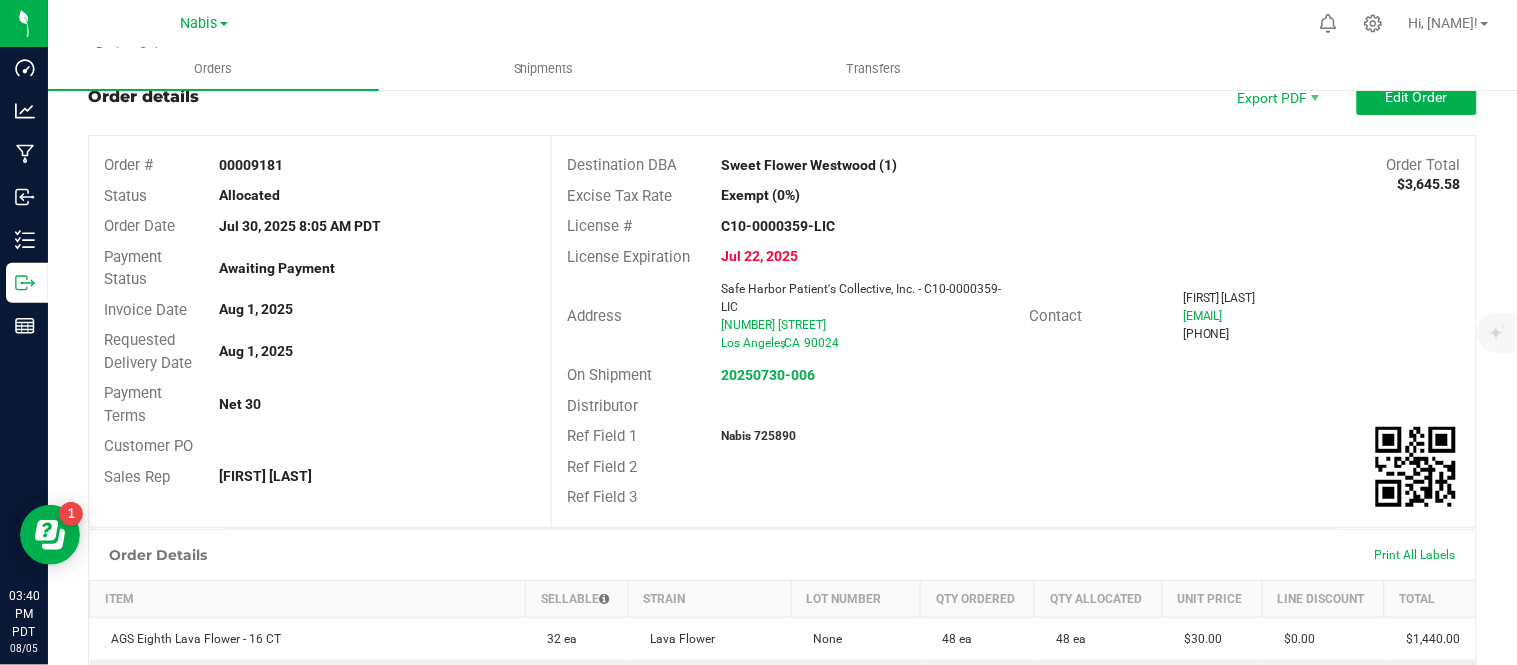 click on "Nabis 725890" at bounding box center (758, 436) 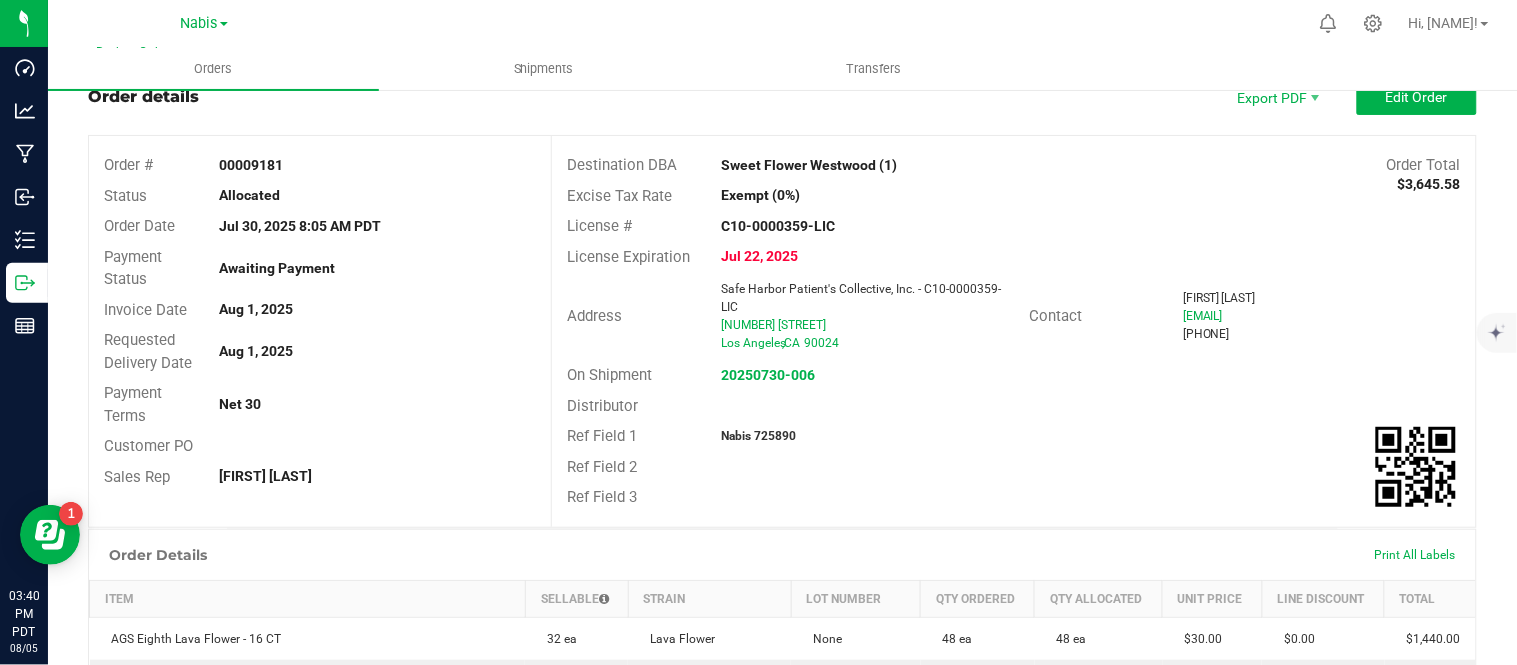 click on "Nabis 725890" at bounding box center (758, 436) 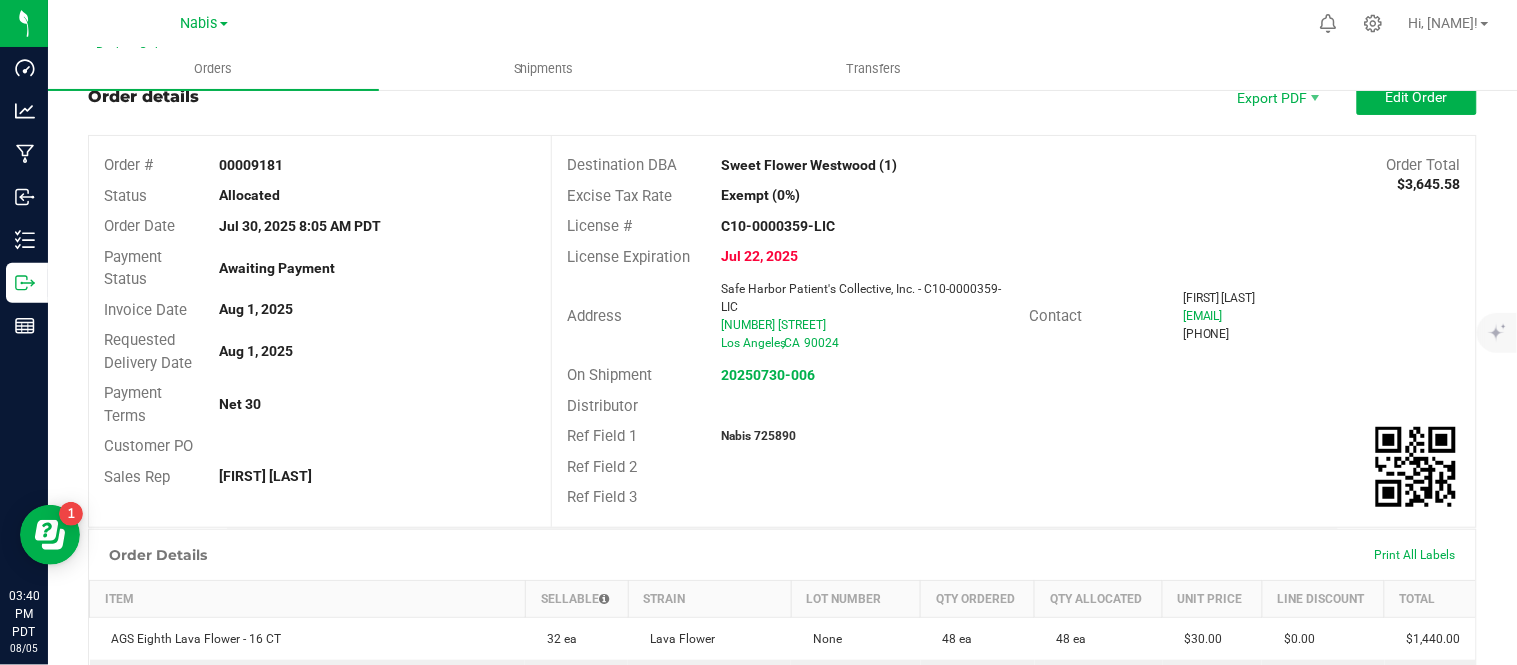 click on "Nabis 725890" at bounding box center (758, 436) 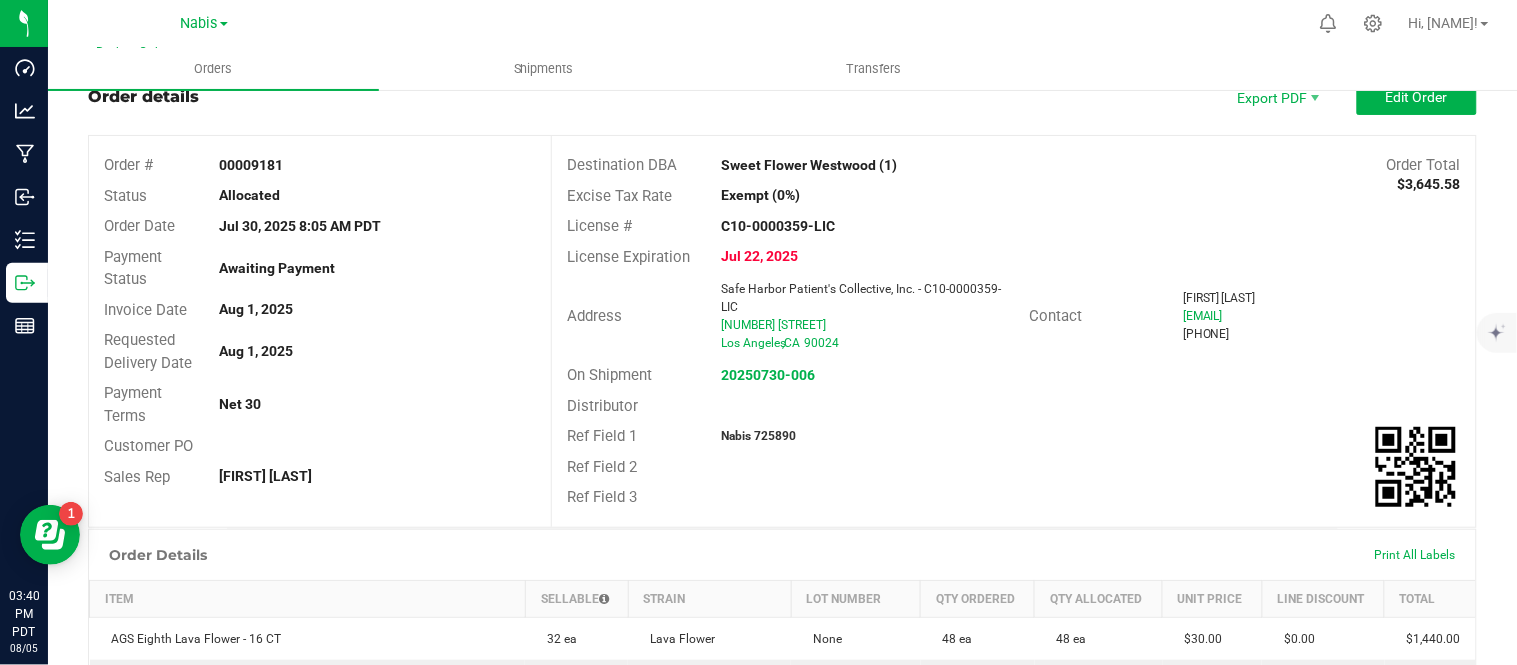 copy on "725890" 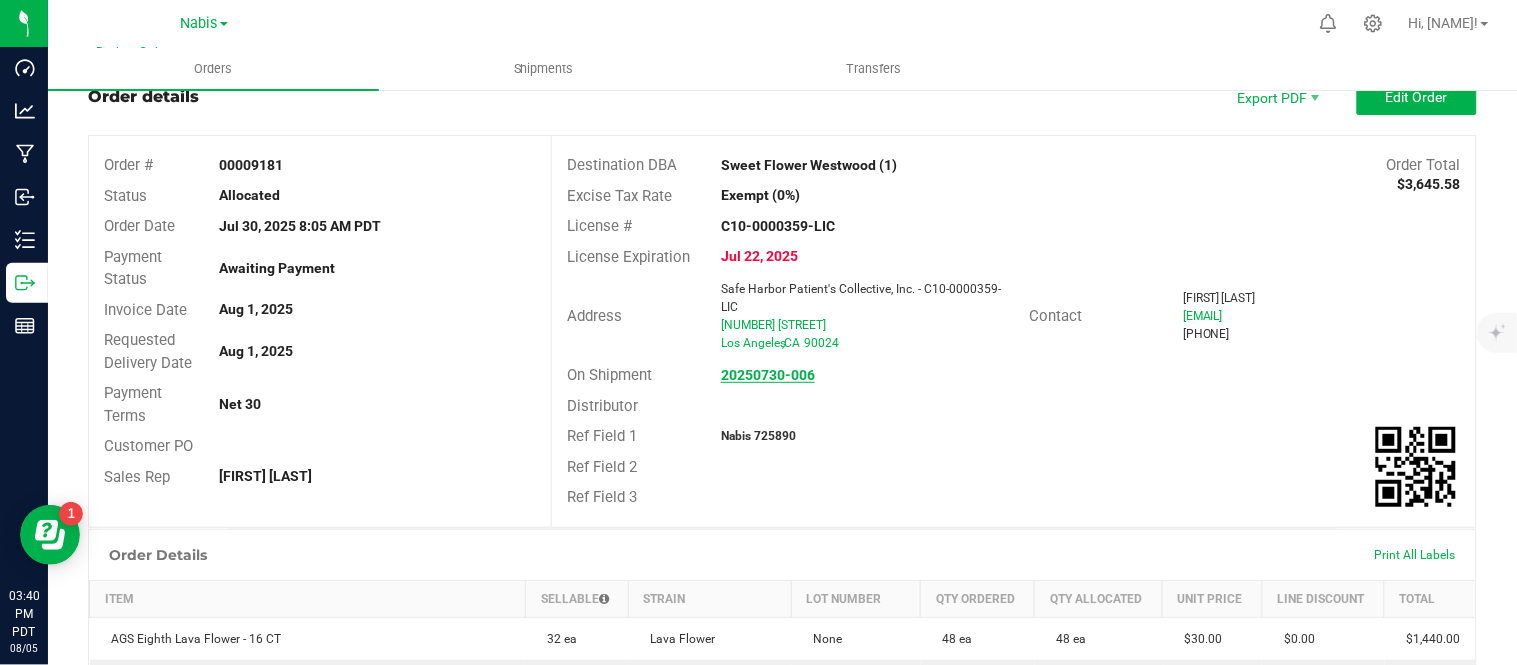 click on "20250730-006" at bounding box center (768, 375) 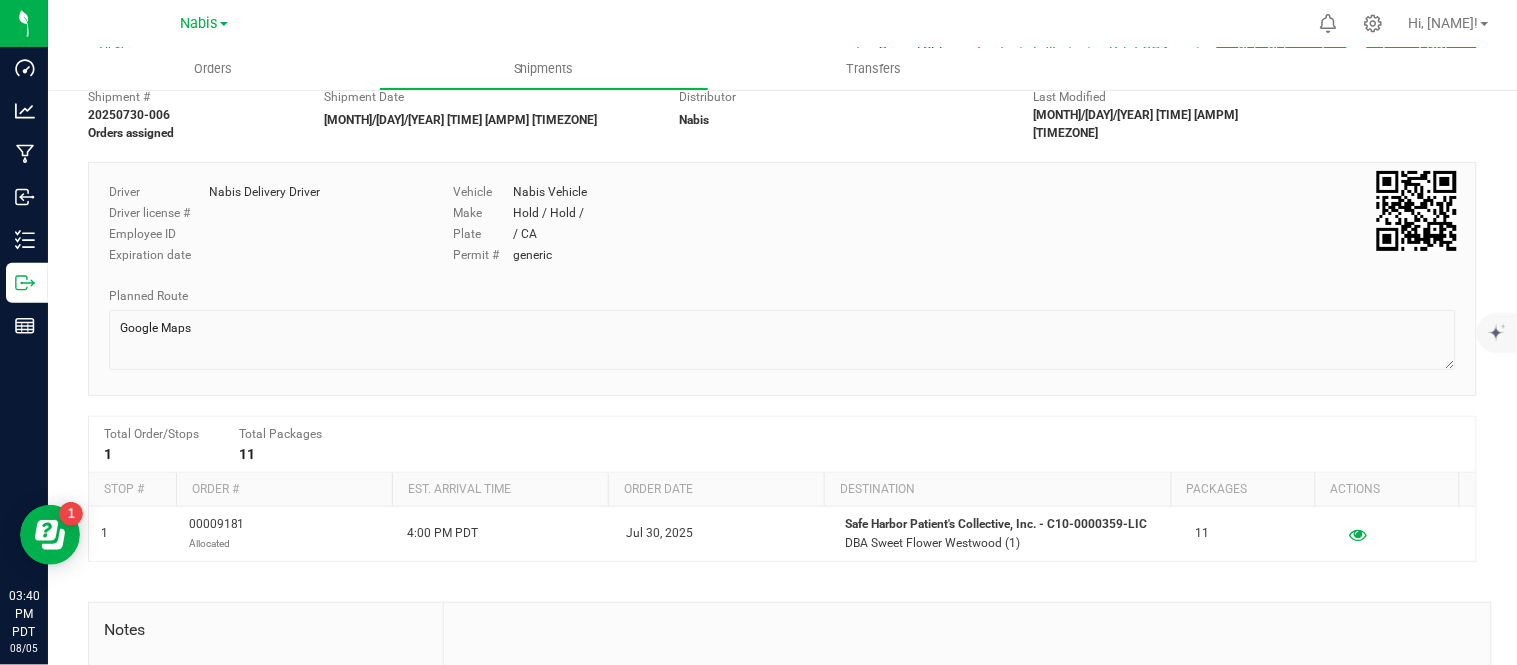 scroll, scrollTop: 0, scrollLeft: 0, axis: both 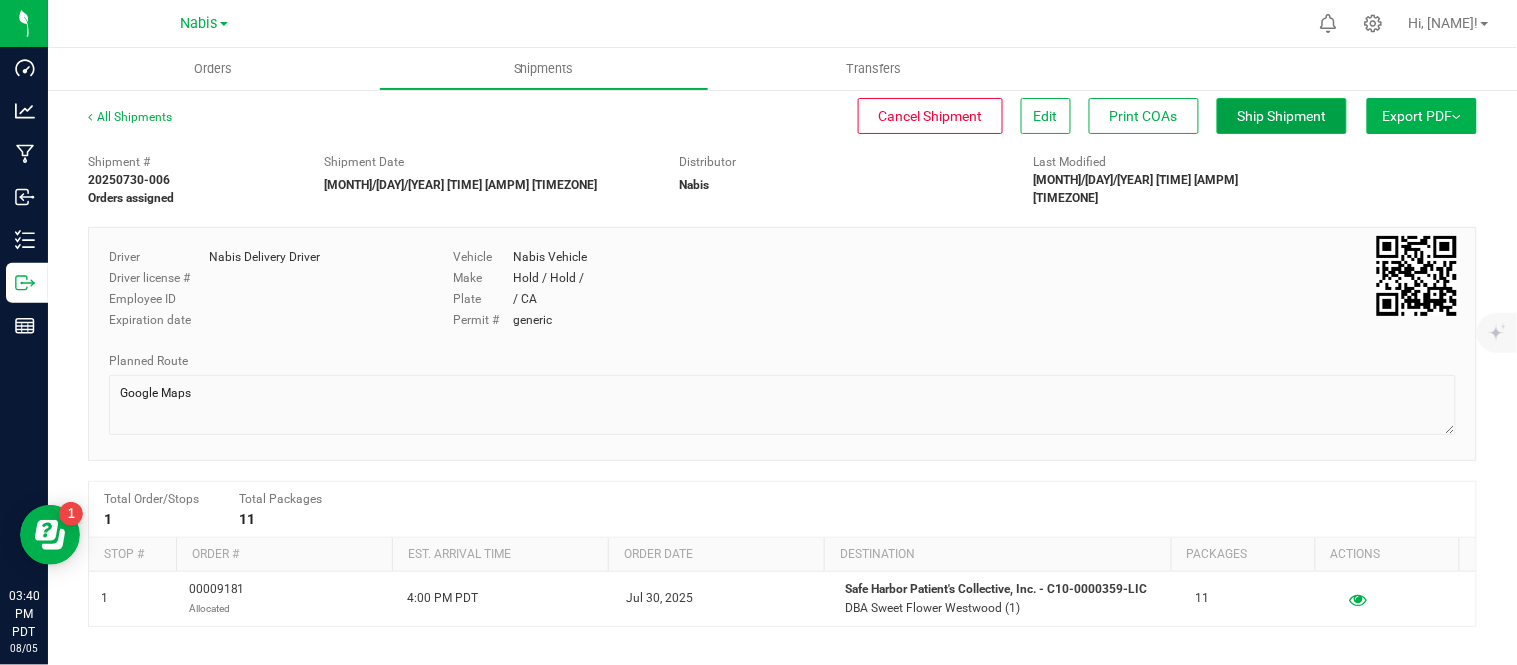 click on "Ship Shipment" at bounding box center [1282, 116] 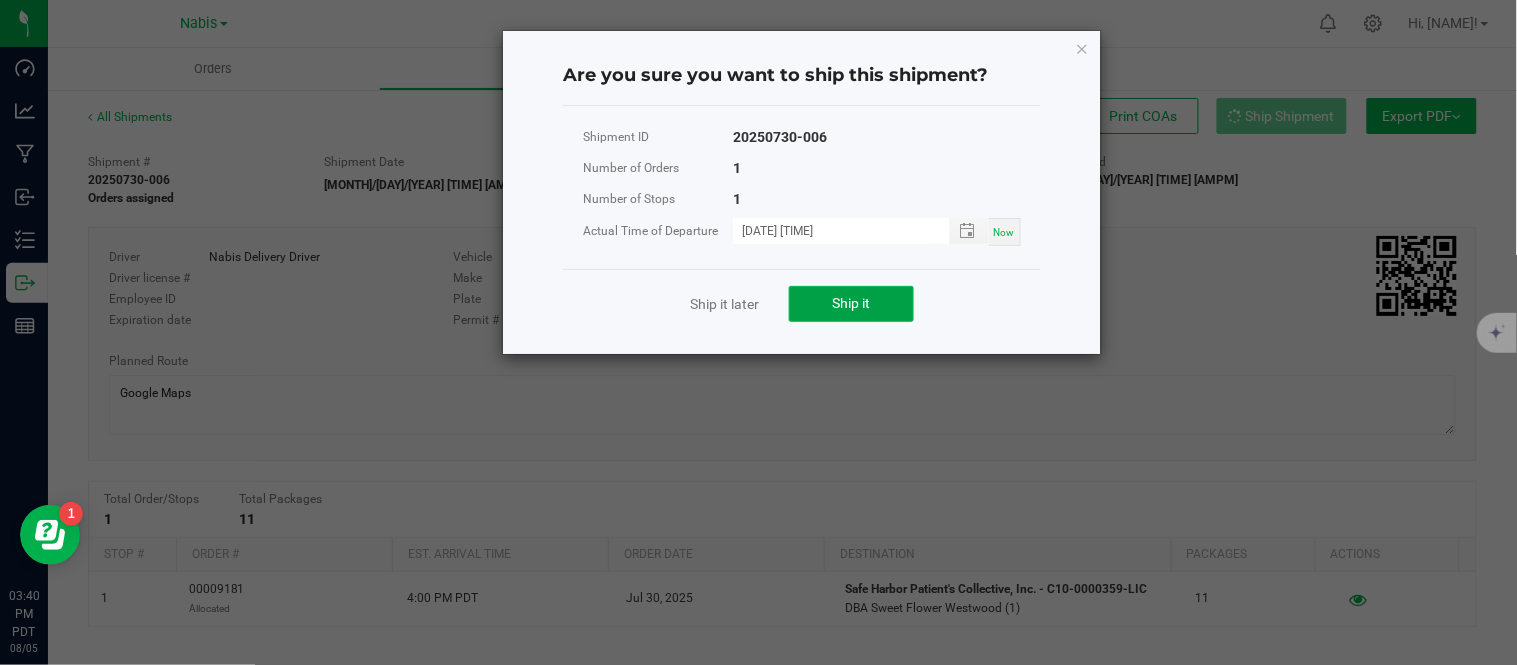 click on "Ship it" 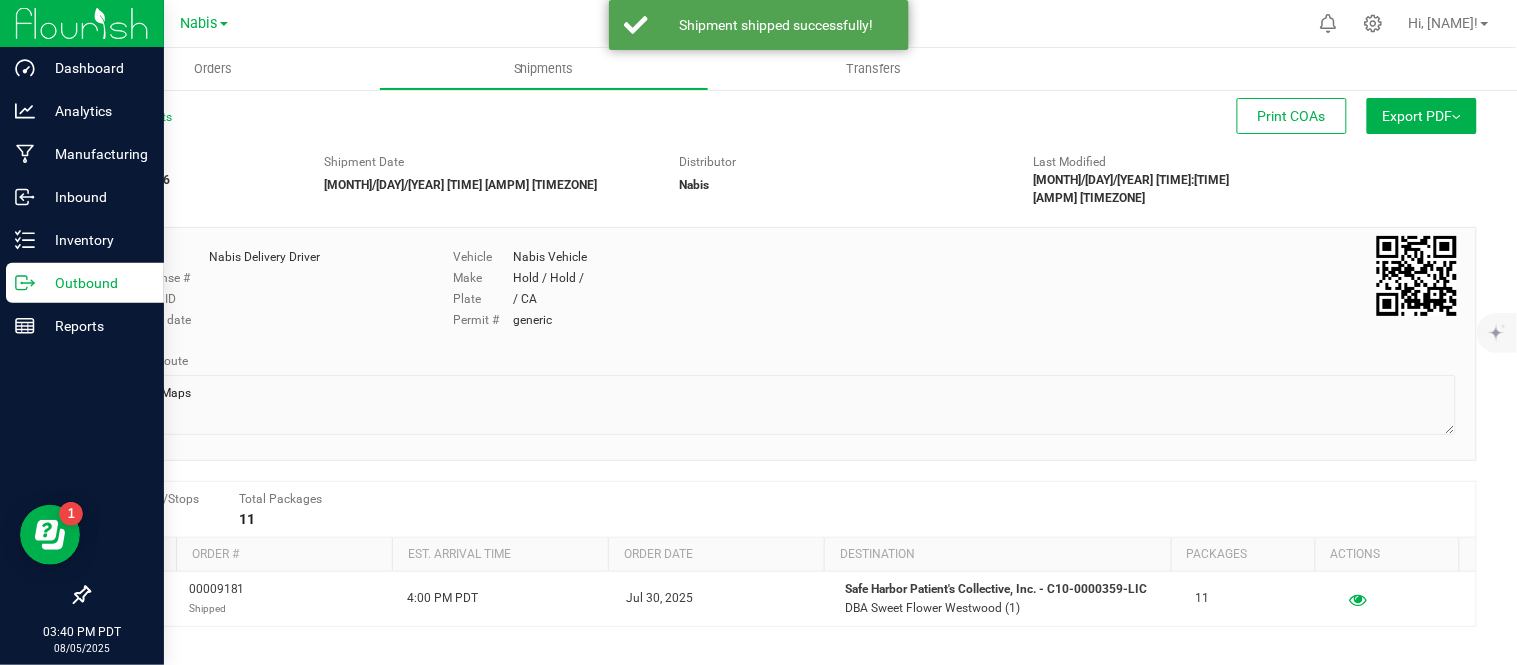 click on "Outbound" at bounding box center [95, 283] 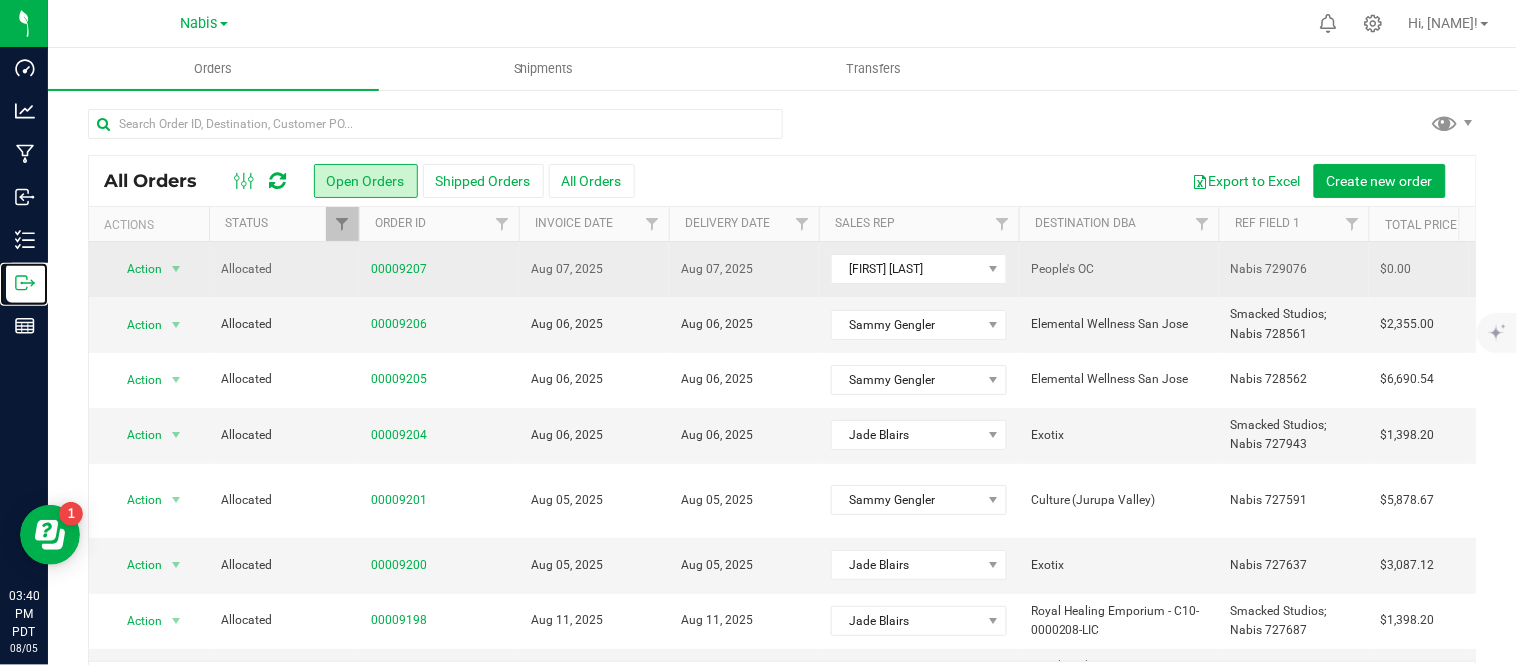 scroll, scrollTop: 65, scrollLeft: 0, axis: vertical 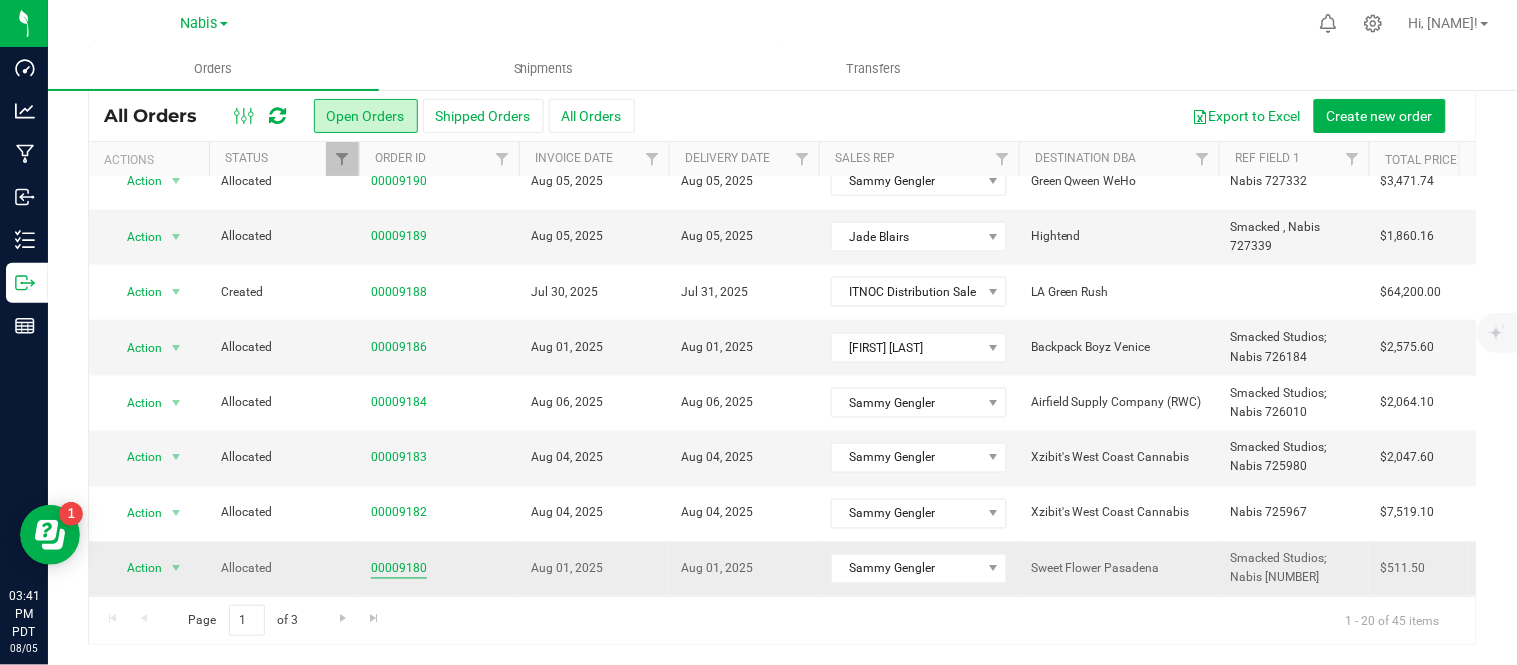 click on "00009180" at bounding box center (399, 569) 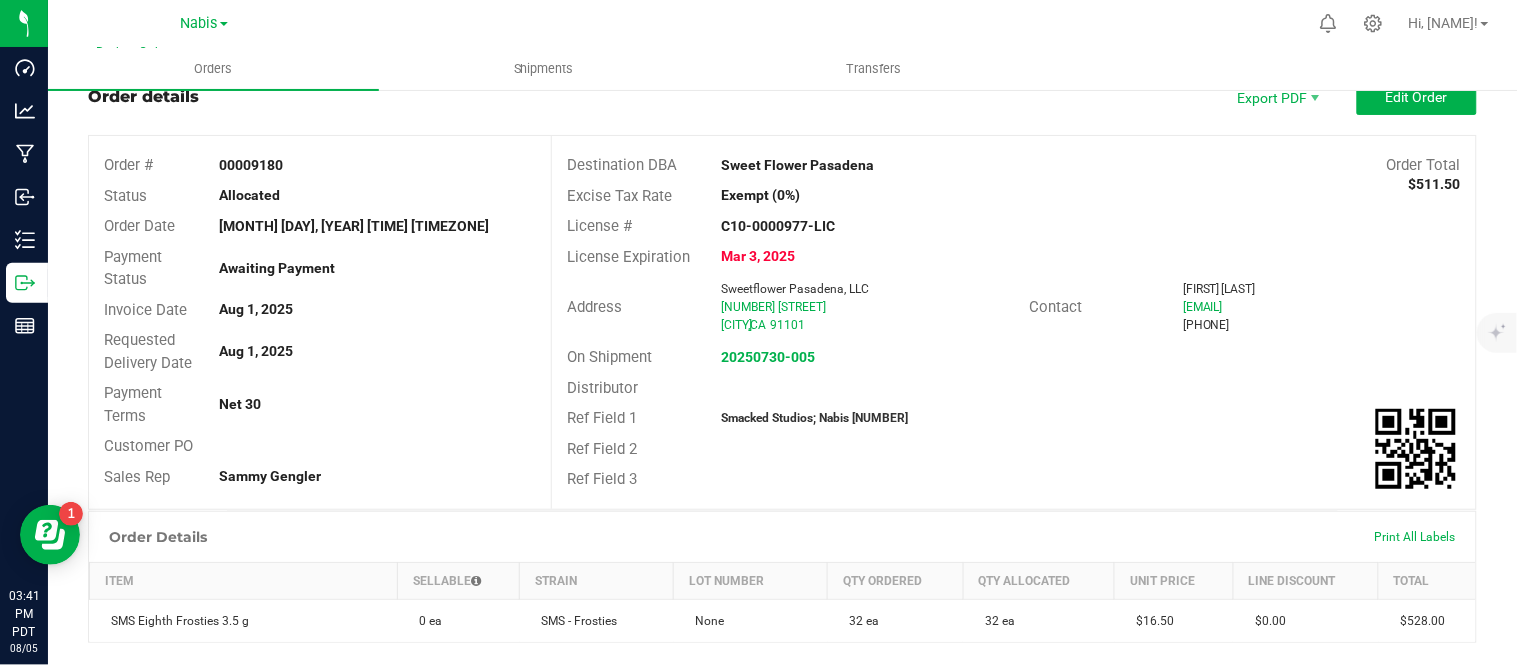 click on "Smacked Studios; Nabis [NUMBER]" at bounding box center [814, 418] 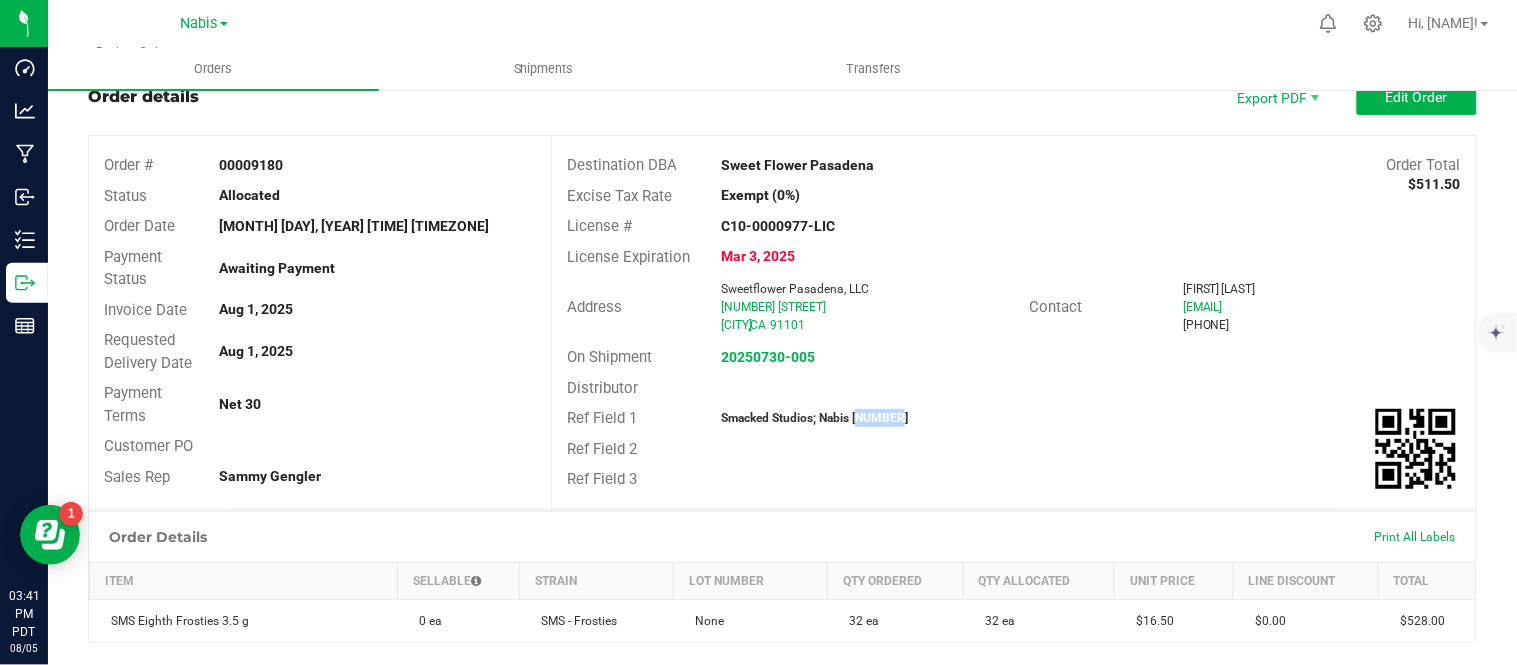 click on "Smacked Studios; Nabis [NUMBER]" at bounding box center [814, 418] 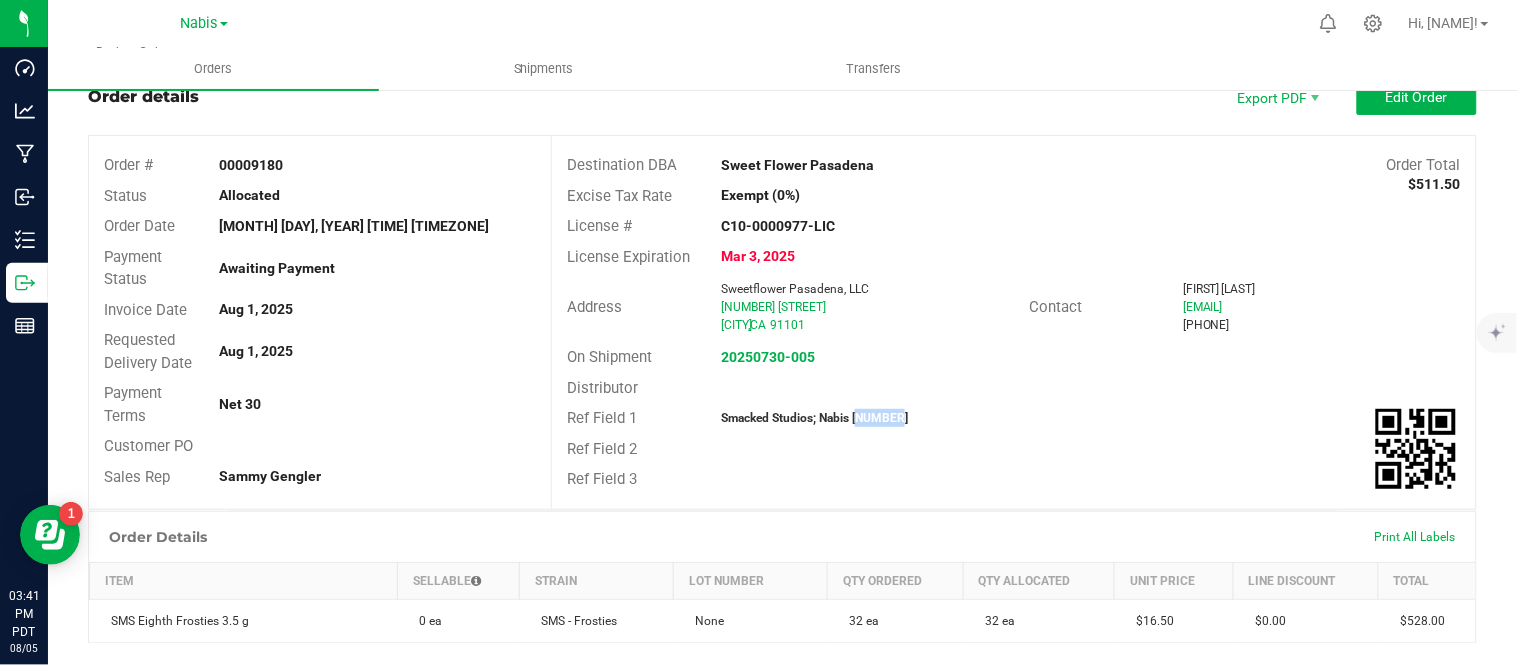 copy on "725883" 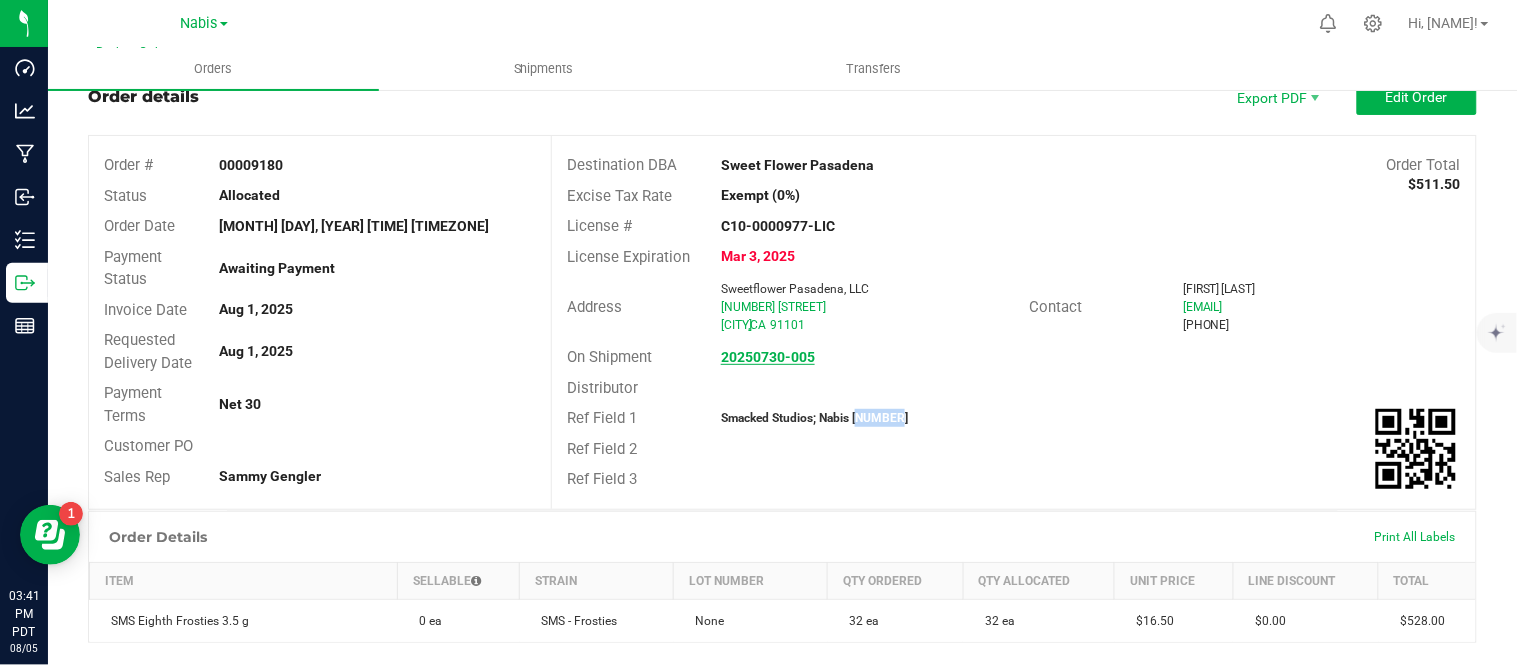 click on "20250730-005" at bounding box center [768, 357] 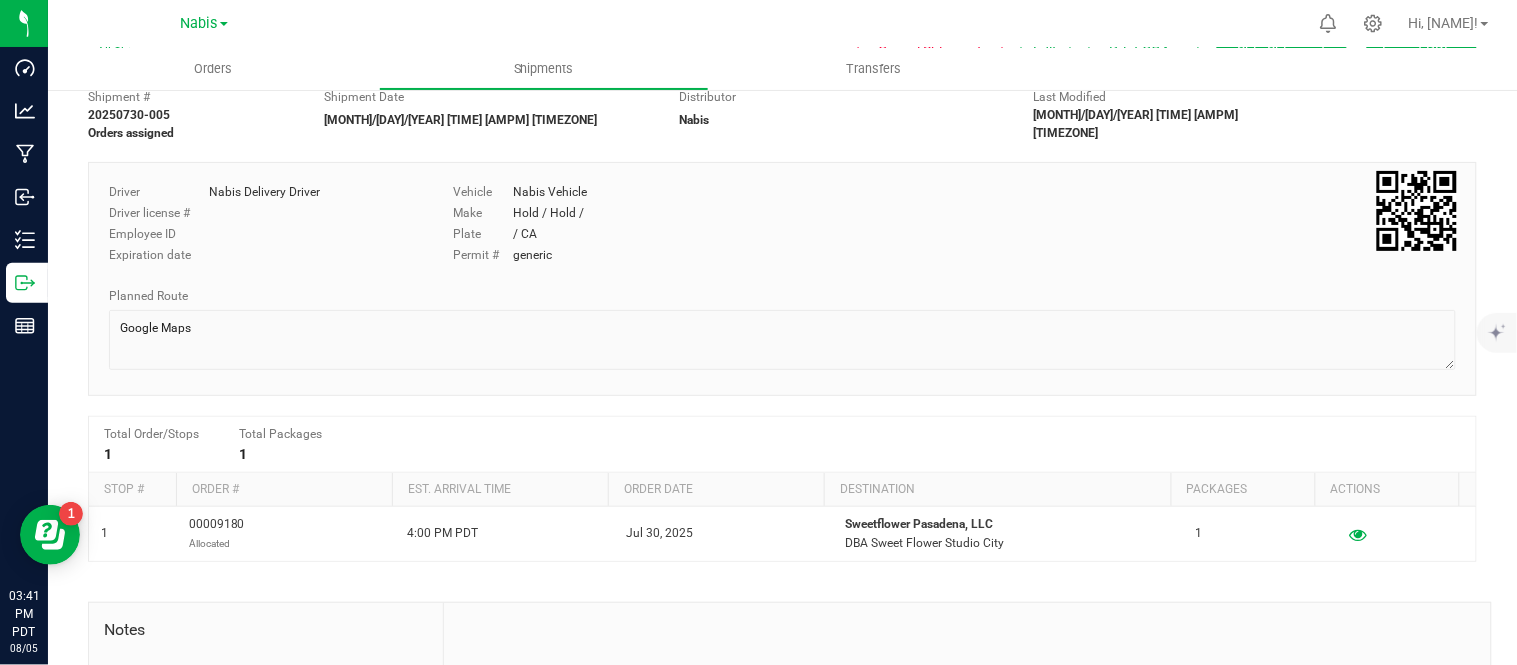 scroll, scrollTop: 0, scrollLeft: 0, axis: both 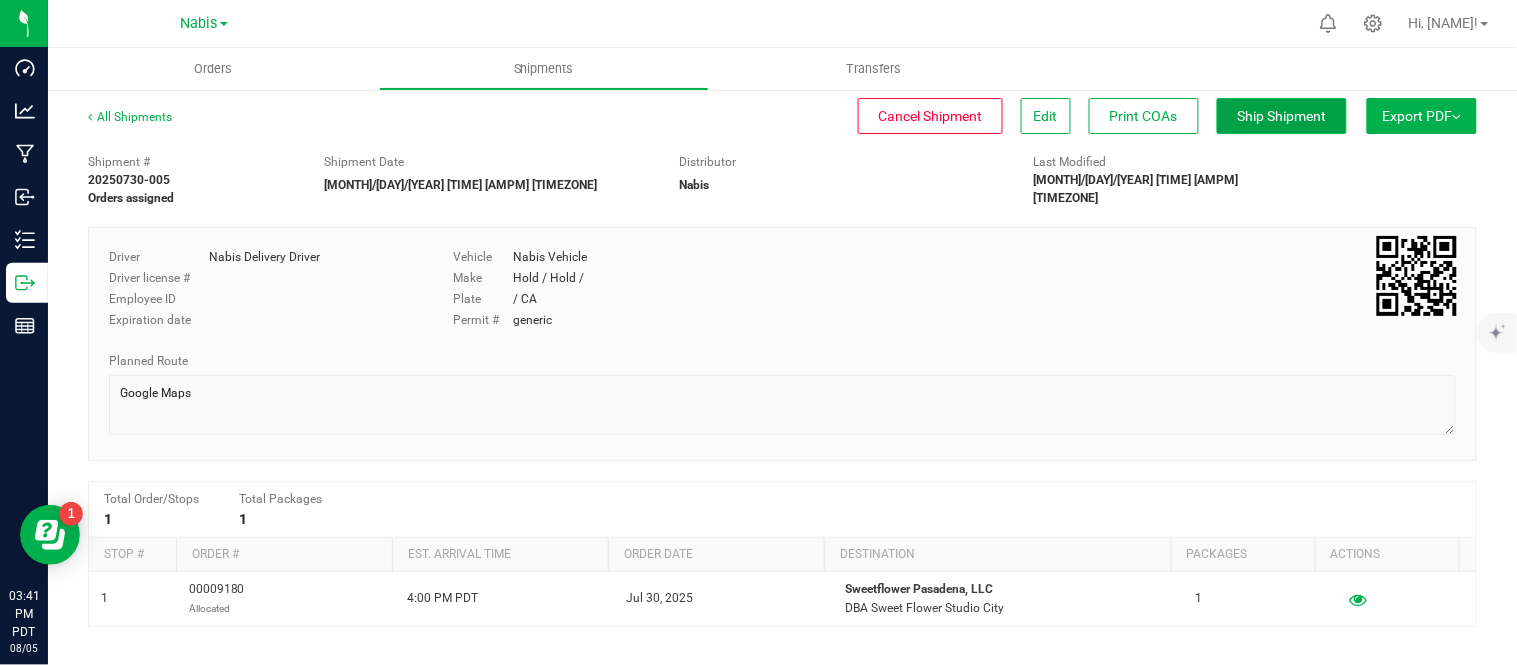 click on "Ship Shipment" at bounding box center [1282, 116] 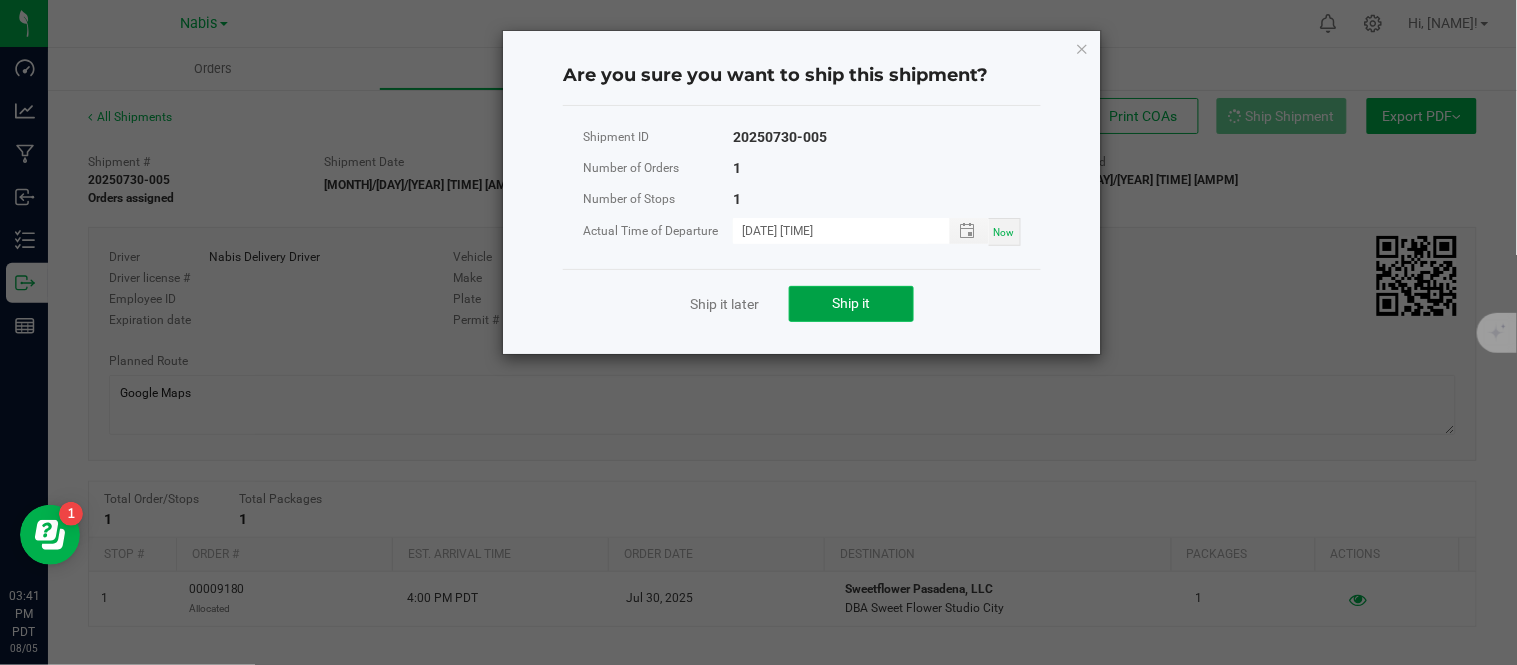 click on "Ship it" 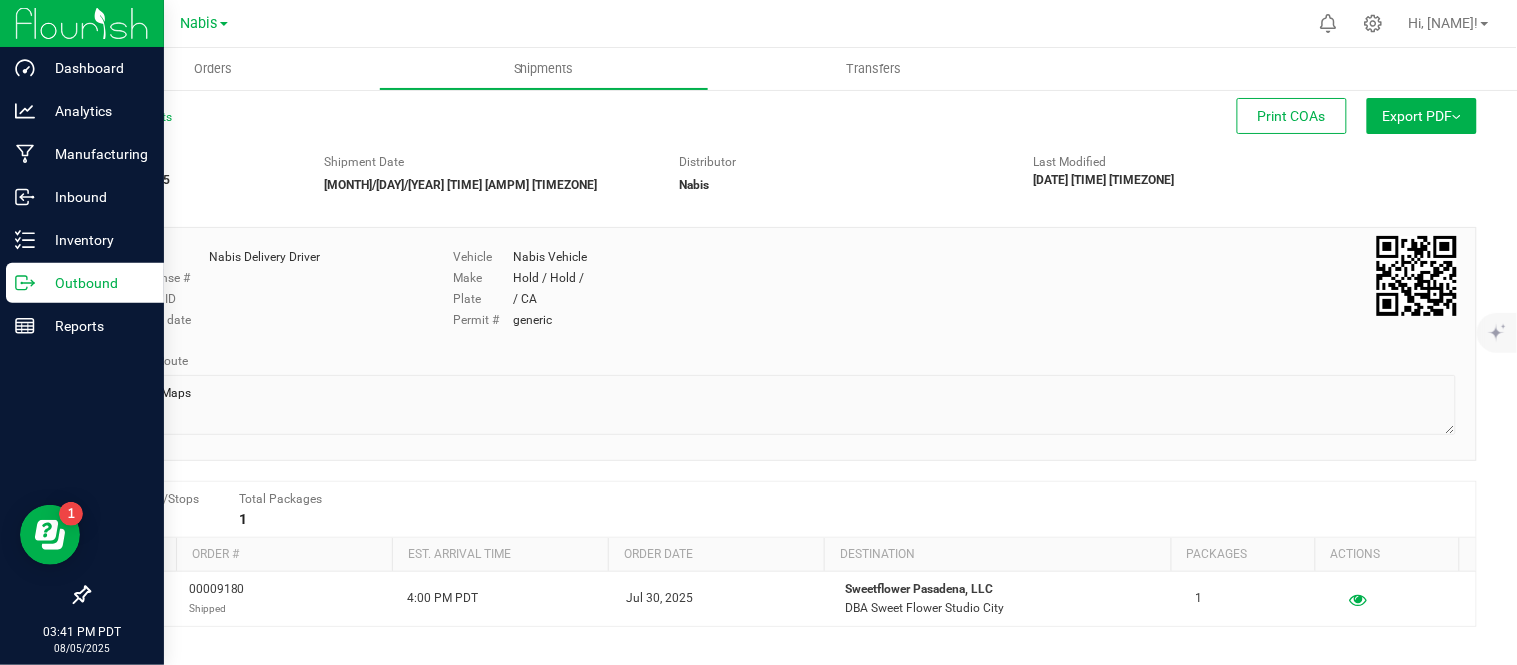 click on "Outbound" at bounding box center (95, 283) 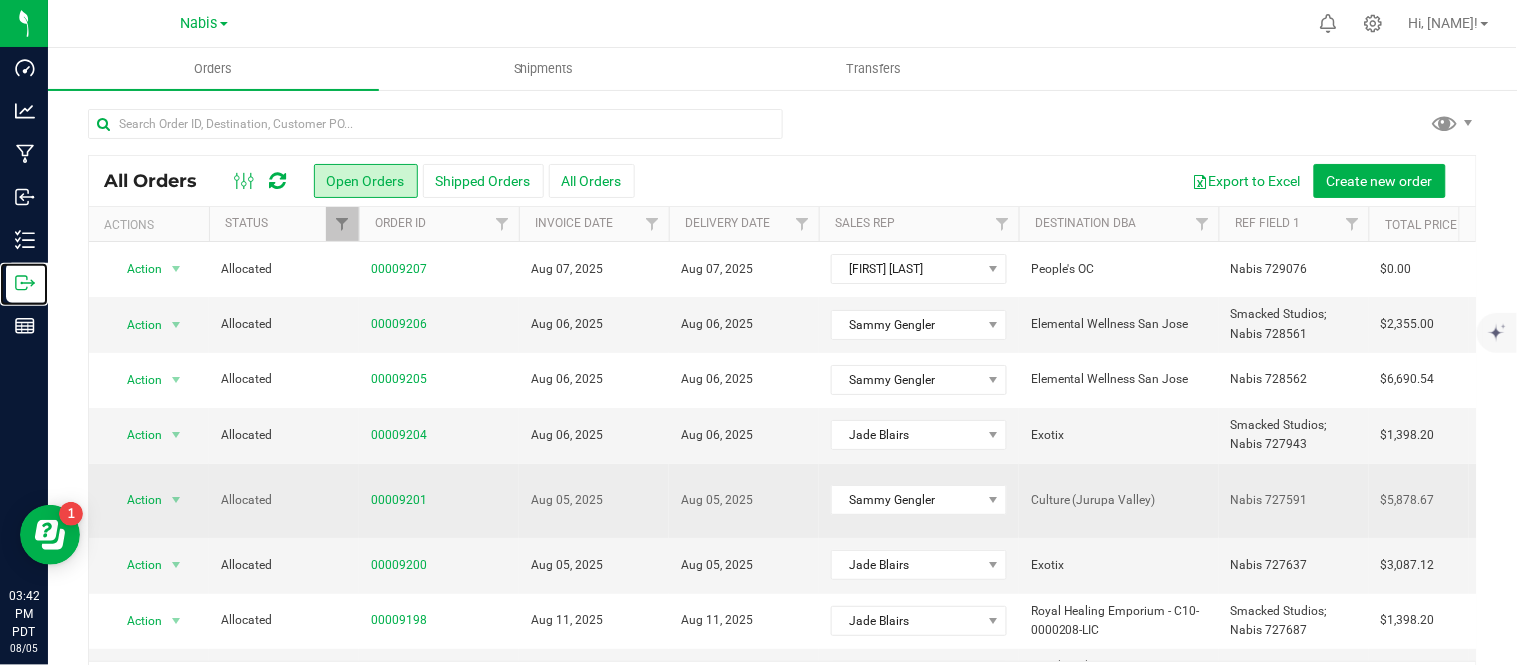 scroll, scrollTop: 724, scrollLeft: 0, axis: vertical 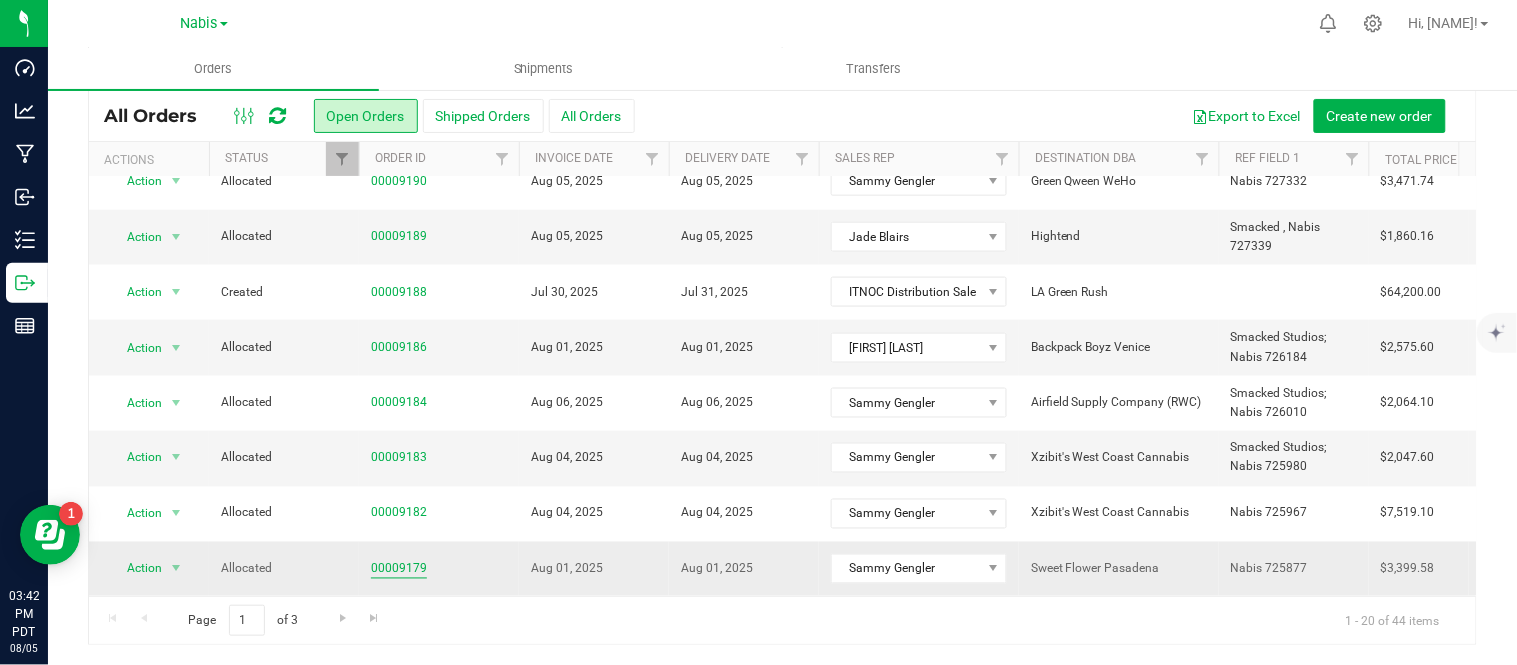 click on "00009179" at bounding box center (399, 569) 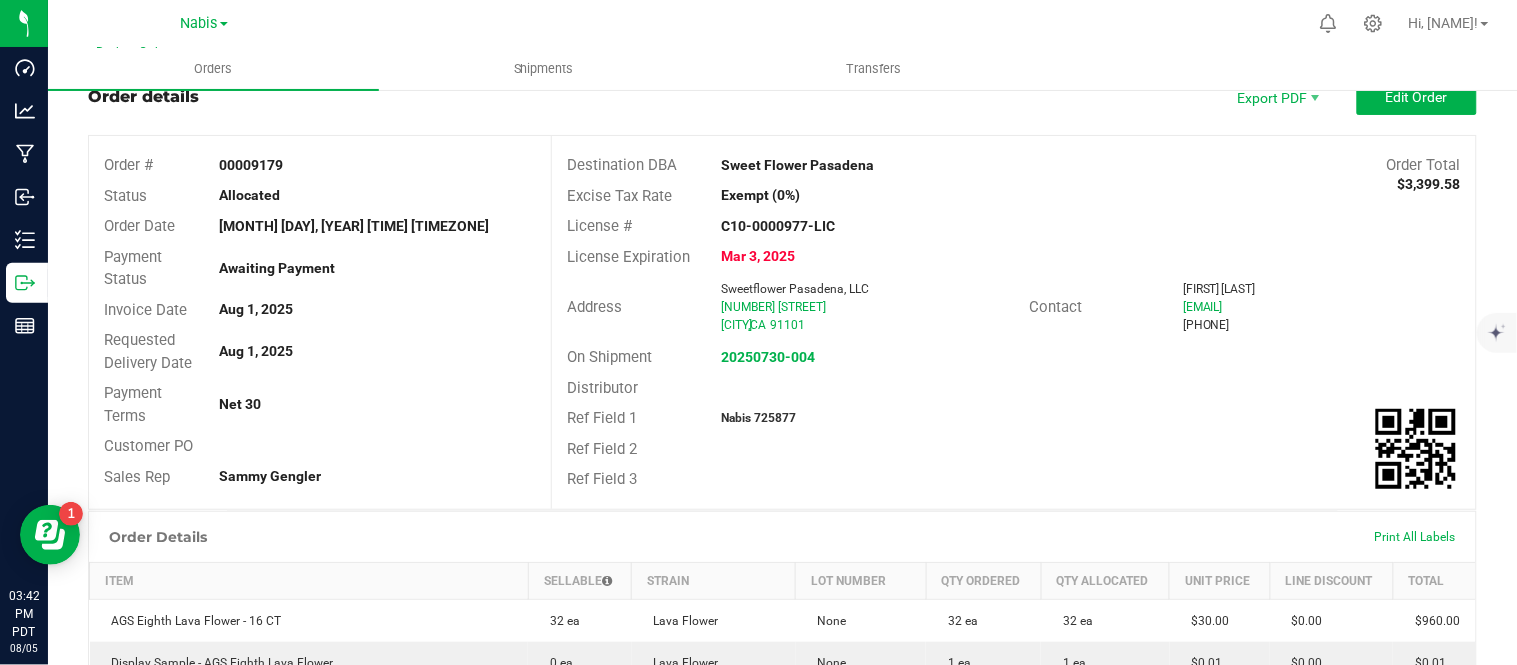 click on "Nabis 725877" at bounding box center (758, 418) 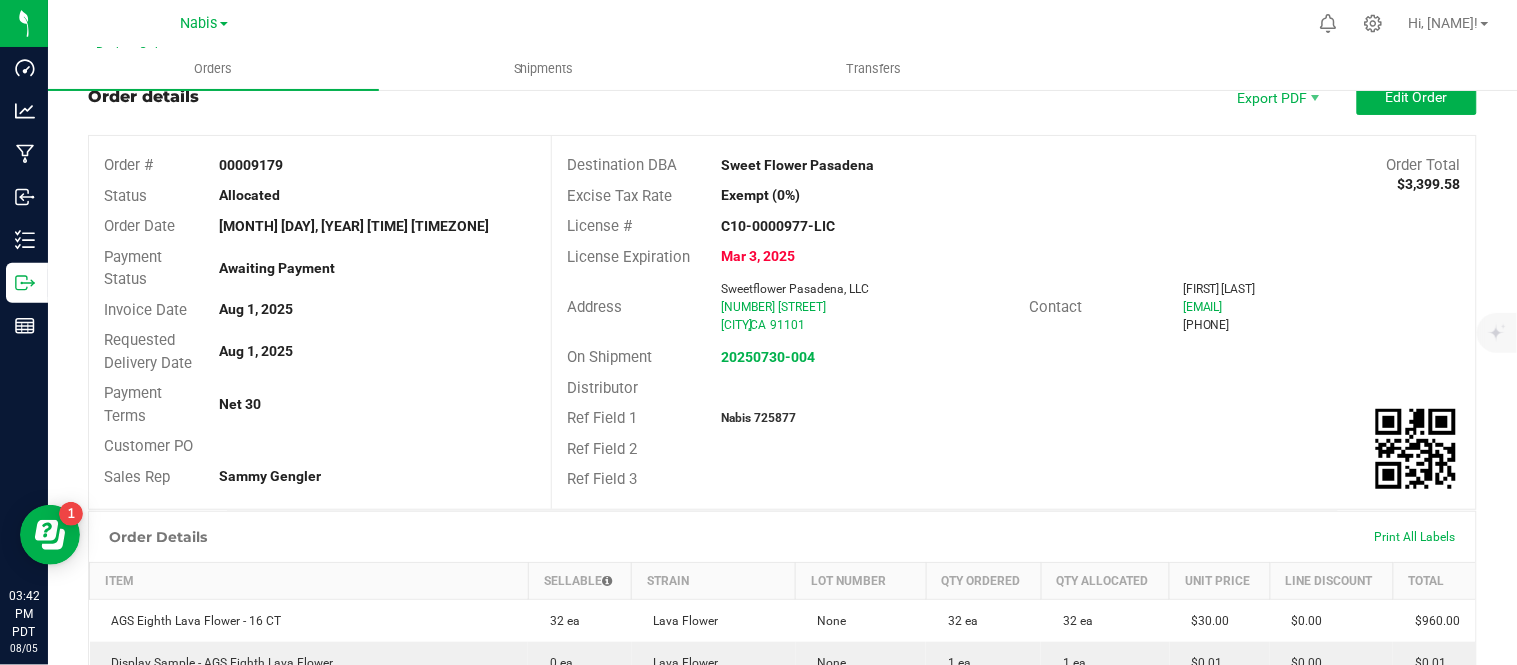 click on "Nabis 725877" at bounding box center (758, 418) 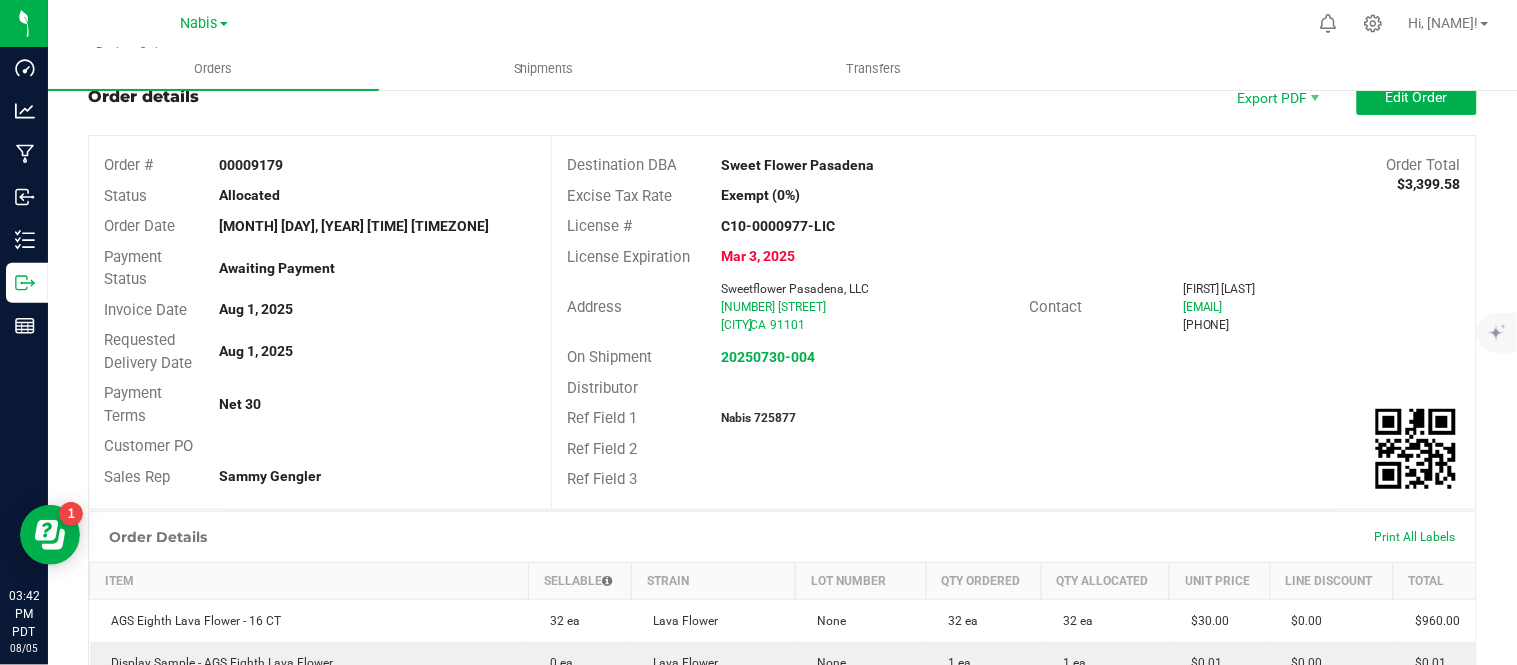 copy on "725877" 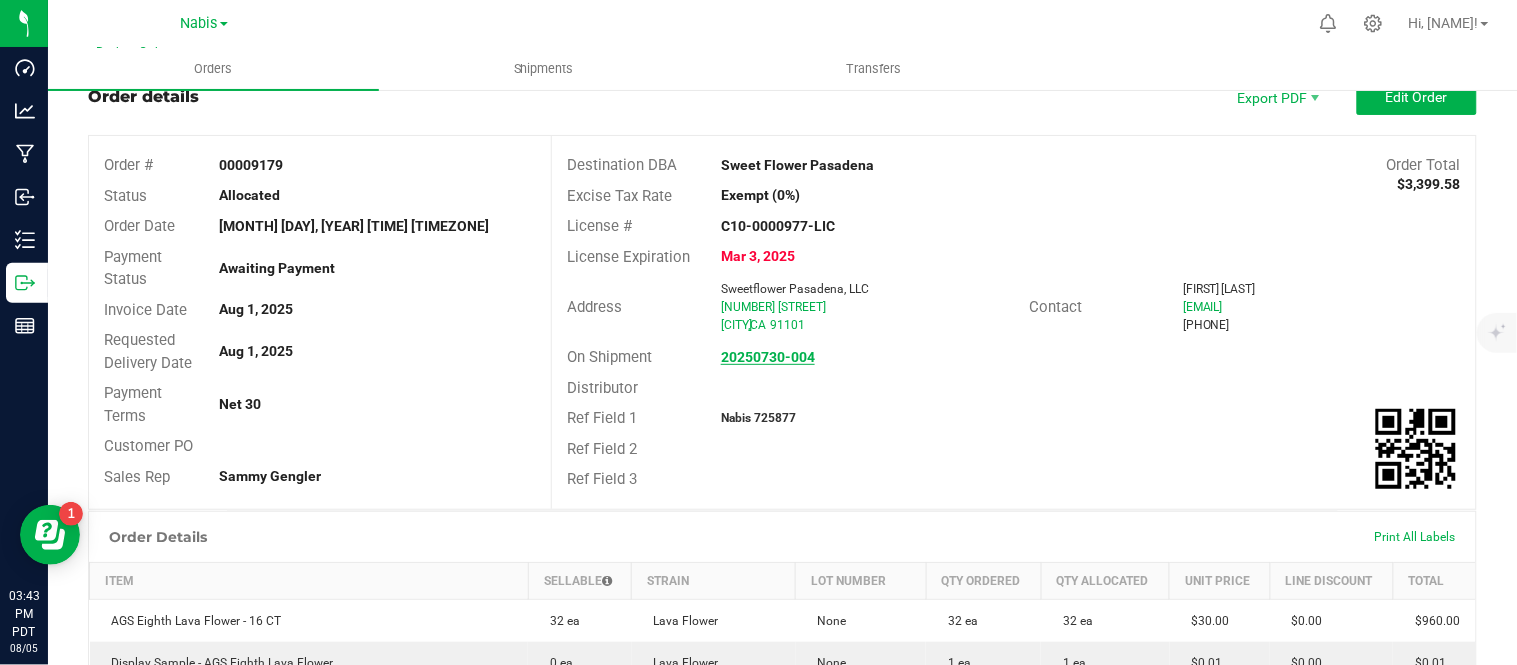 click on "20250730-004" at bounding box center [768, 357] 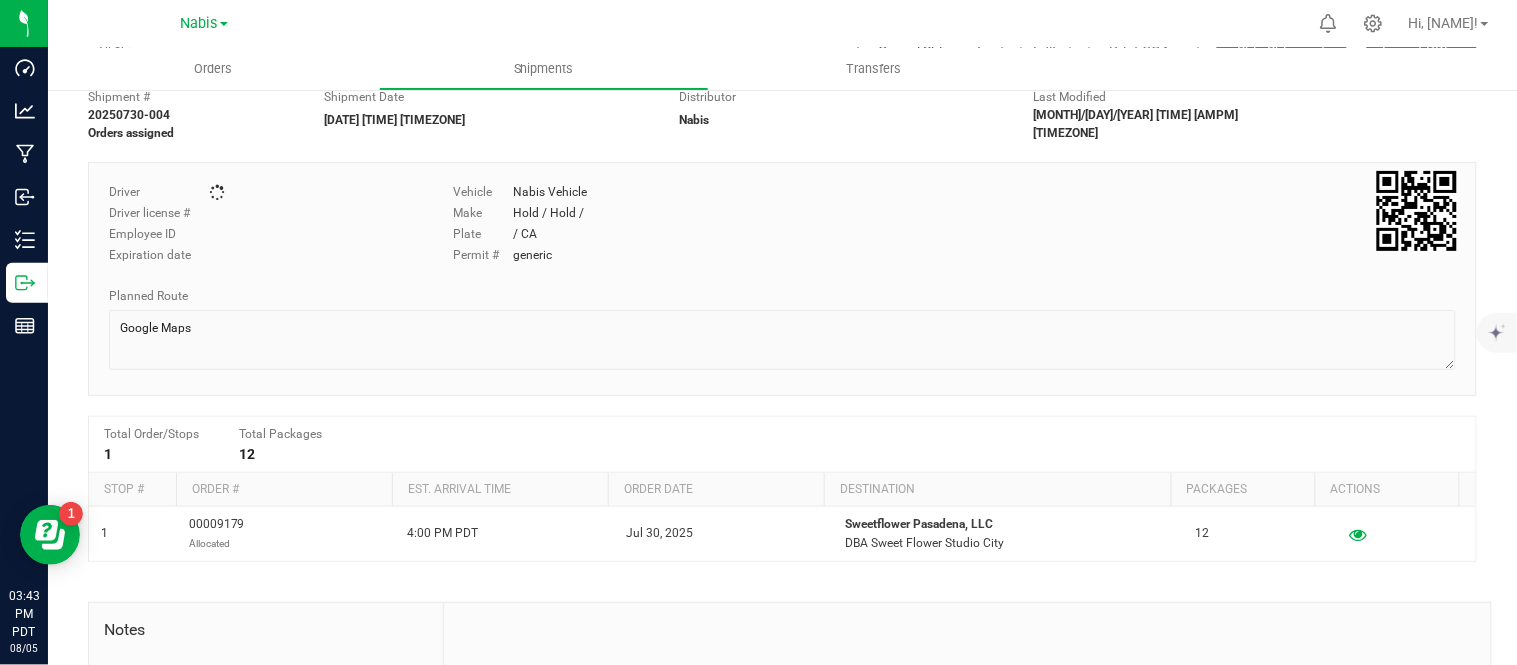 scroll, scrollTop: 0, scrollLeft: 0, axis: both 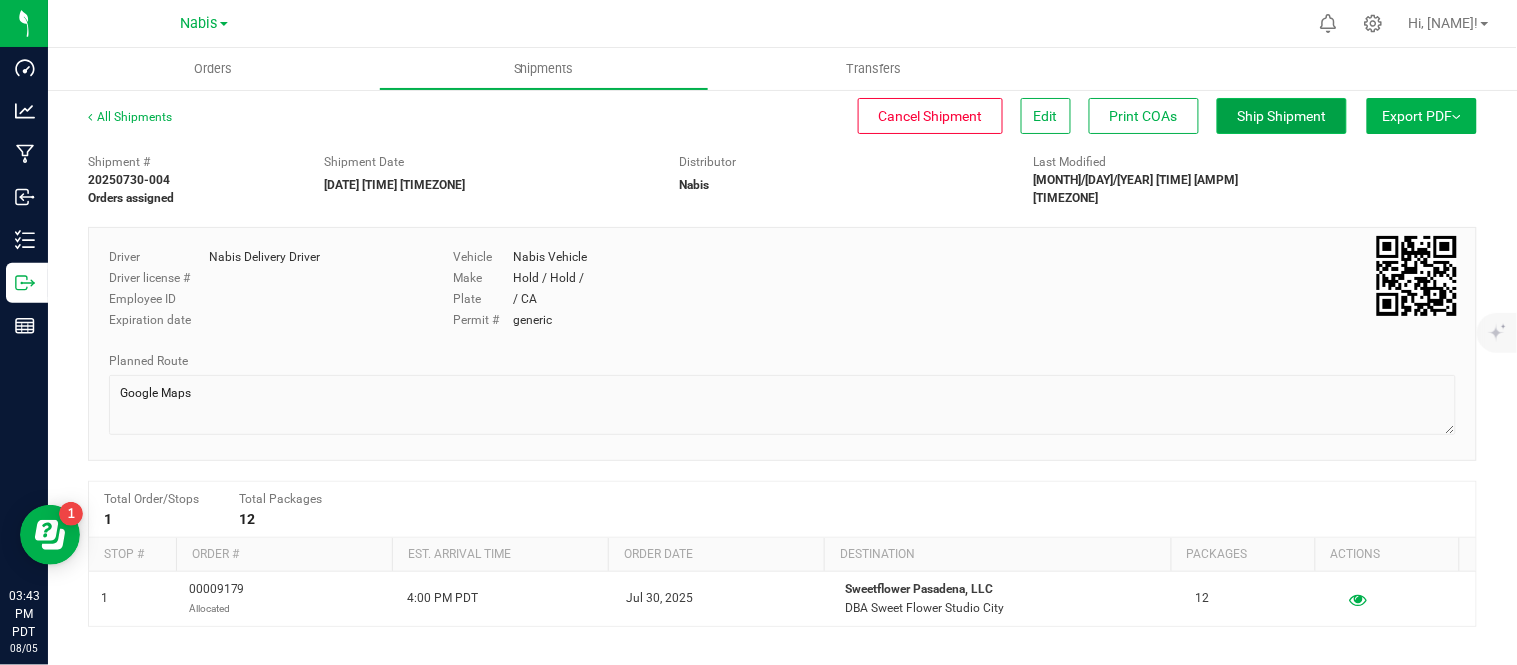click on "Ship Shipment" at bounding box center (1282, 116) 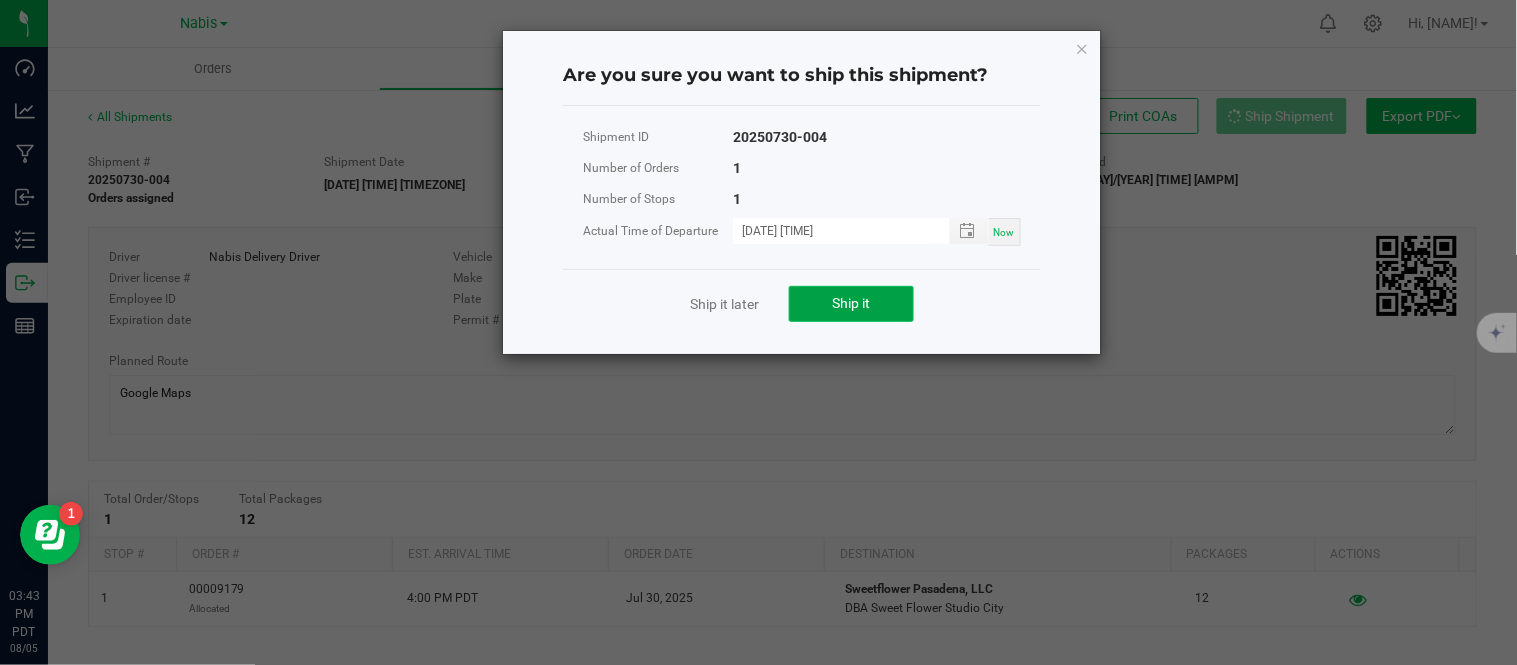 click on "Ship it" 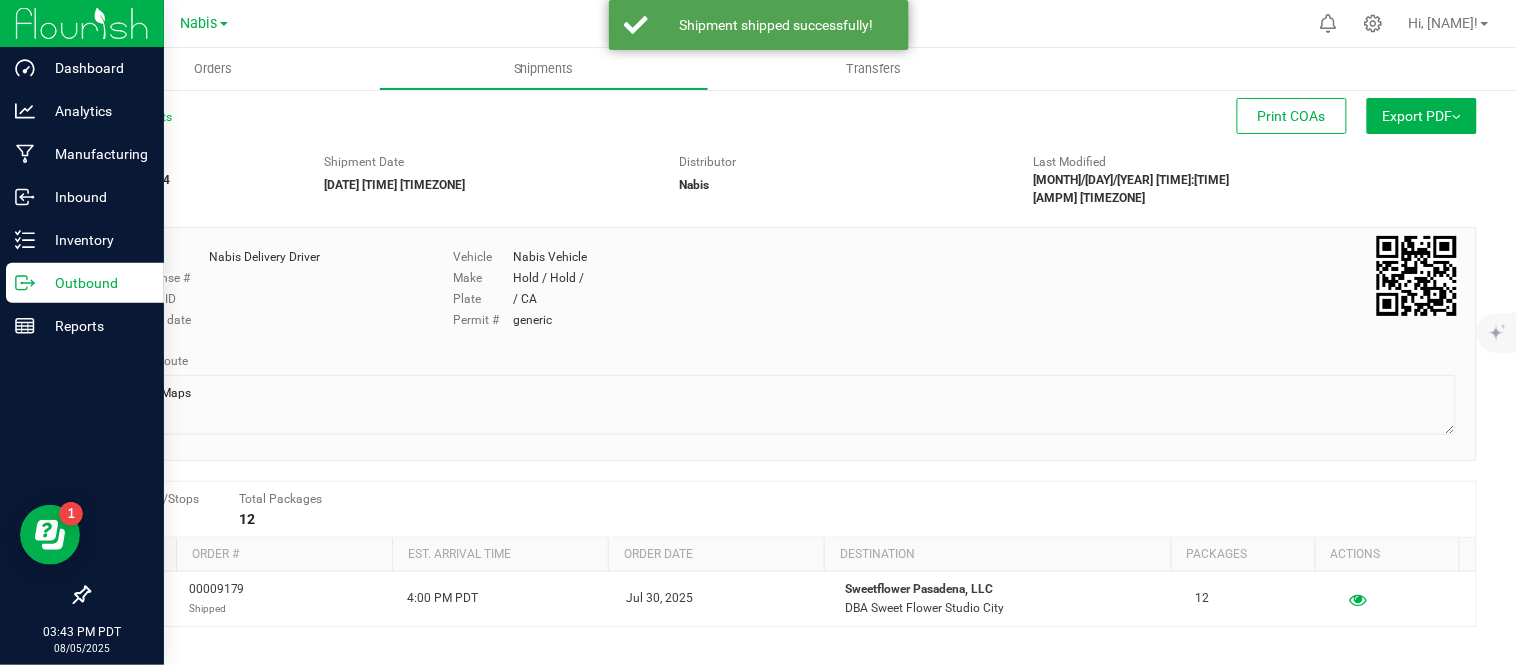 click on "Outbound" at bounding box center [85, 283] 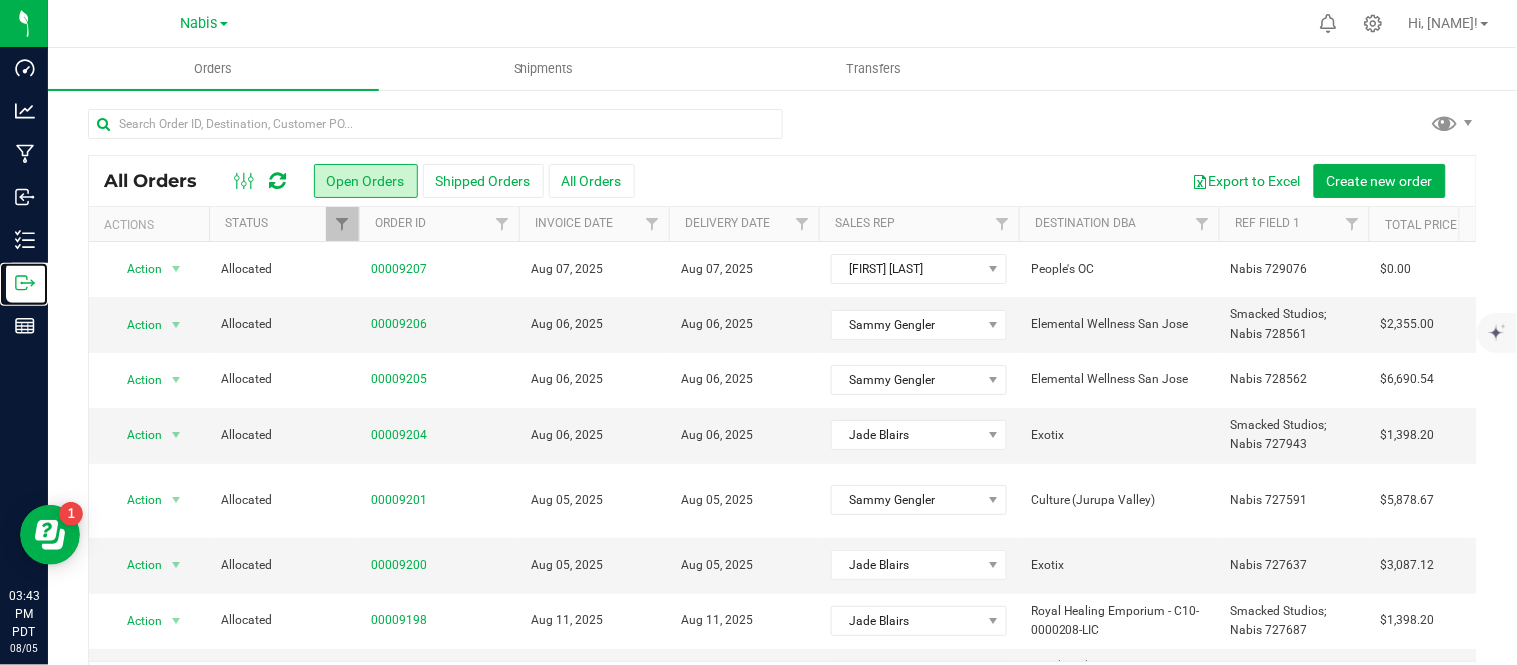 scroll, scrollTop: 724, scrollLeft: 0, axis: vertical 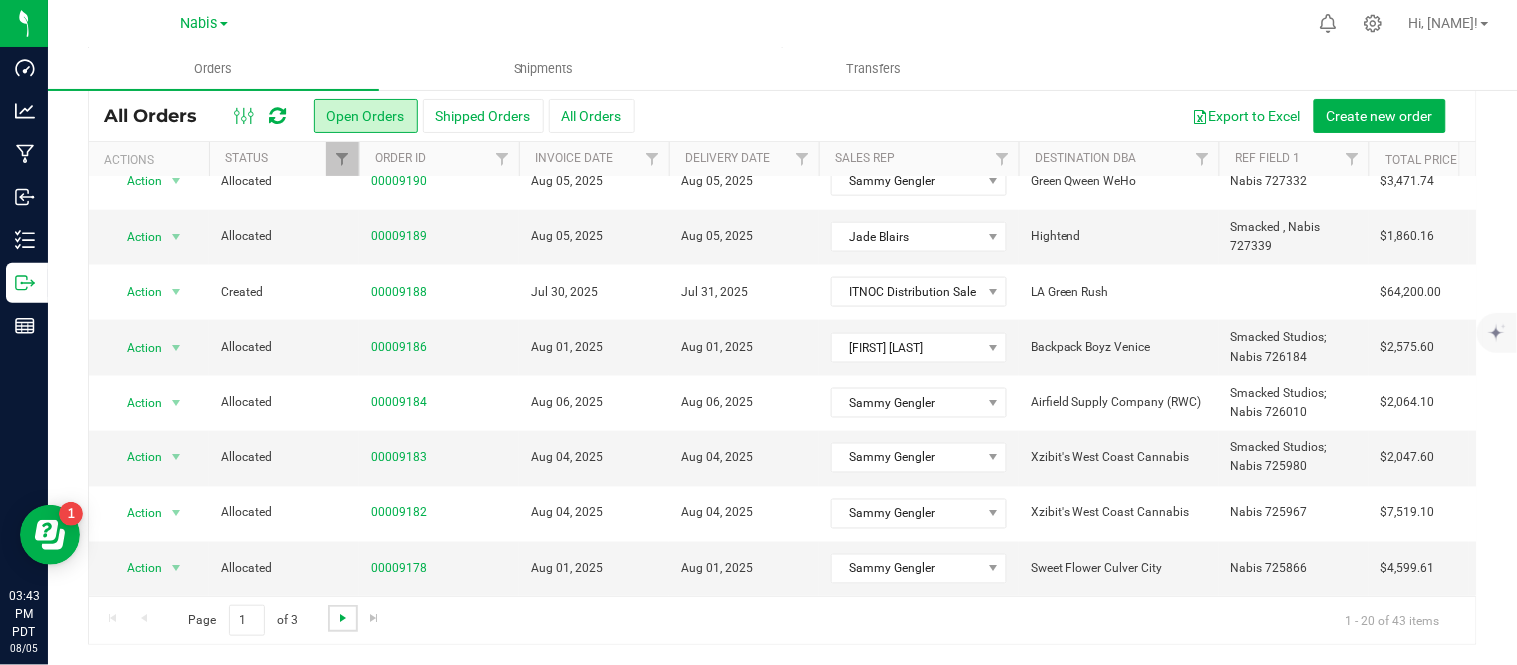 click at bounding box center [343, 618] 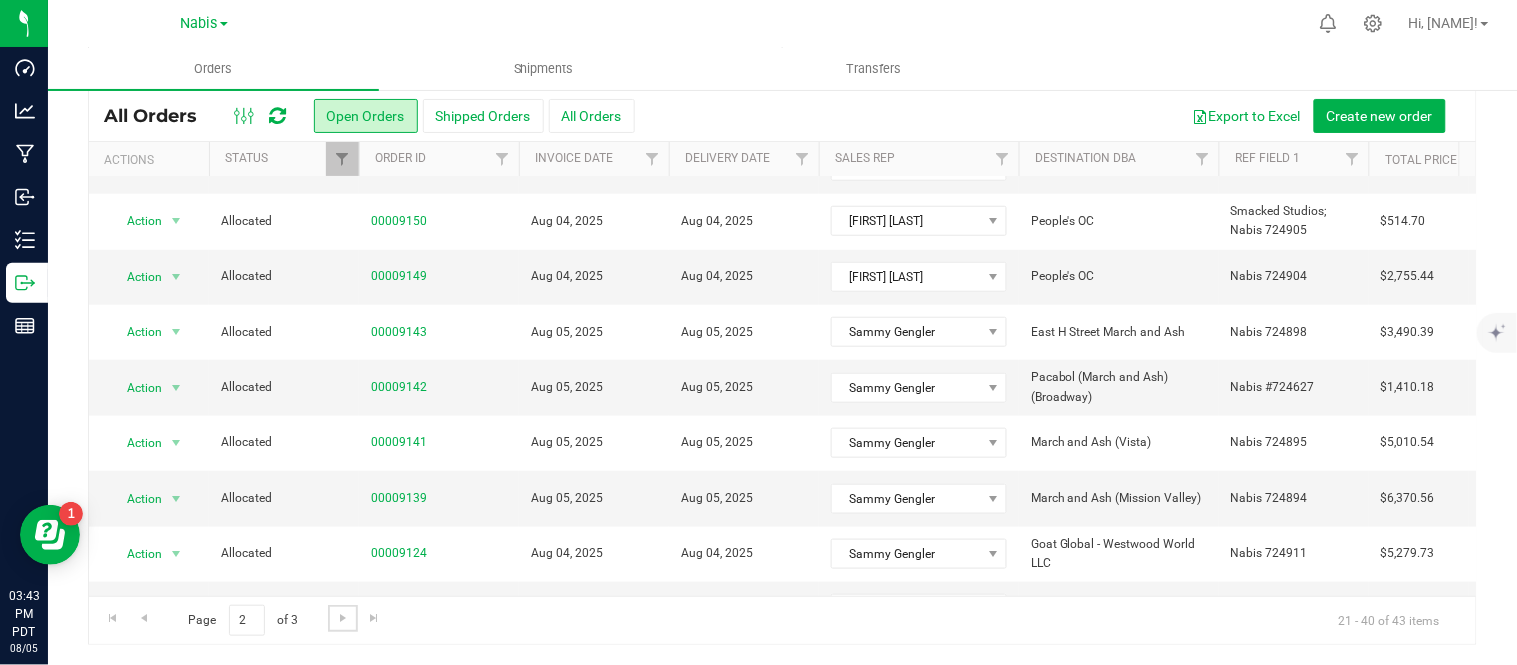 scroll, scrollTop: 0, scrollLeft: 0, axis: both 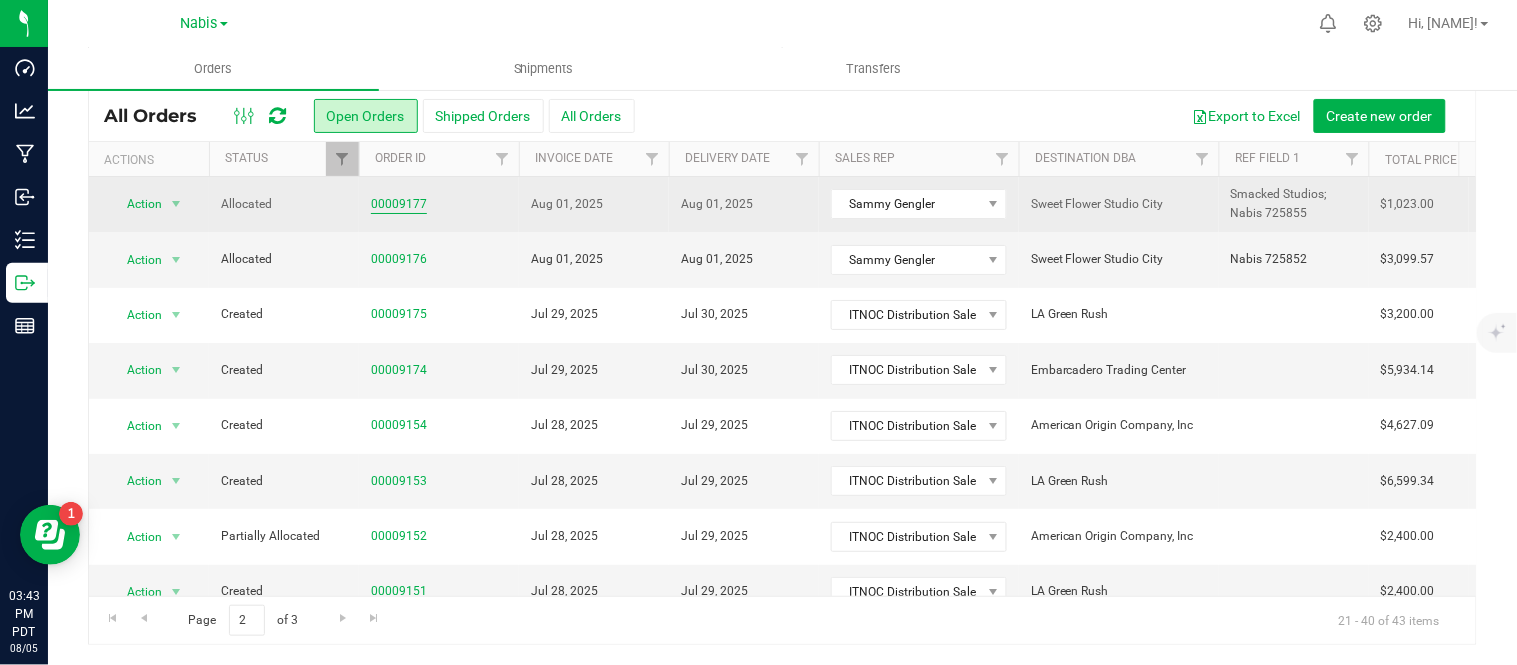 click on "00009177" at bounding box center (399, 204) 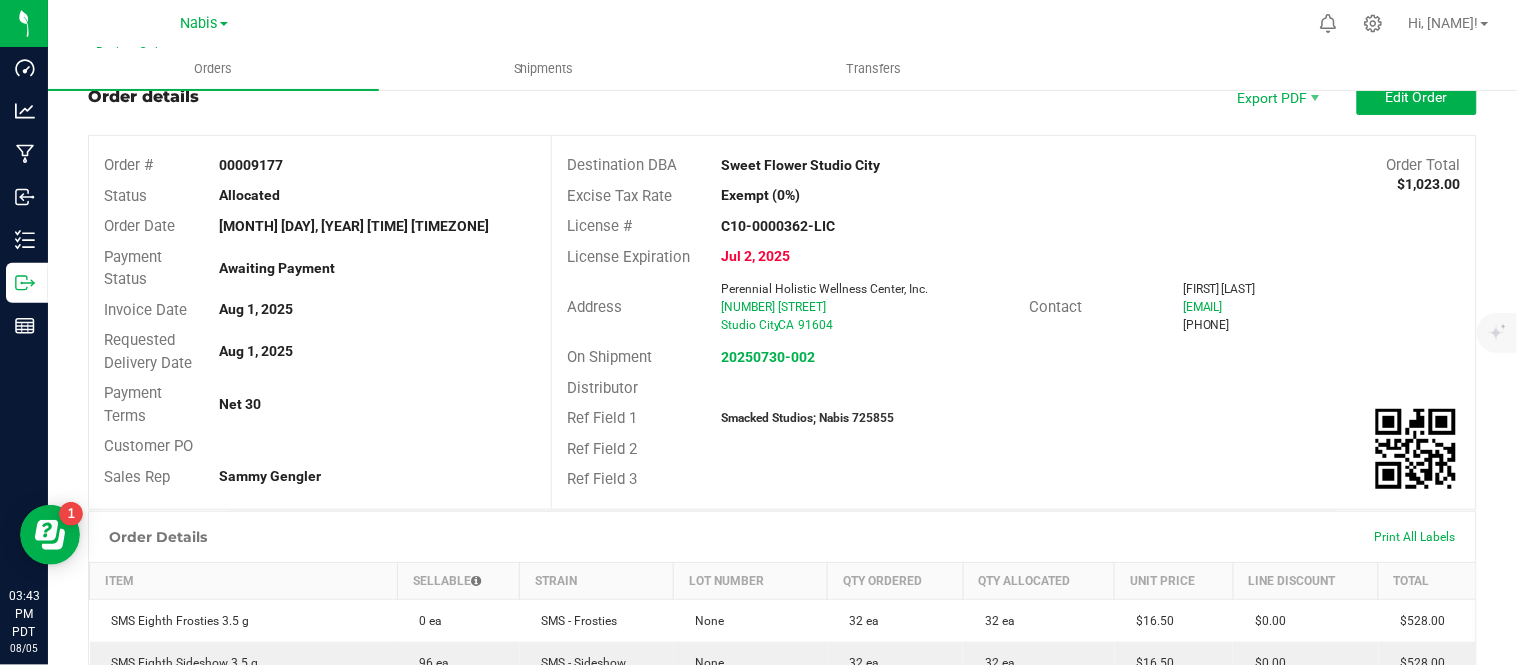 click on "Smacked Studios; Nabis 725855" at bounding box center [807, 418] 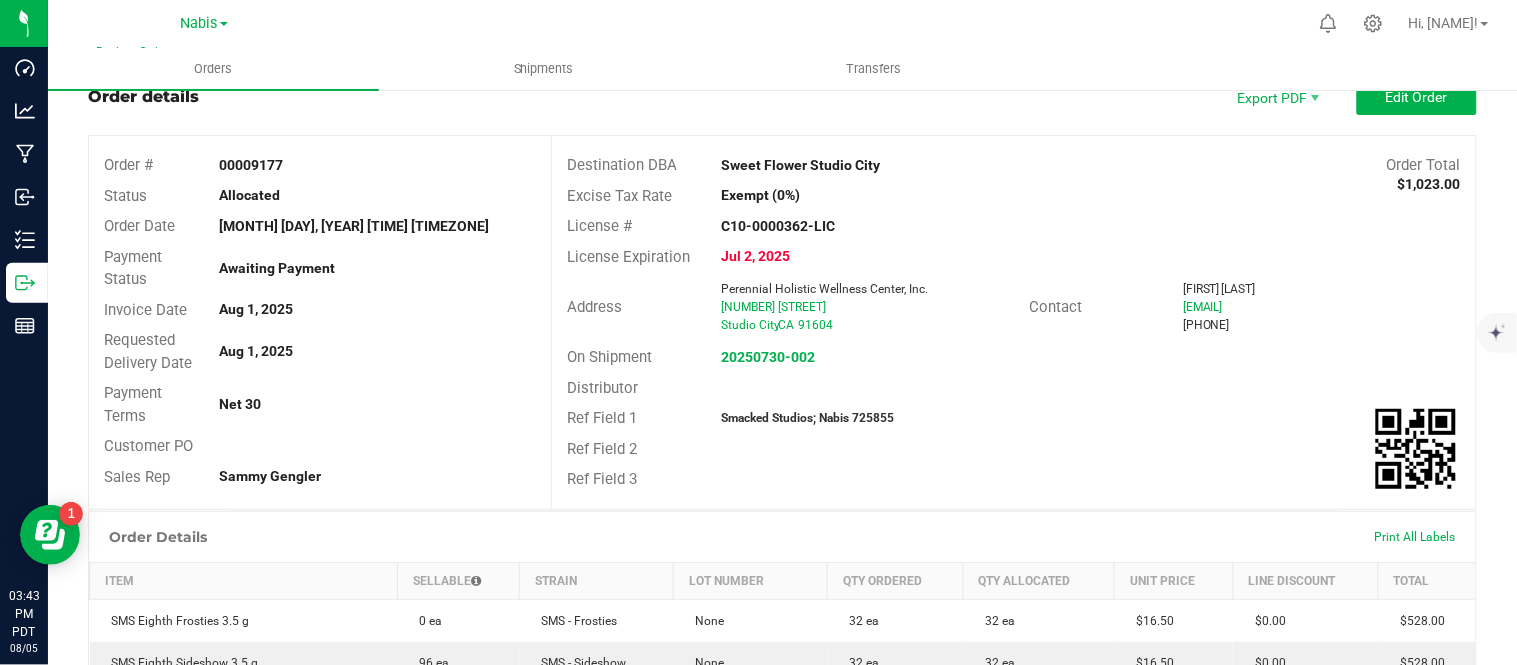 click on "Smacked Studios; Nabis 725855" at bounding box center (807, 418) 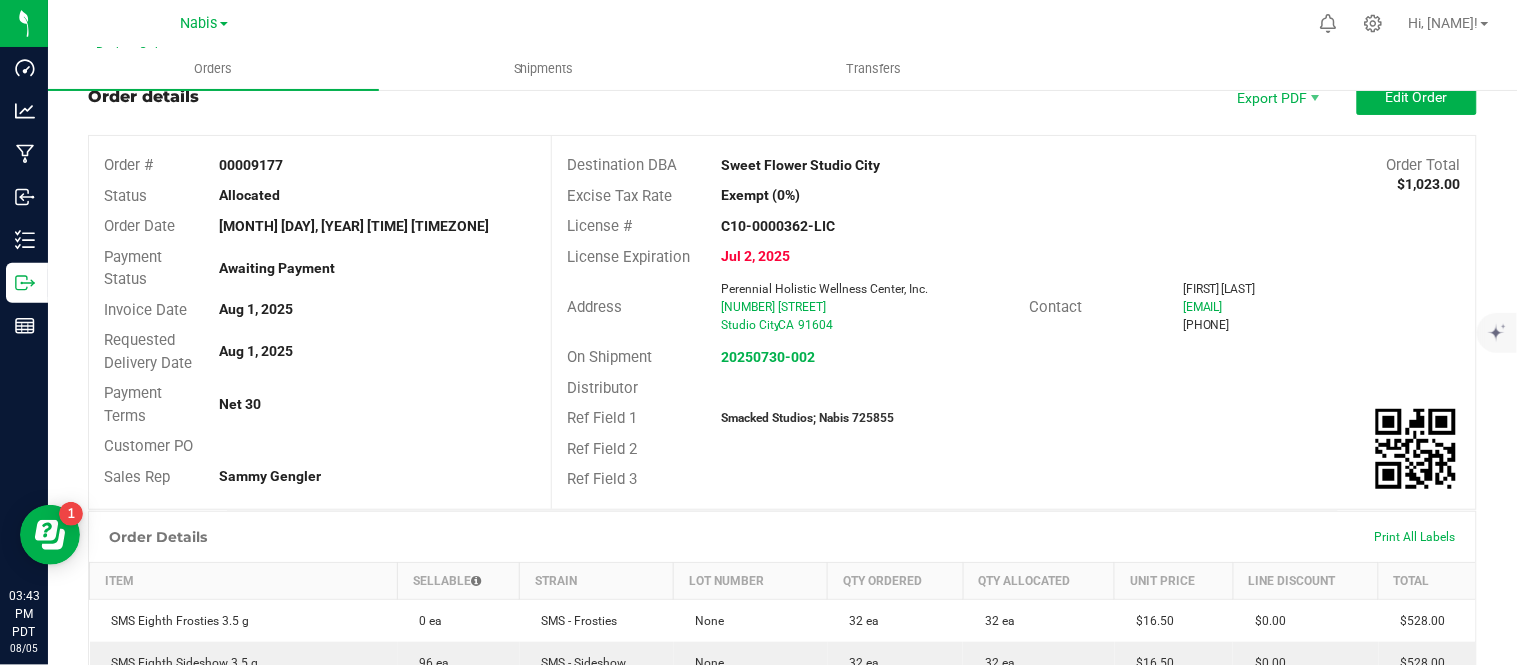 copy on "725855" 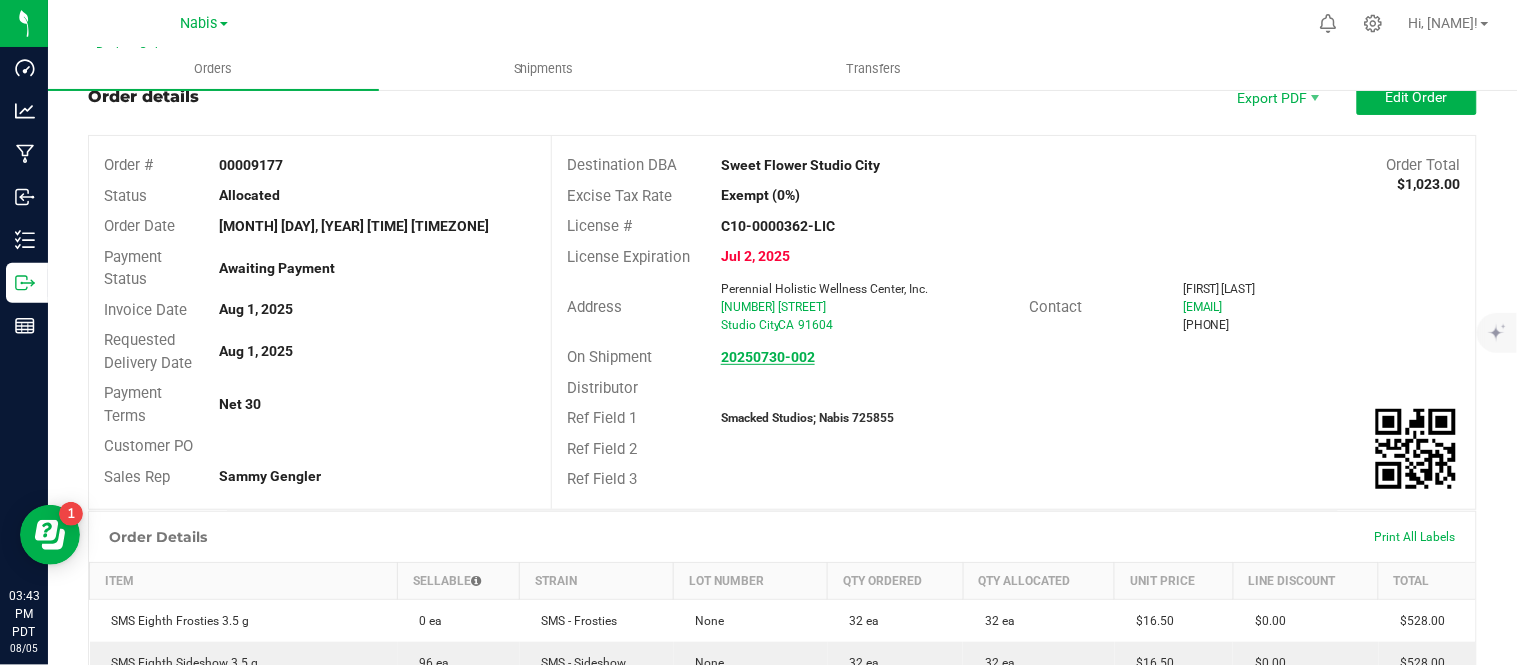 click on "20250730-002" at bounding box center [768, 357] 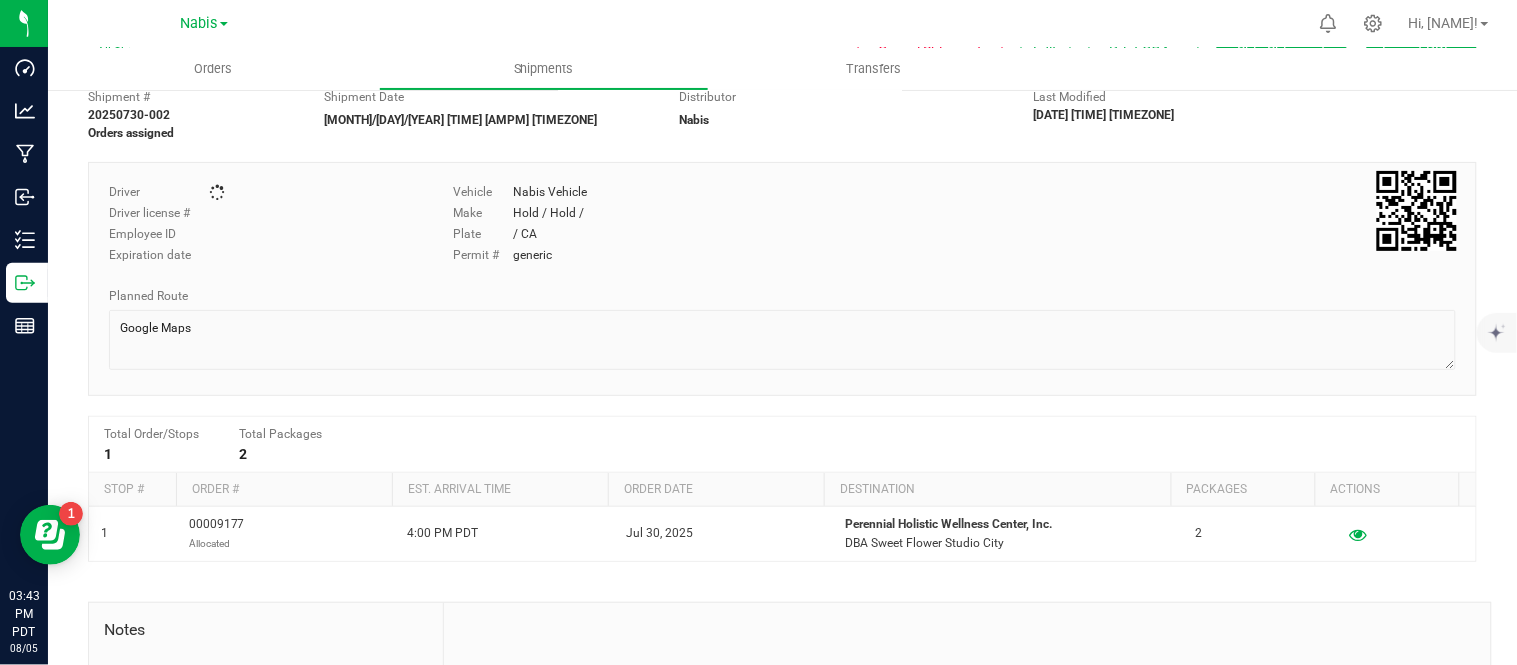 scroll, scrollTop: 0, scrollLeft: 0, axis: both 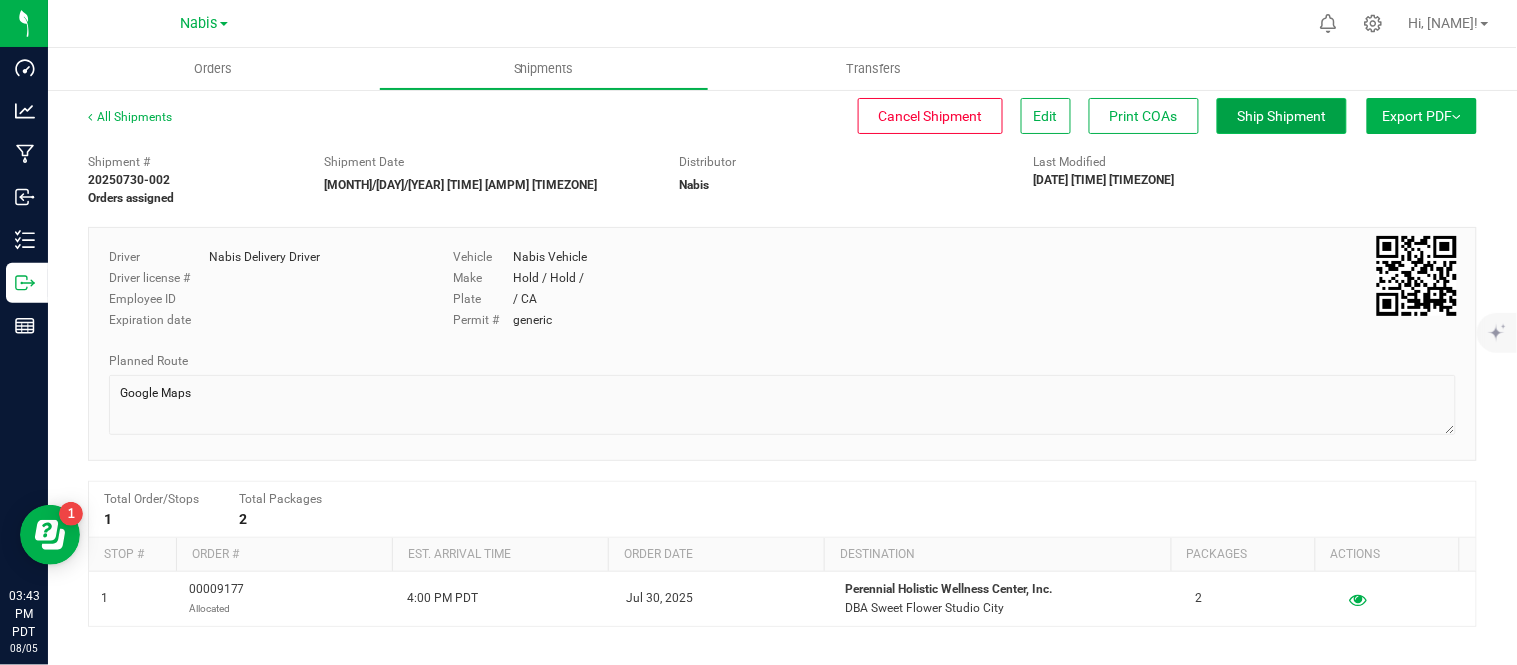 click on "Ship Shipment" at bounding box center [1282, 116] 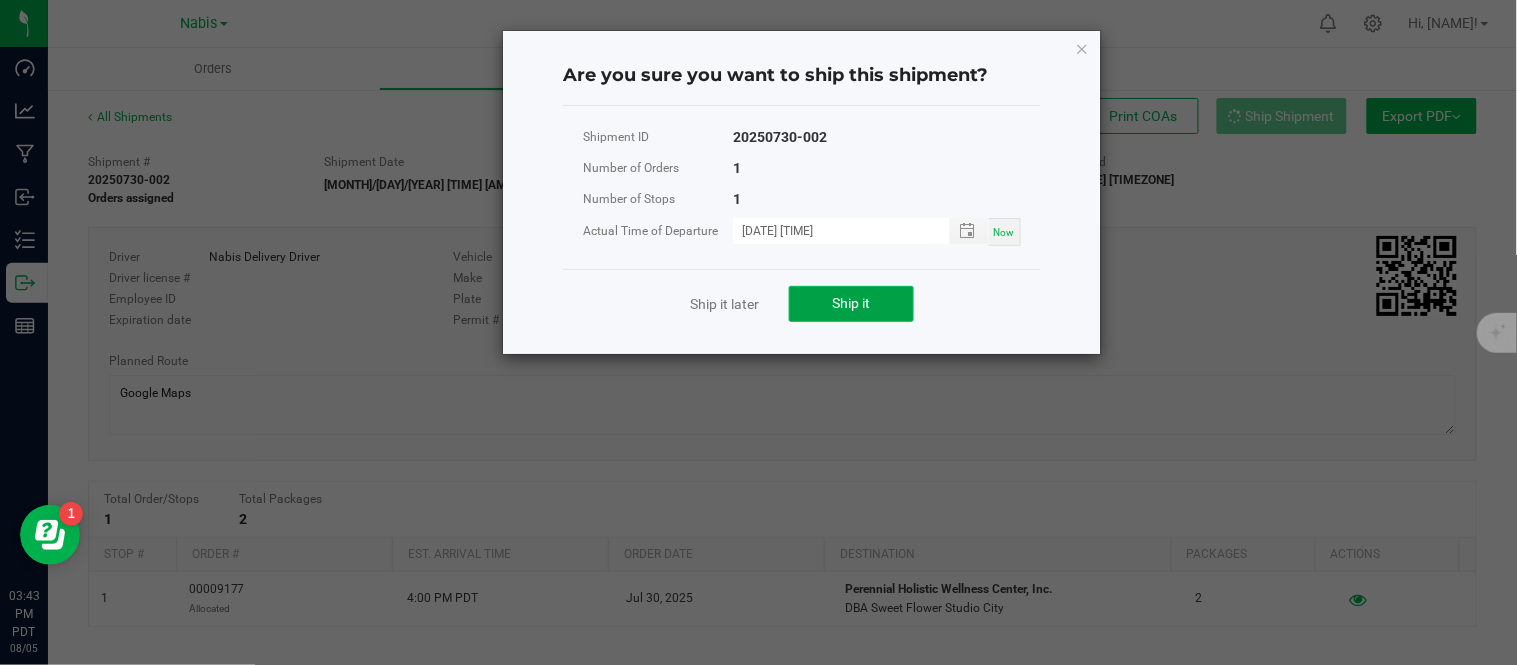 click on "Ship it" 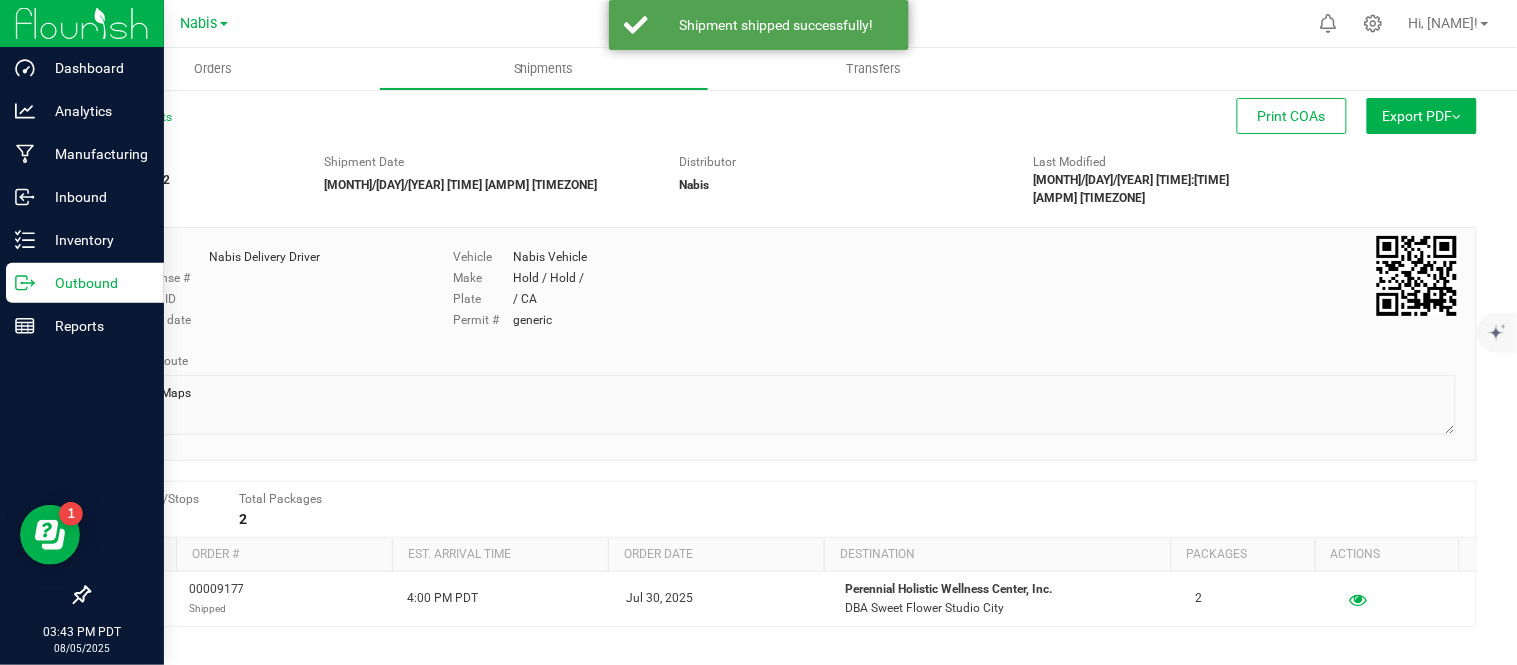click on "Outbound" at bounding box center (95, 283) 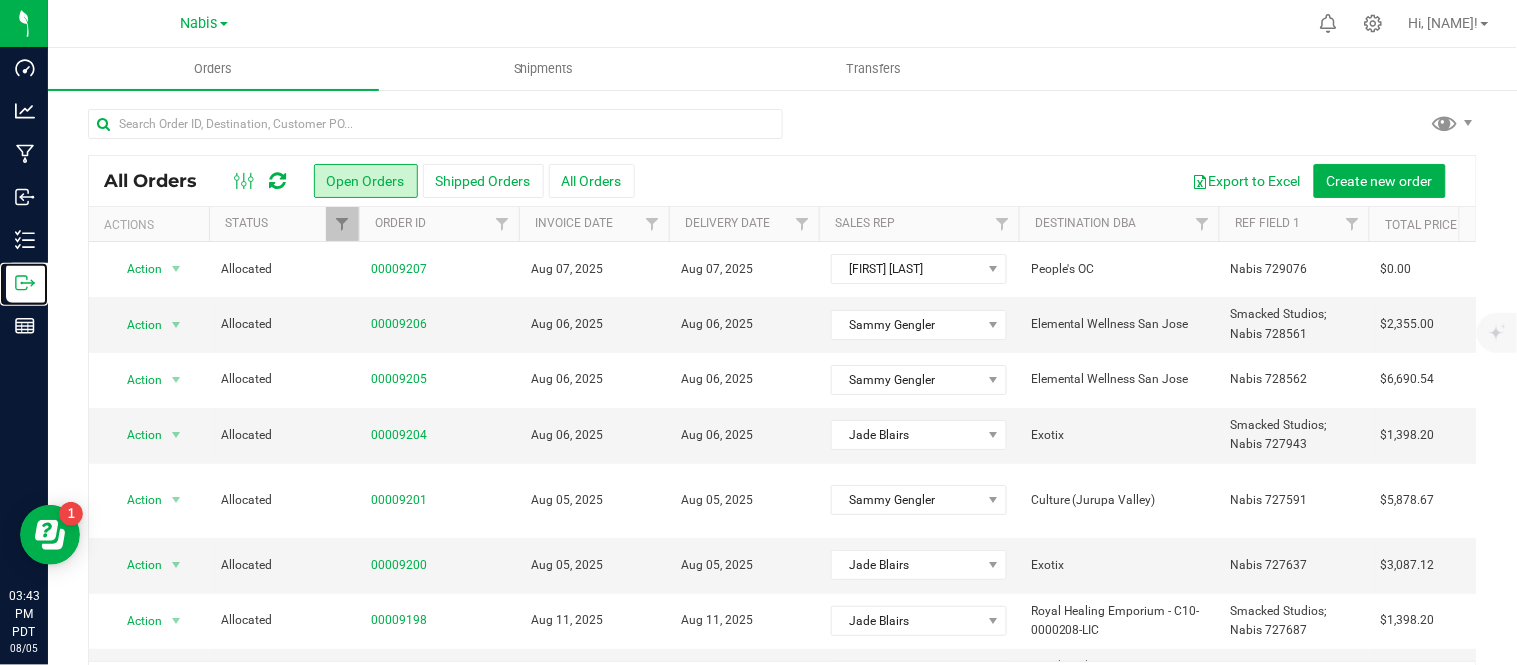 scroll, scrollTop: 65, scrollLeft: 0, axis: vertical 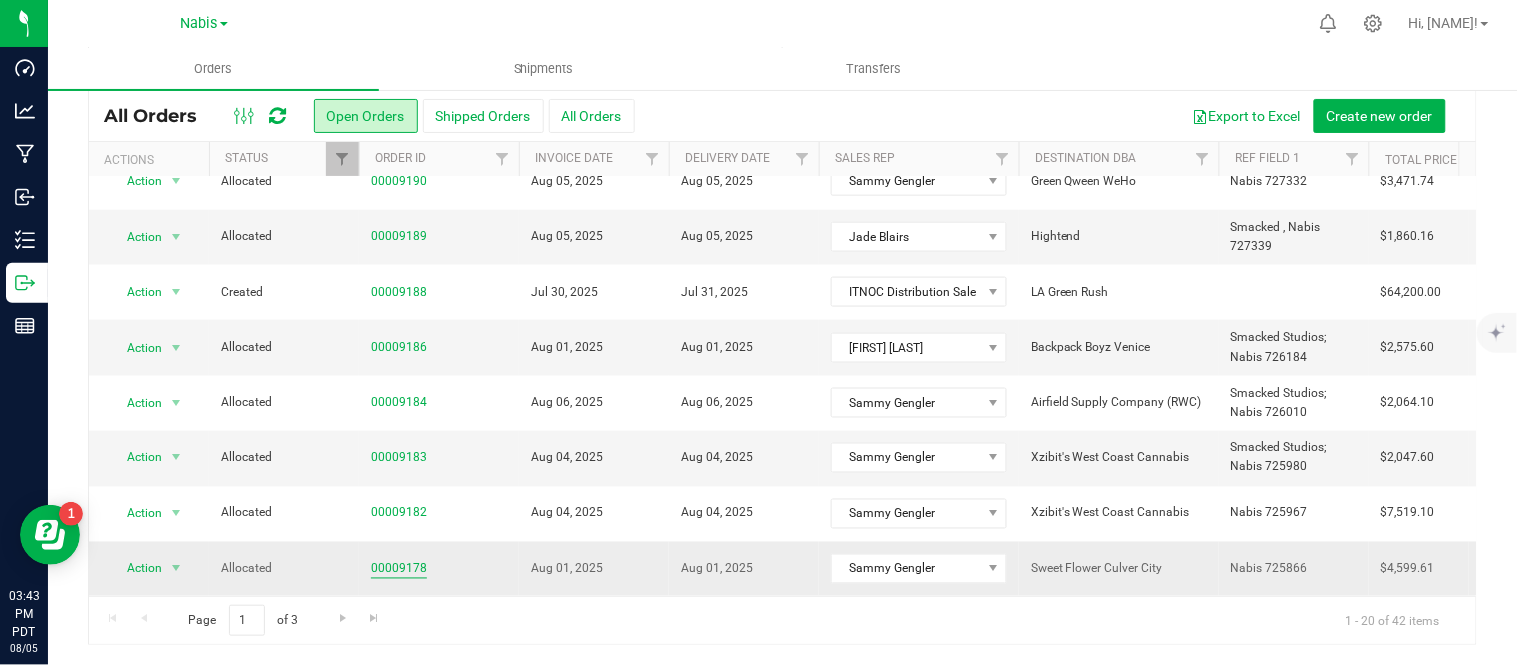 click on "00009178" at bounding box center [399, 569] 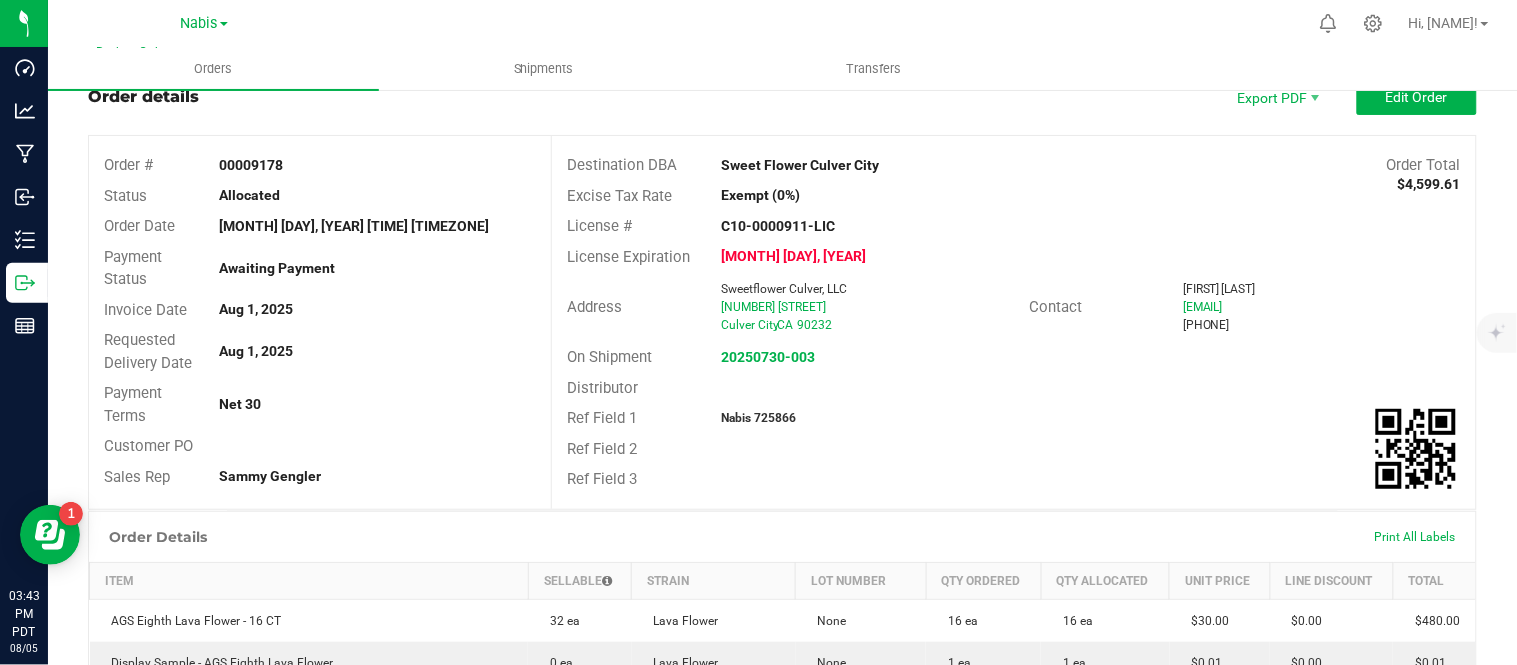 click on "Nabis 725866" at bounding box center (758, 418) 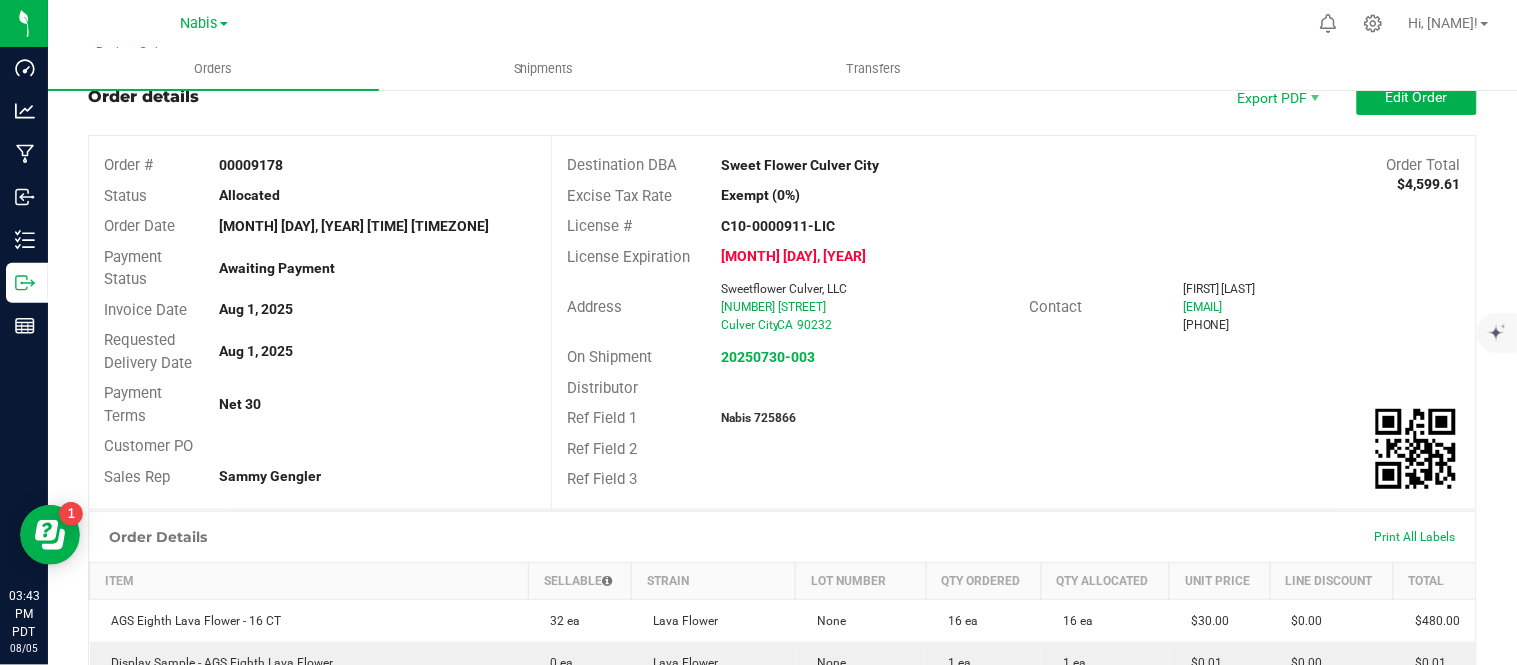 click on "Nabis 725866" at bounding box center (758, 418) 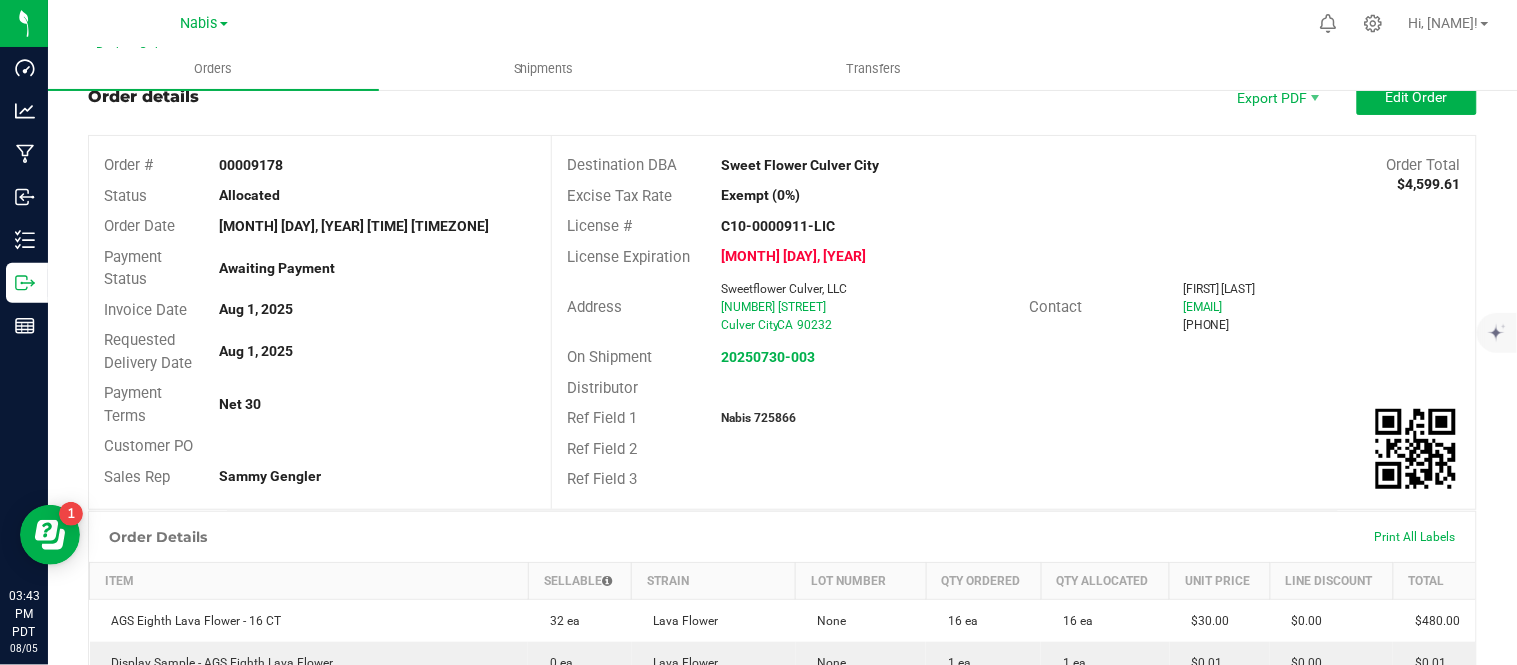 copy on "725866" 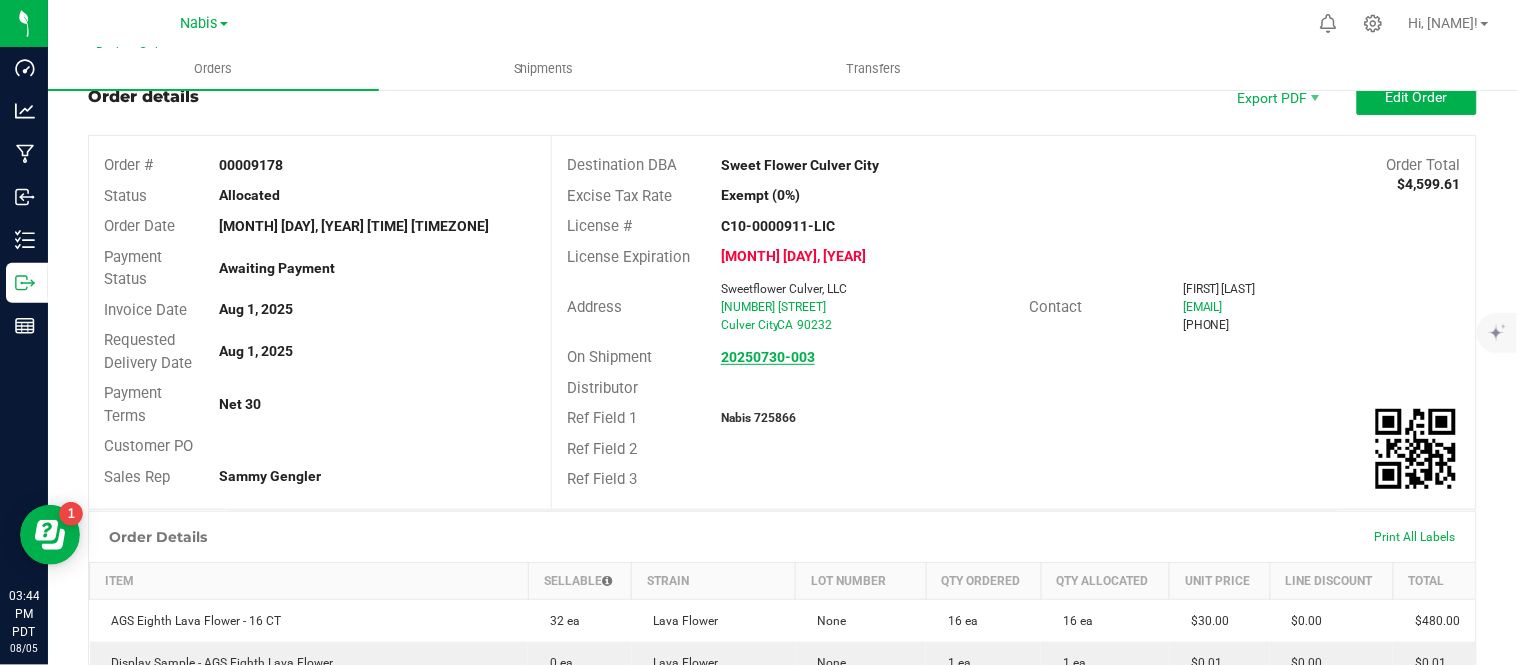 click on "20250730-003" at bounding box center (768, 357) 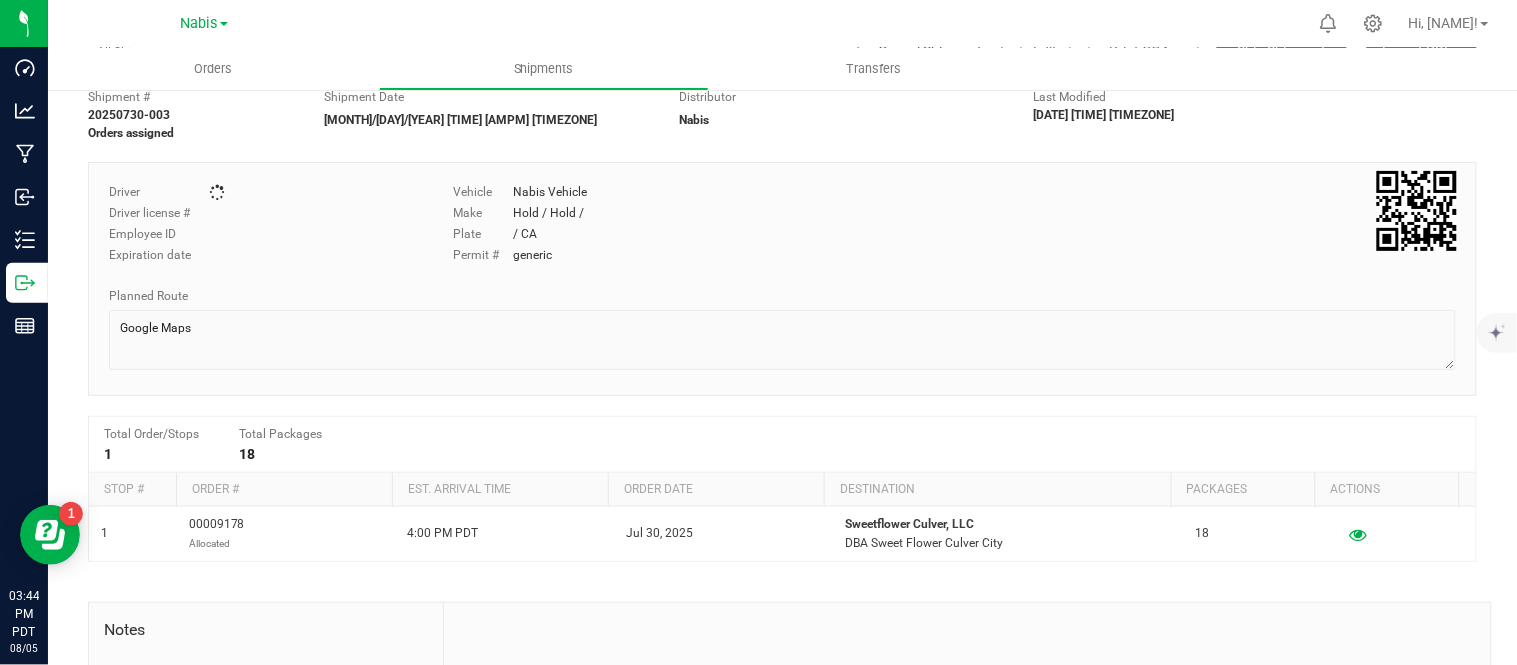 scroll, scrollTop: 0, scrollLeft: 0, axis: both 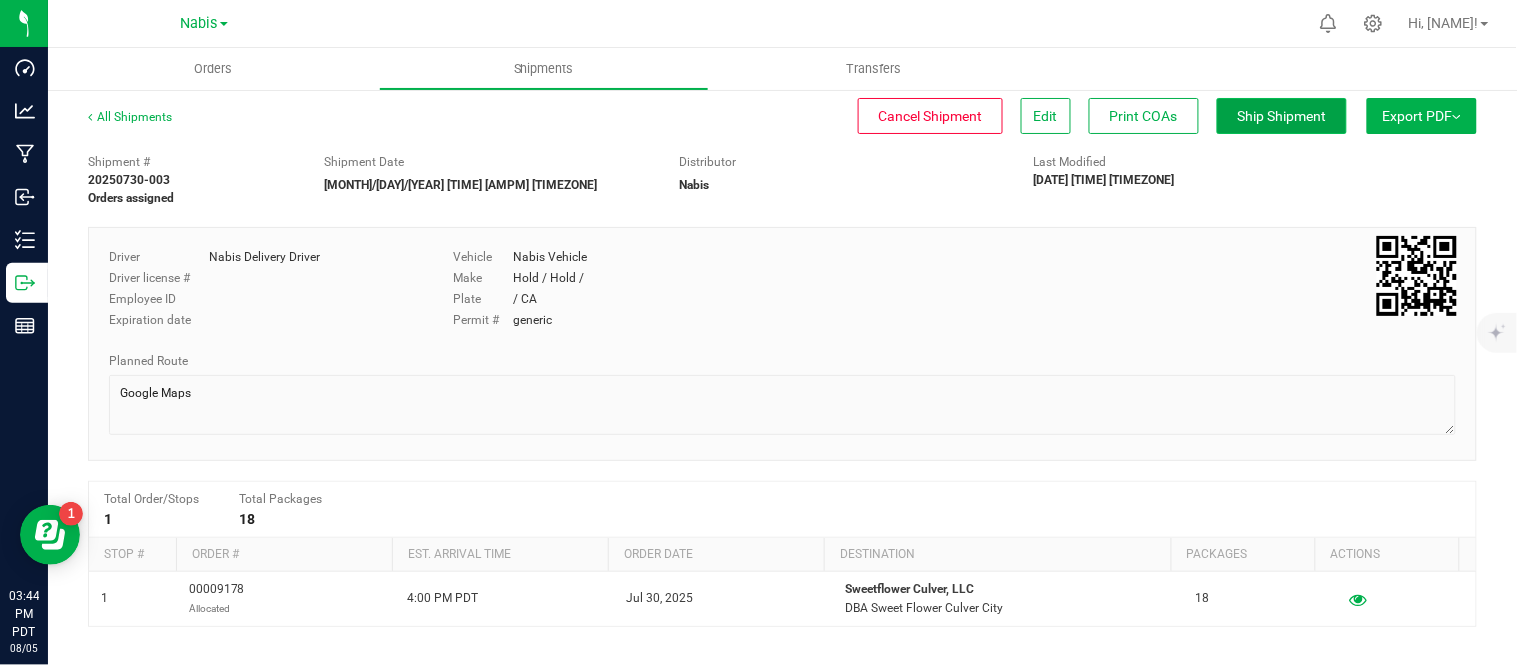 click on "Ship Shipment" at bounding box center (1282, 116) 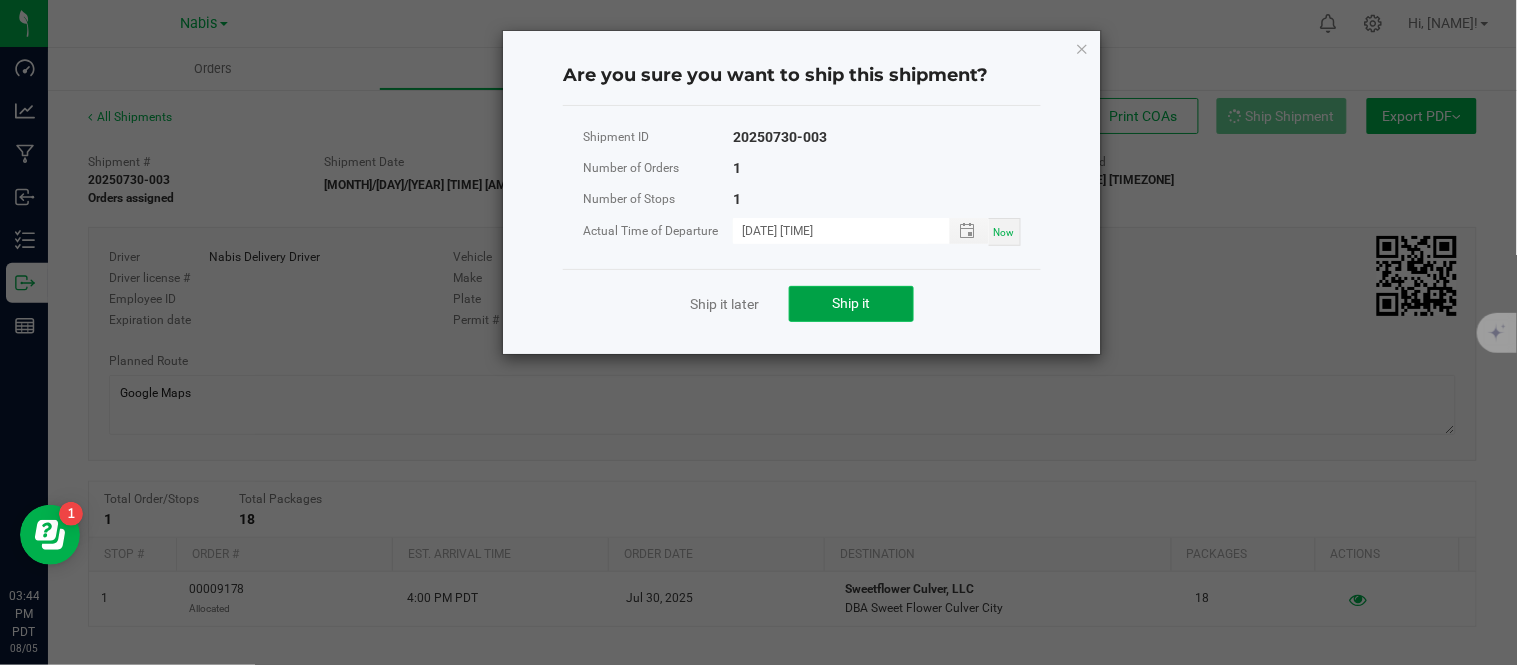 click on "Ship it" 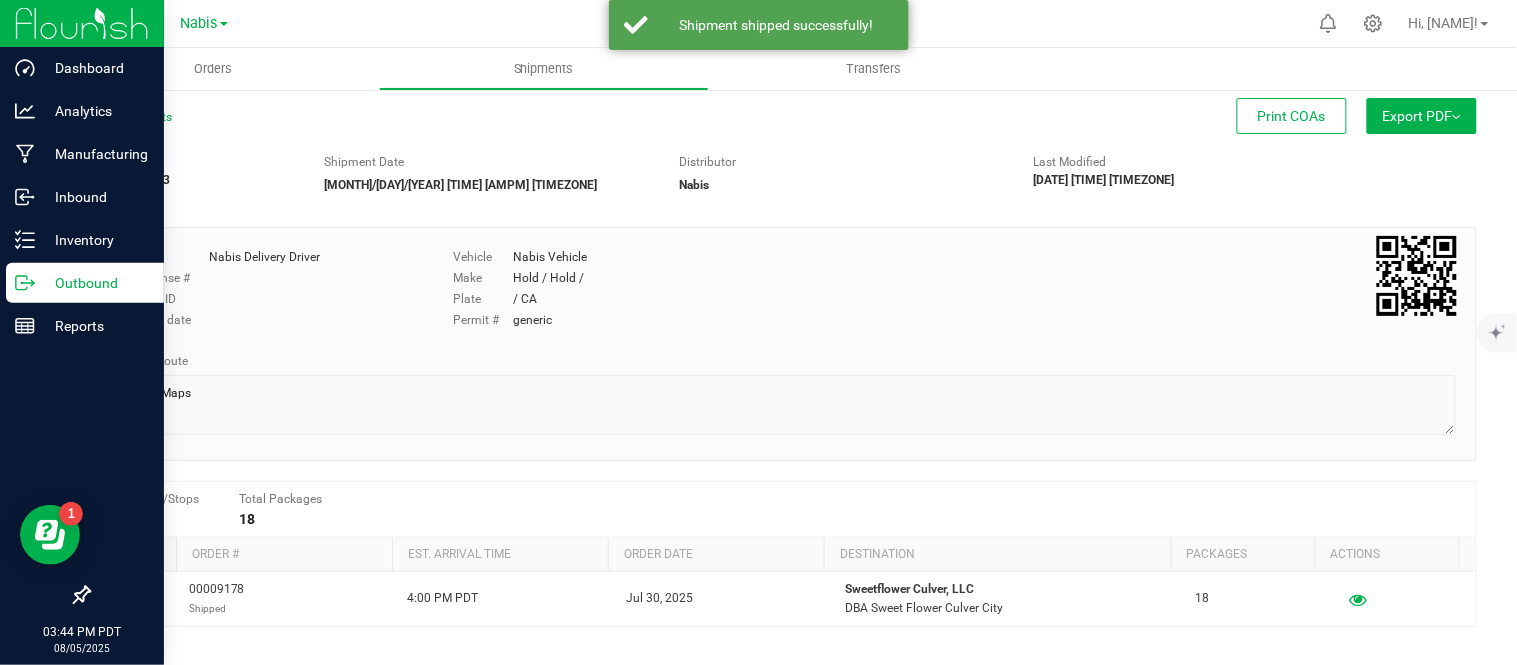 click 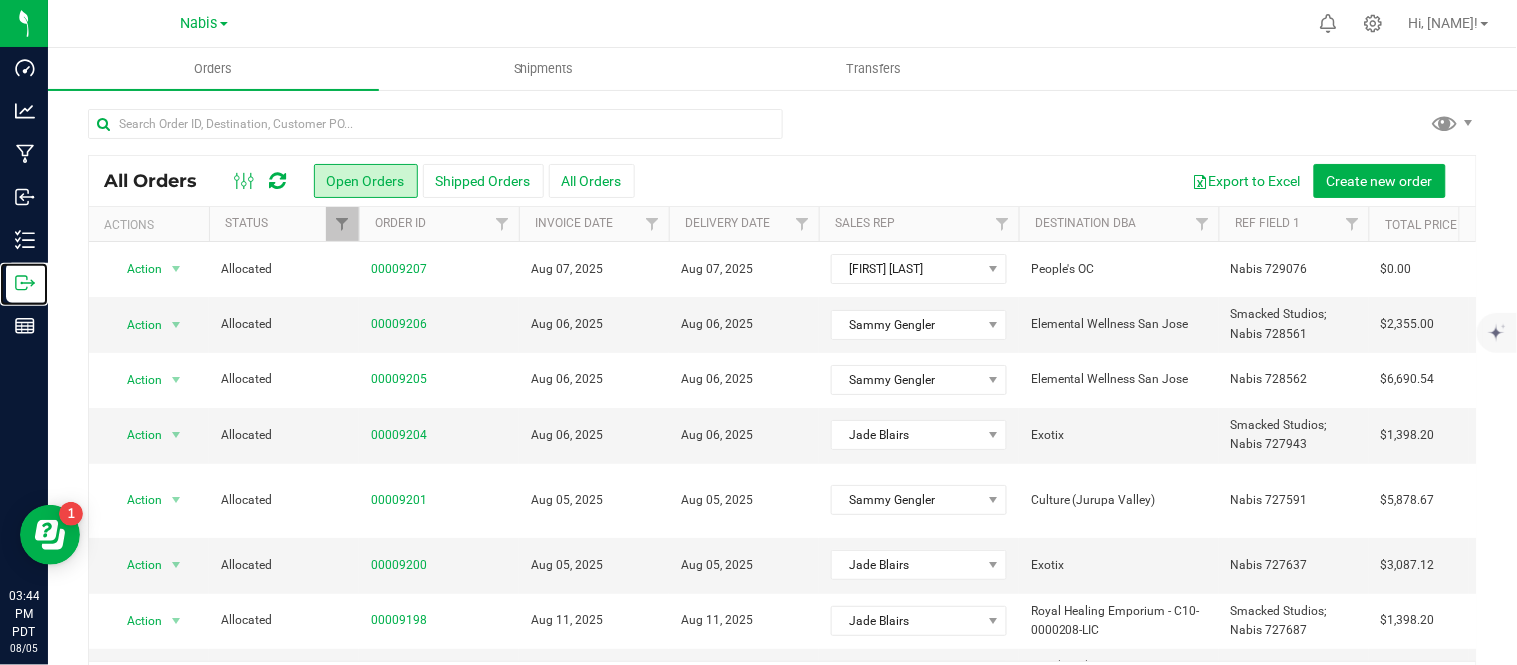 scroll, scrollTop: 65, scrollLeft: 0, axis: vertical 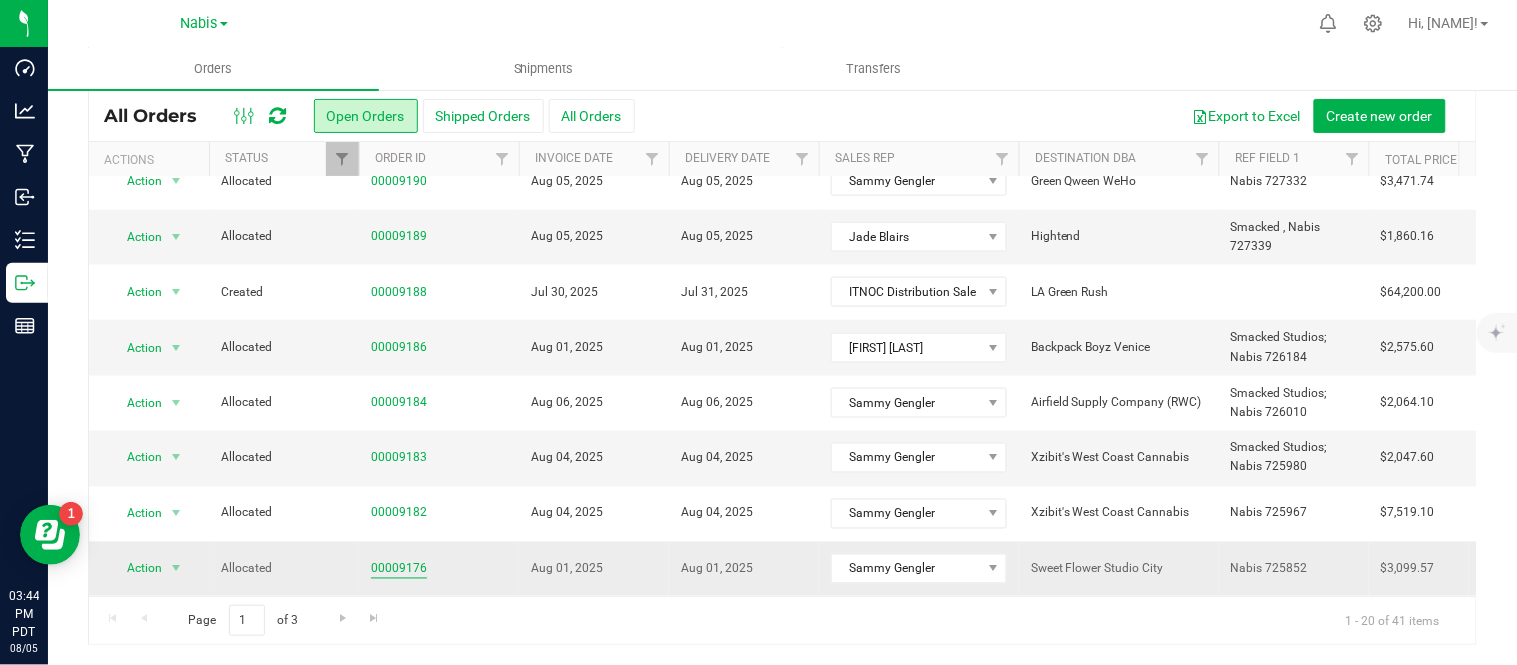 click on "00009176" at bounding box center (399, 569) 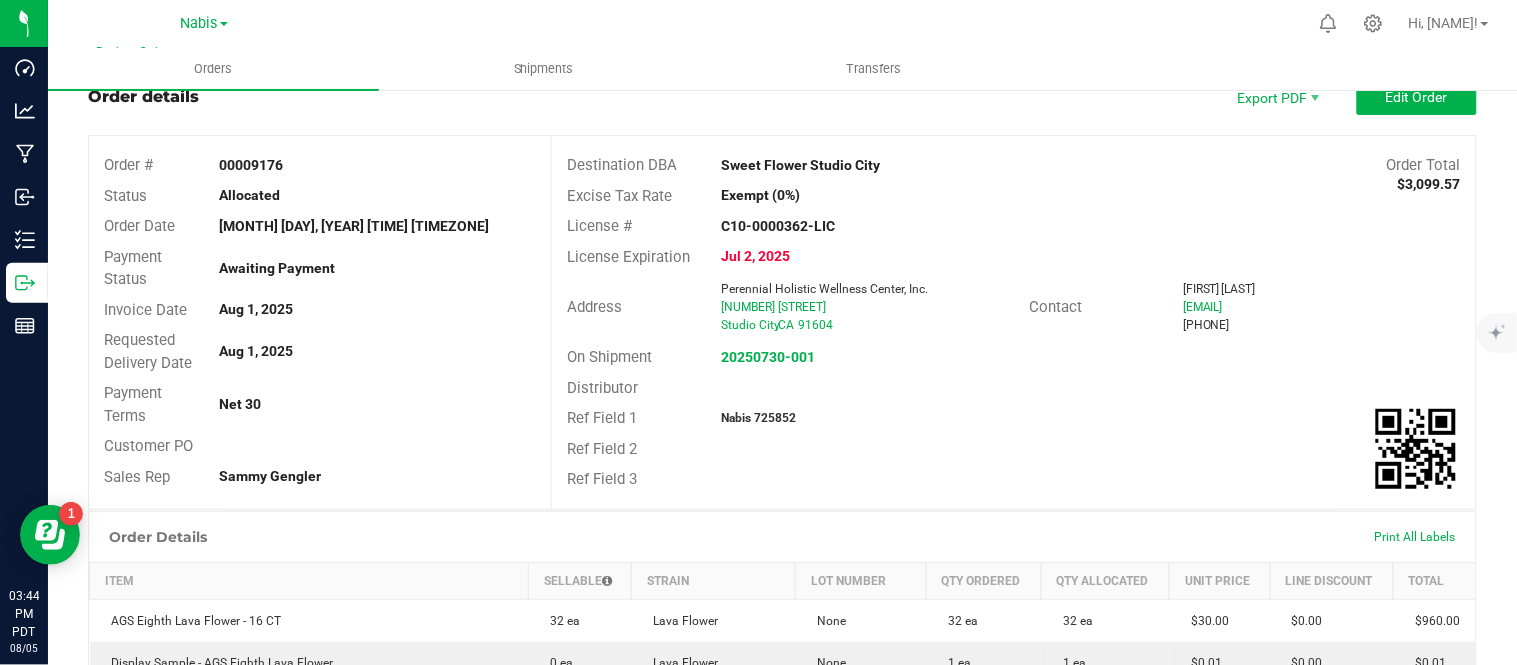click on "Nabis 725852" at bounding box center (758, 418) 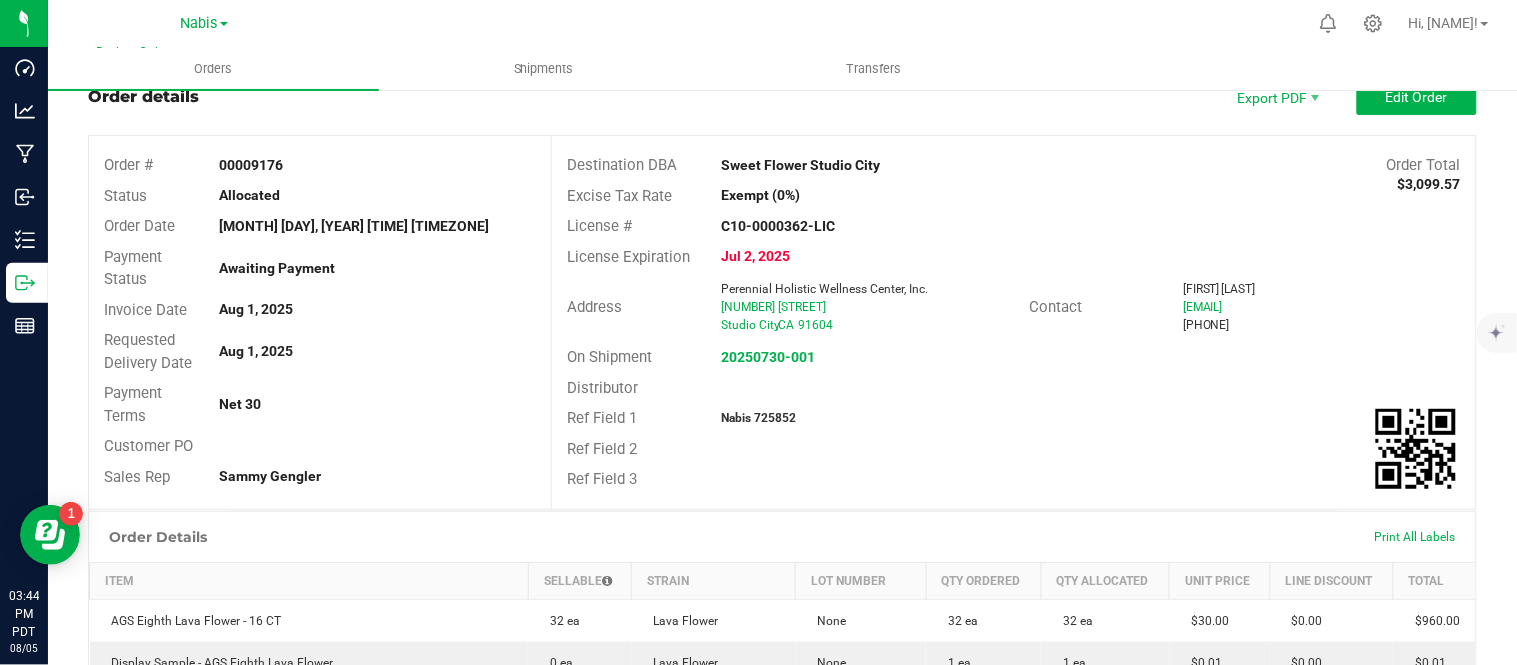 click on "Nabis 725852" at bounding box center [758, 418] 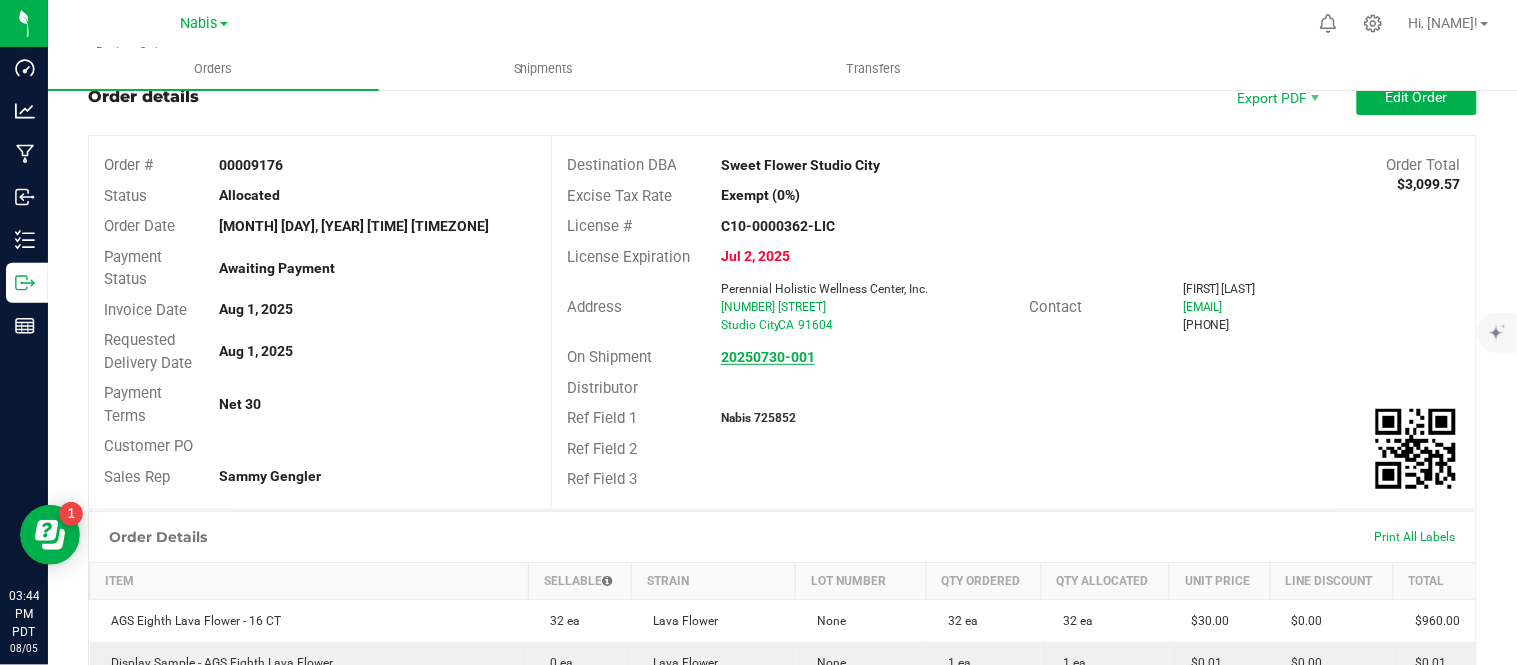 click on "20250730-001" at bounding box center [768, 357] 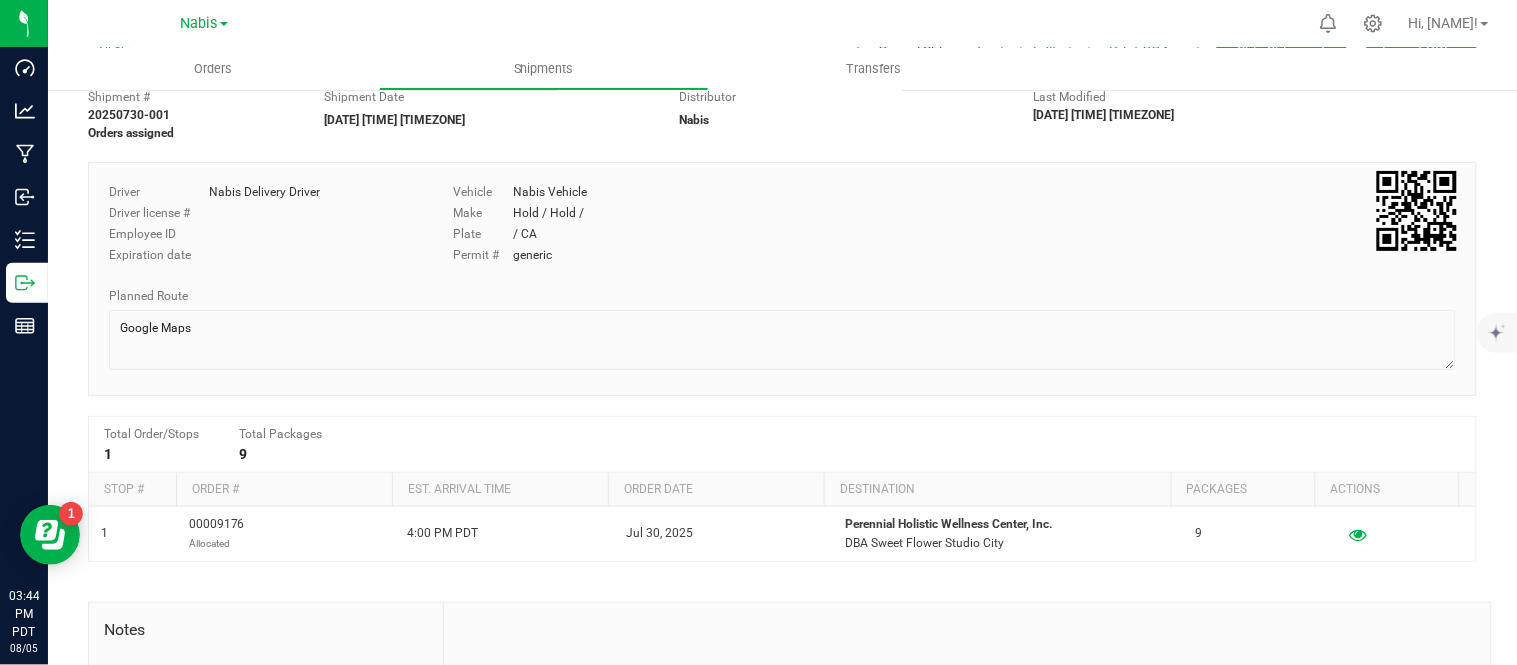 scroll, scrollTop: 0, scrollLeft: 0, axis: both 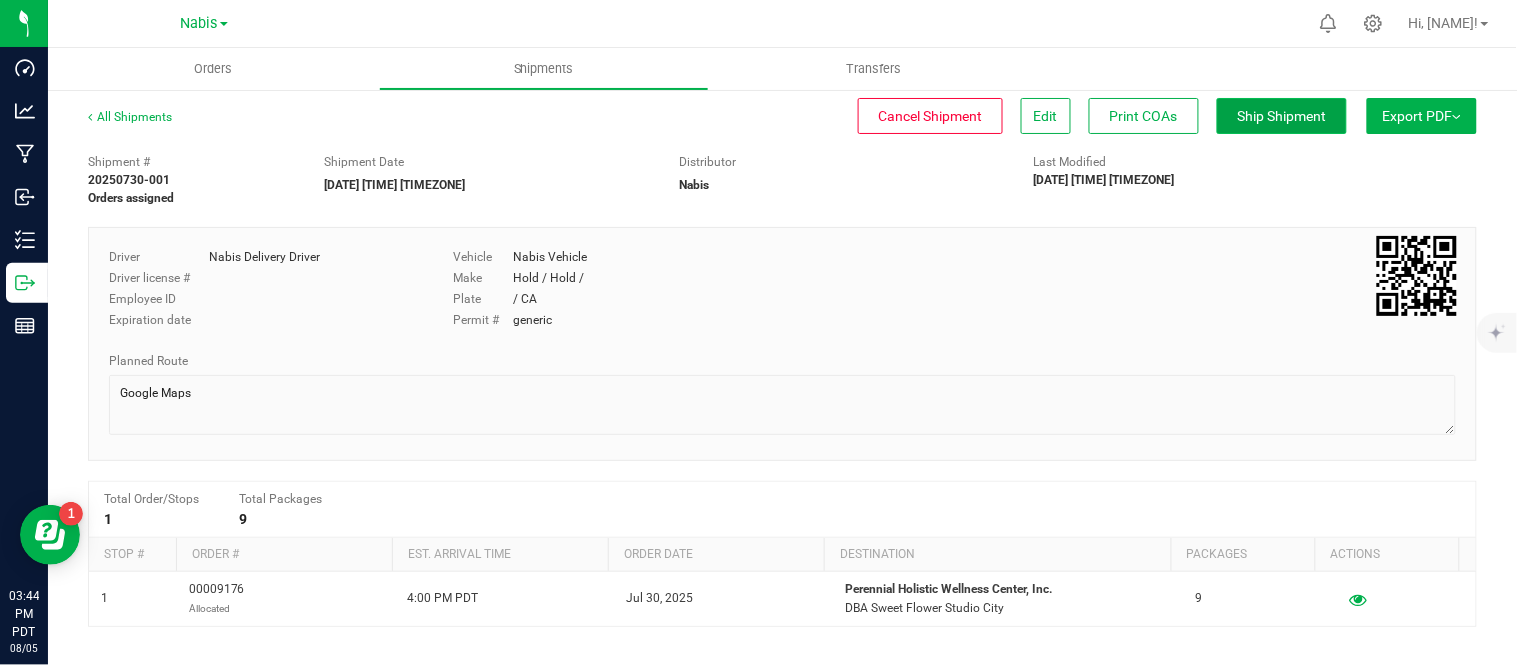 click on "Ship Shipment" at bounding box center [1282, 116] 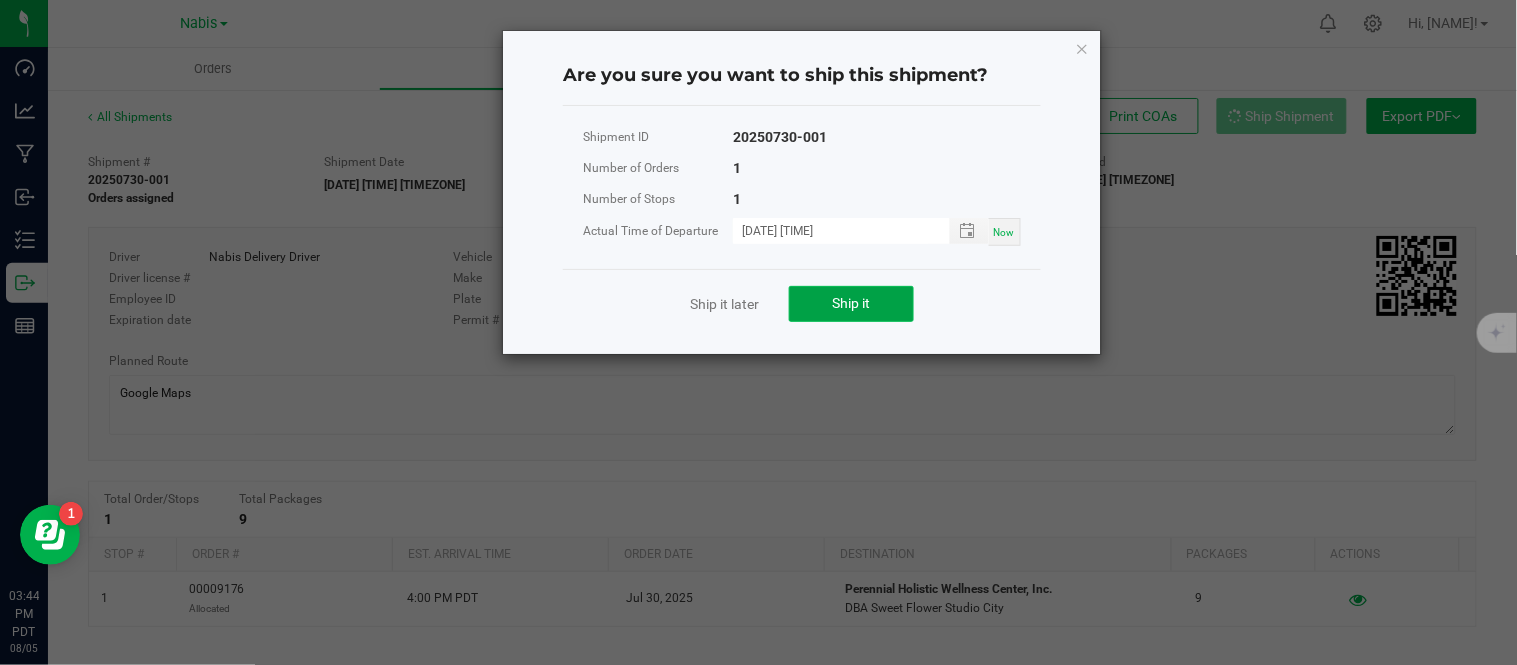 click on "Ship it" 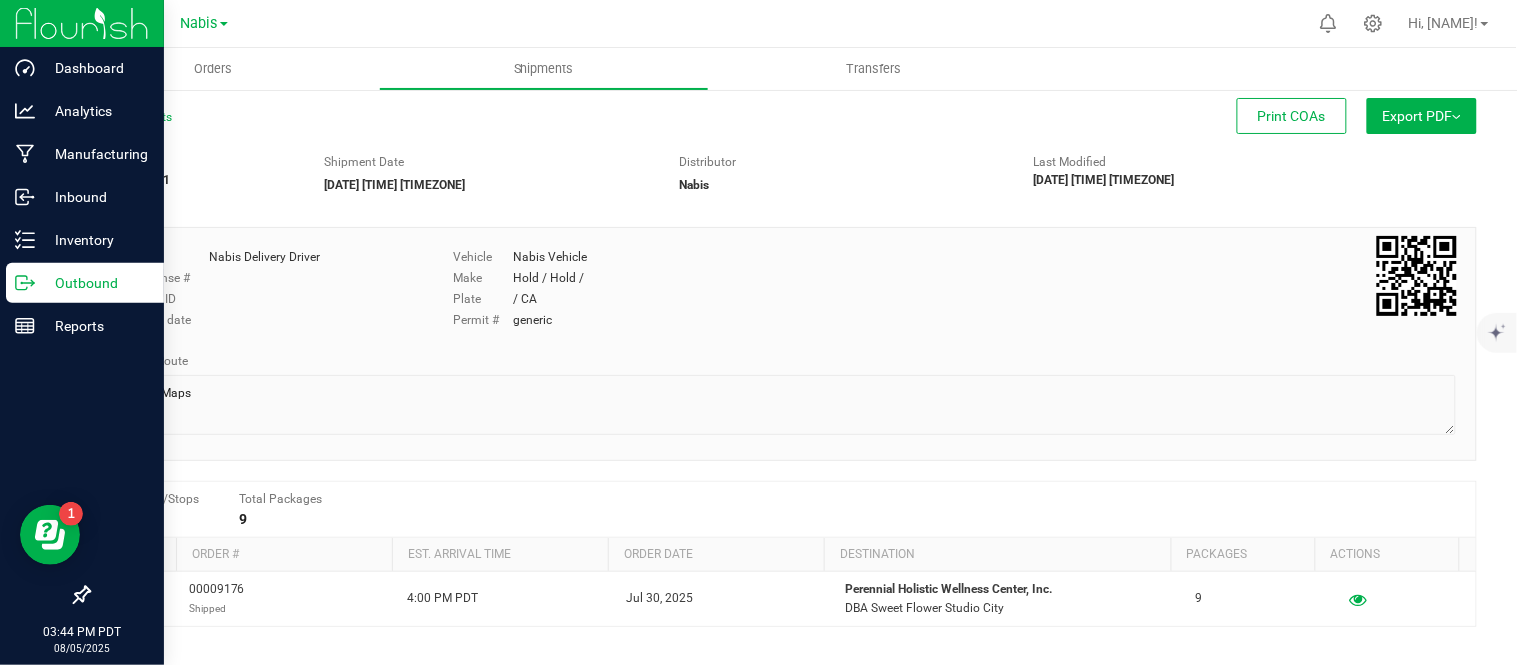 click on "Outbound" at bounding box center (95, 283) 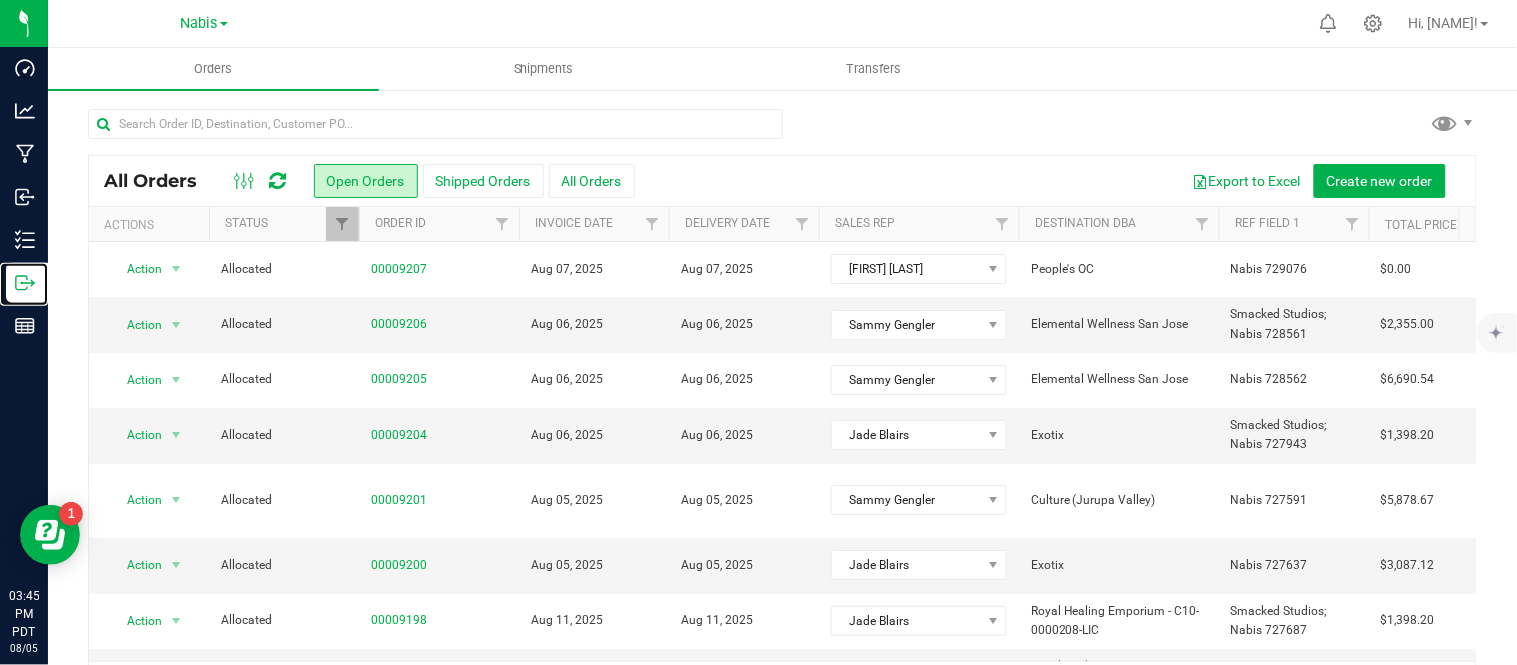 scroll, scrollTop: 65, scrollLeft: 0, axis: vertical 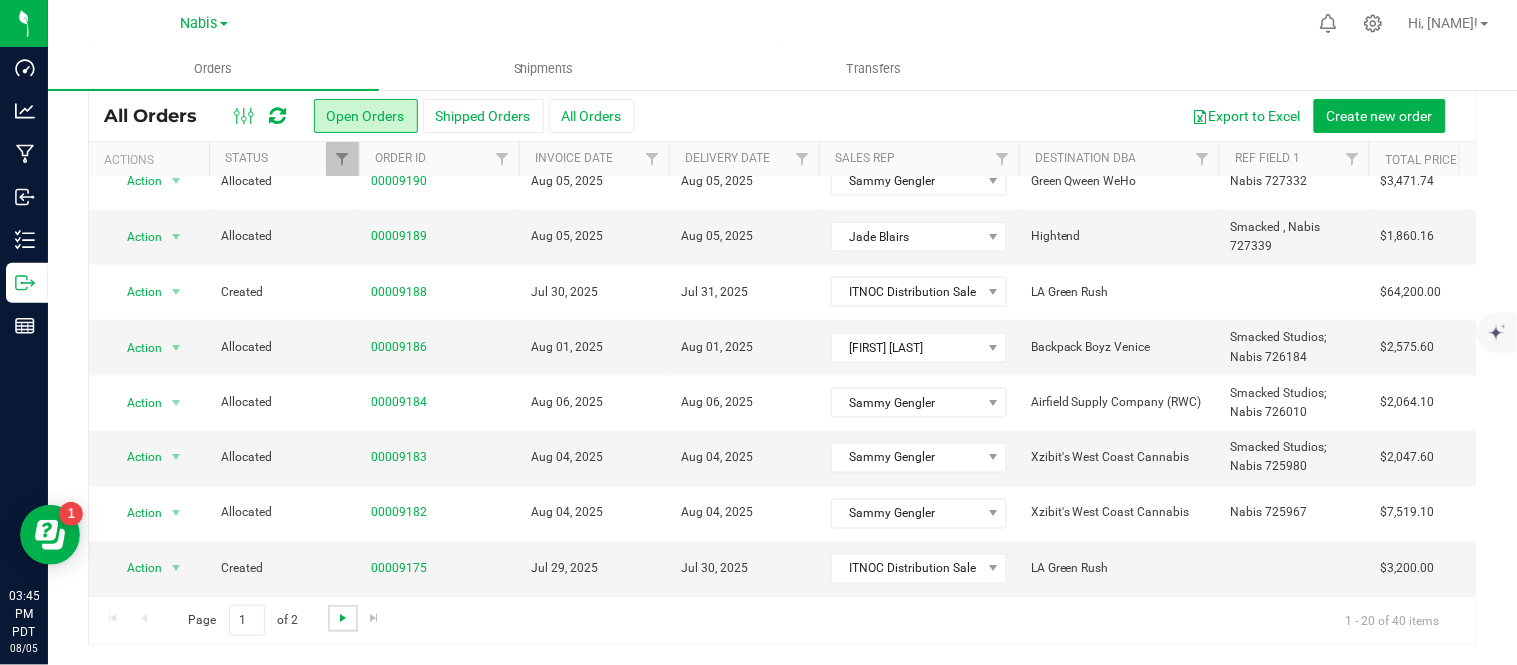 click at bounding box center [343, 618] 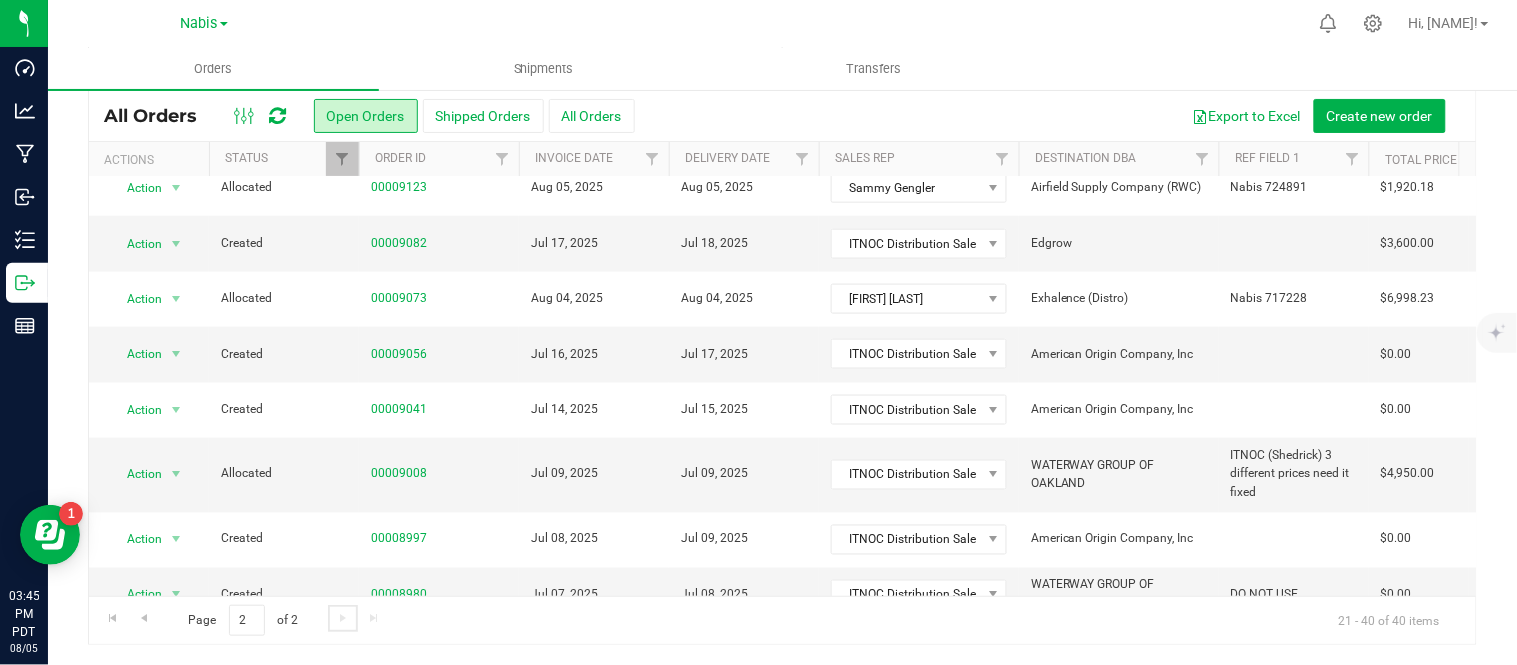 scroll, scrollTop: 724, scrollLeft: 0, axis: vertical 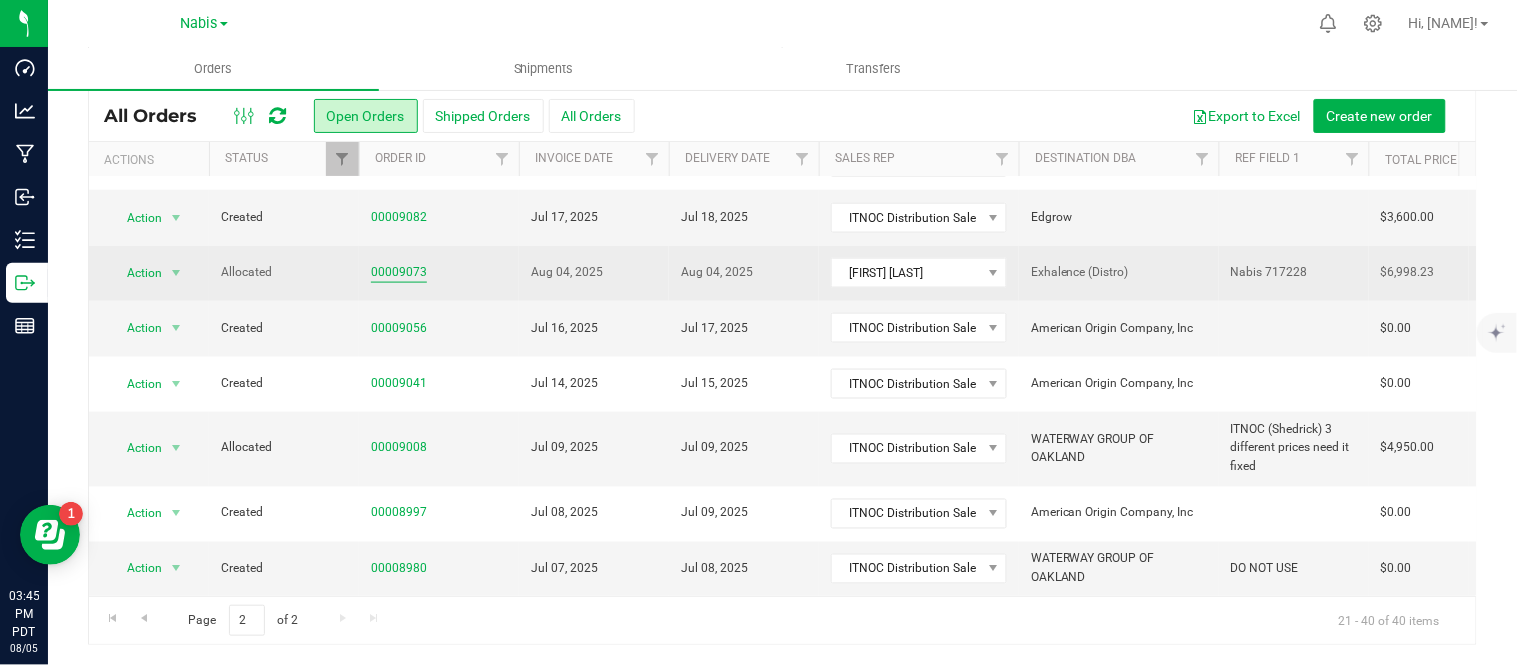 click on "00009073" at bounding box center [399, 272] 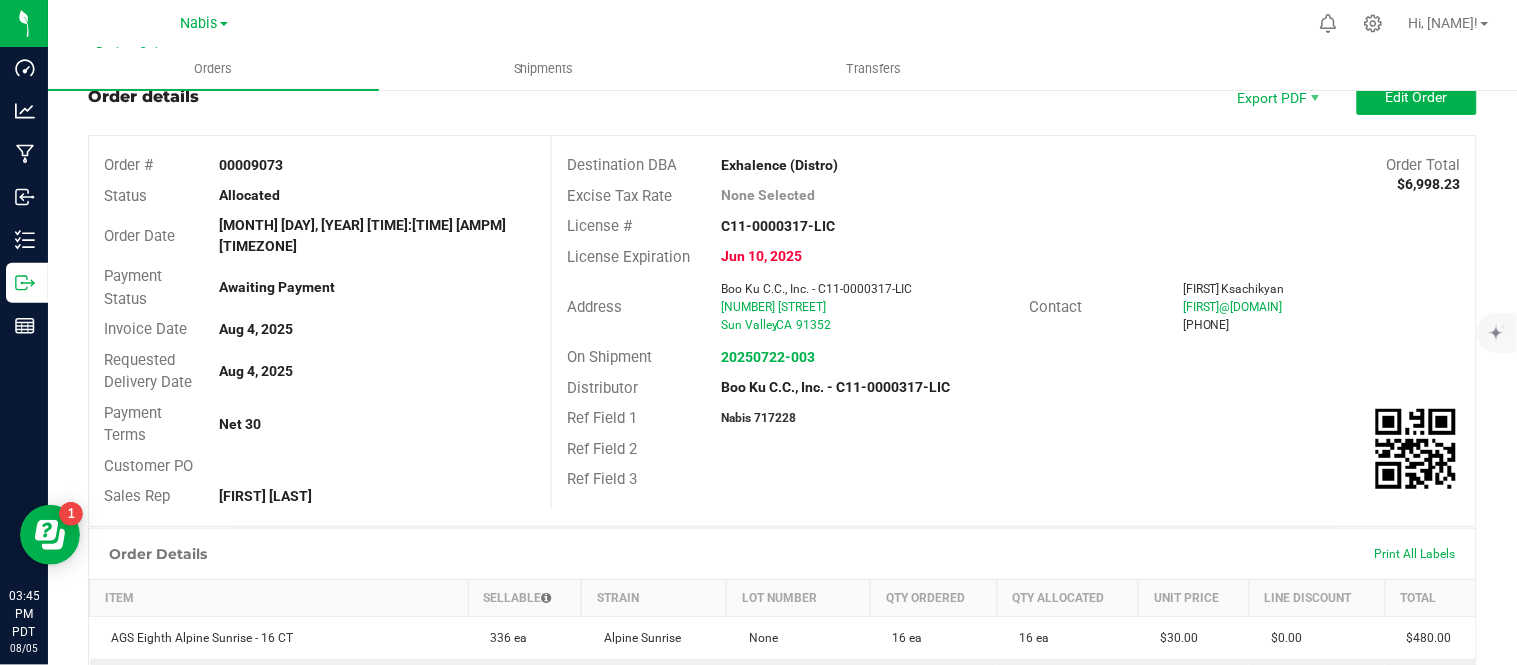 click on "Nabis 717228" at bounding box center [758, 418] 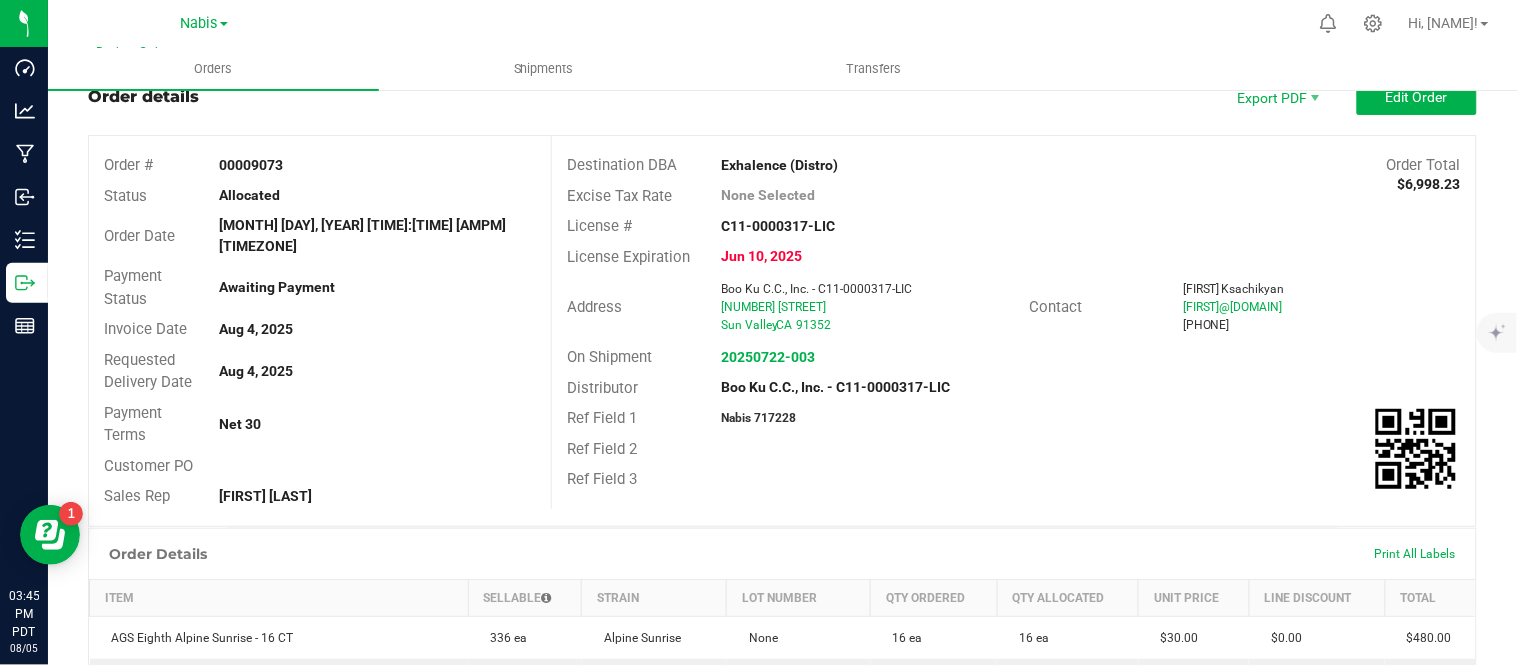 click on "Nabis 717228" at bounding box center (758, 418) 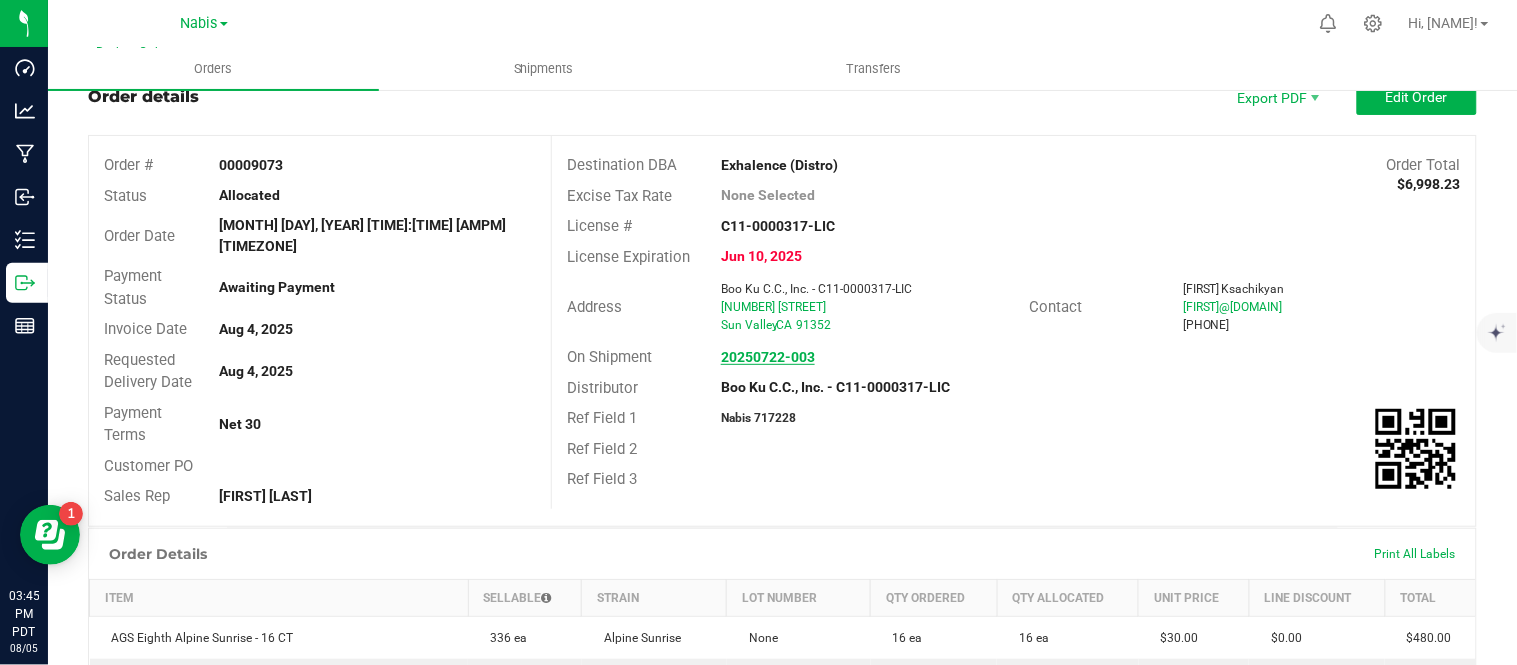 click on "20250722-003" at bounding box center [768, 357] 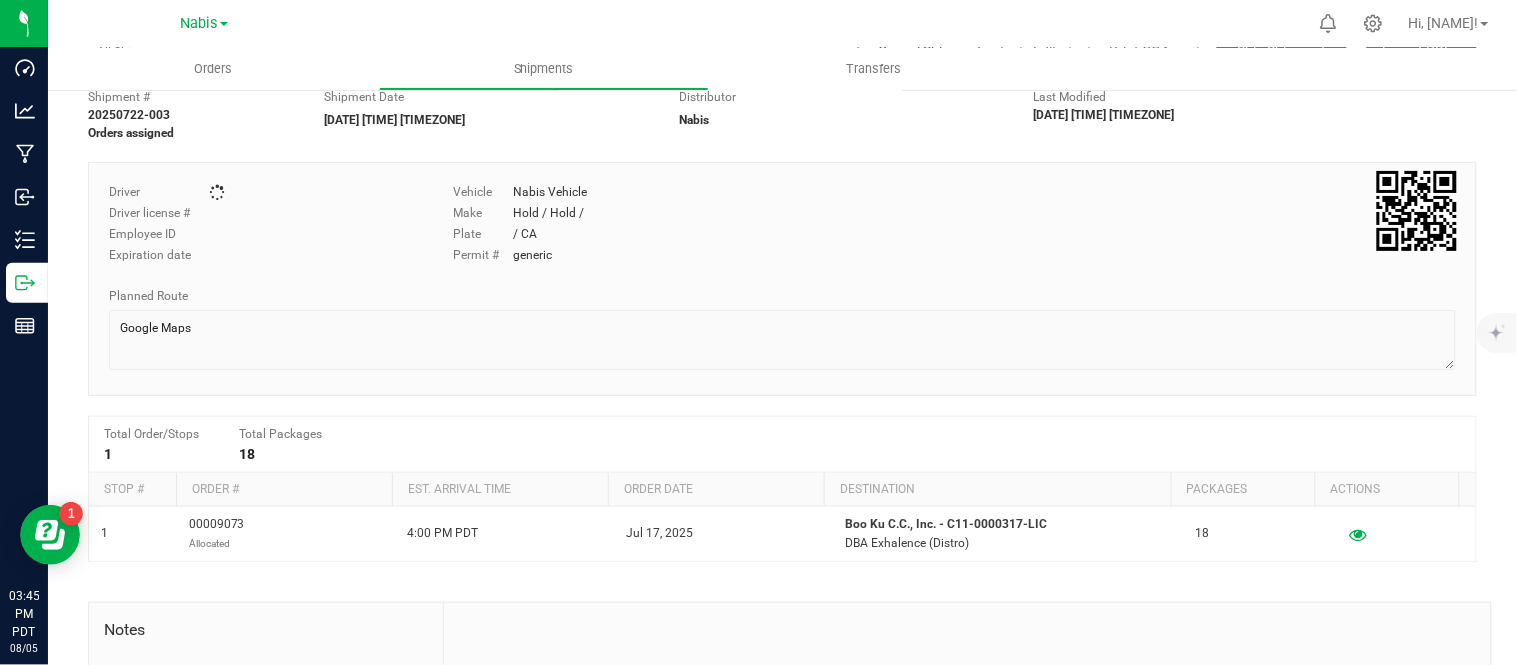 scroll, scrollTop: 0, scrollLeft: 0, axis: both 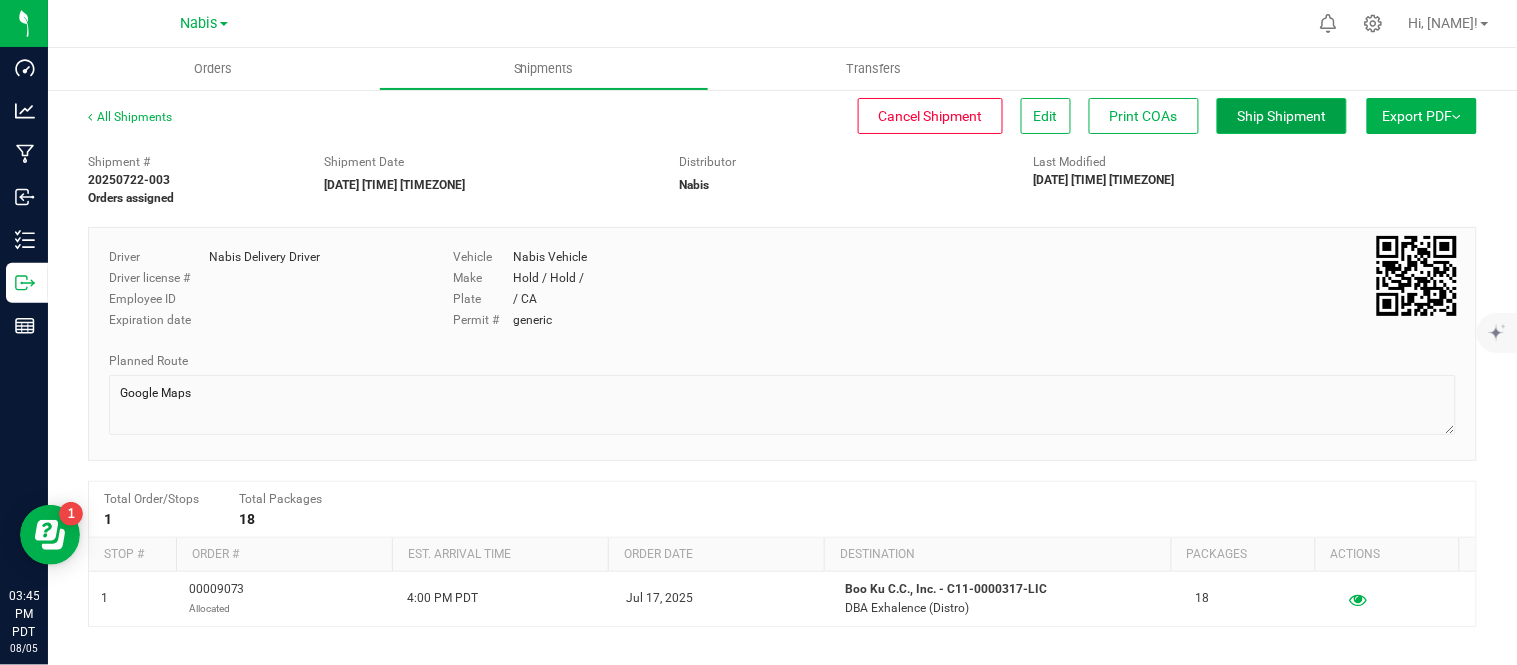 click on "Ship Shipment" at bounding box center [1282, 116] 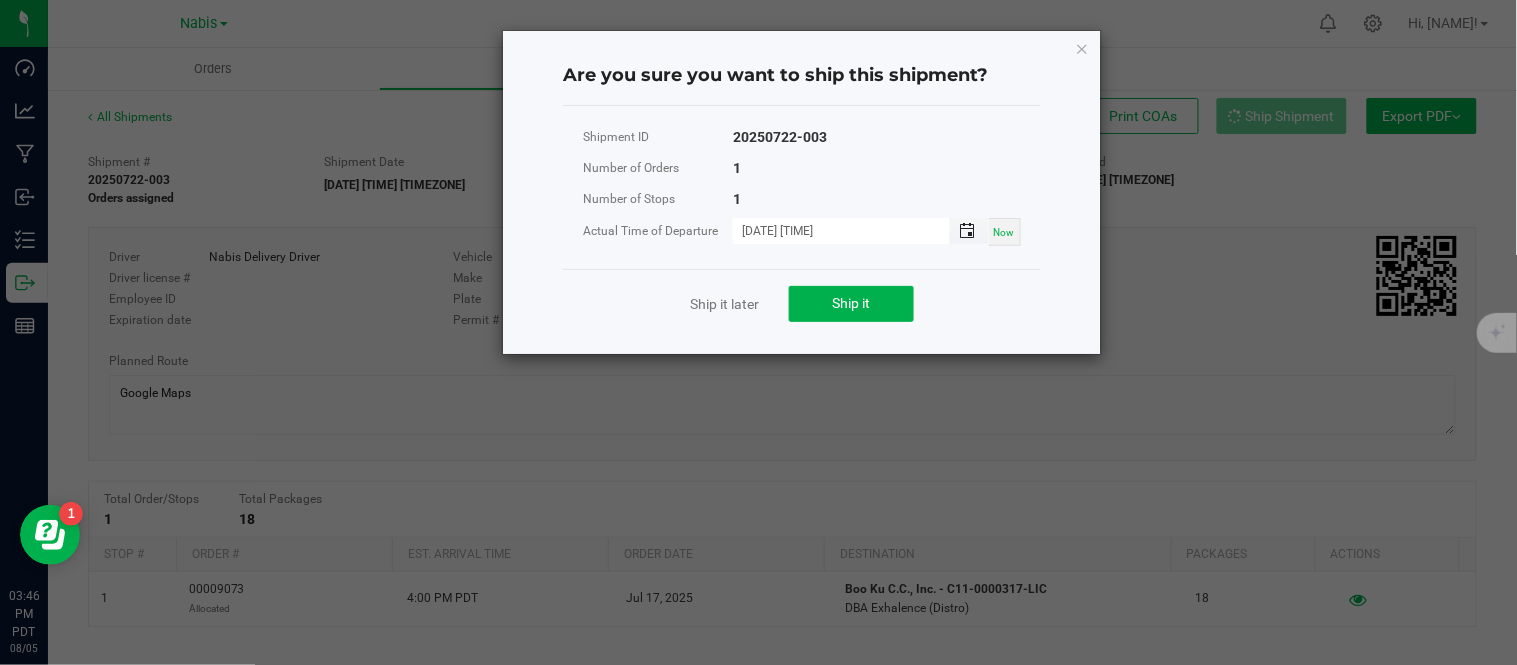 click at bounding box center [968, 231] 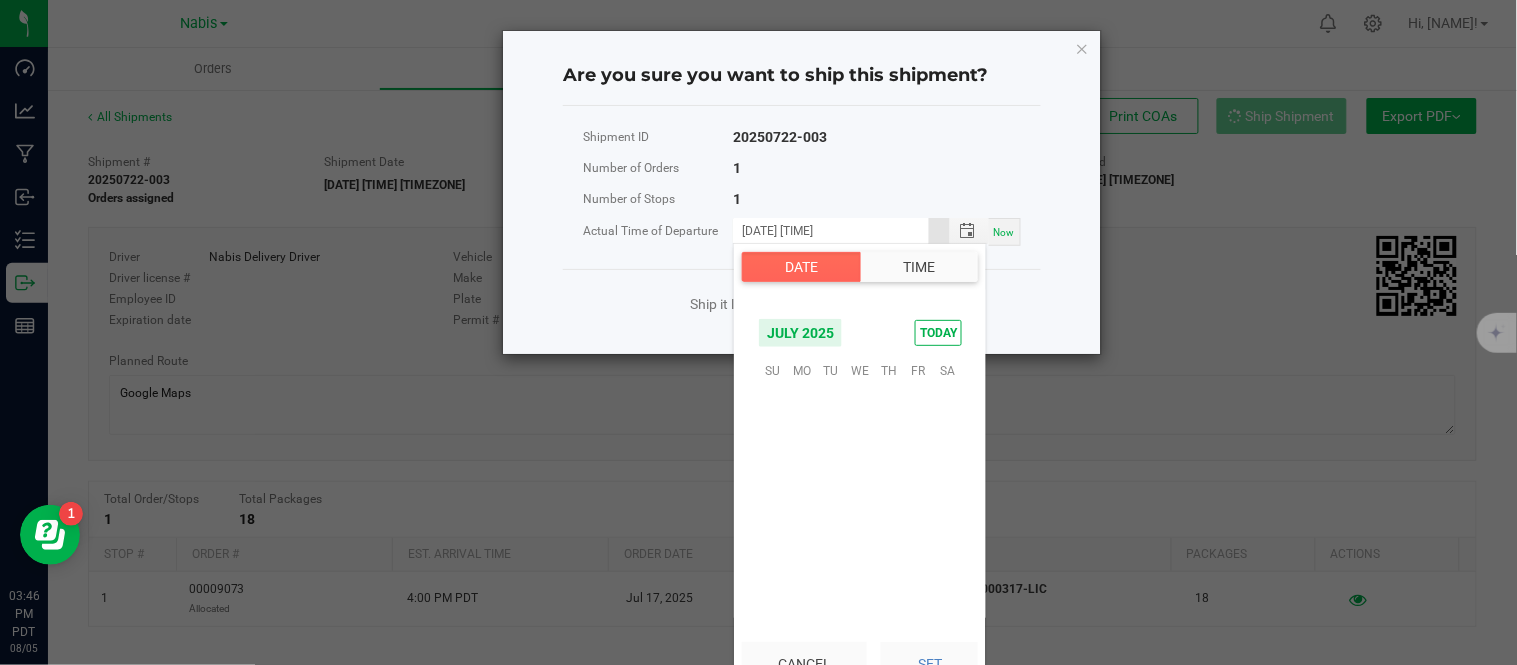 scroll, scrollTop: 323894, scrollLeft: 0, axis: vertical 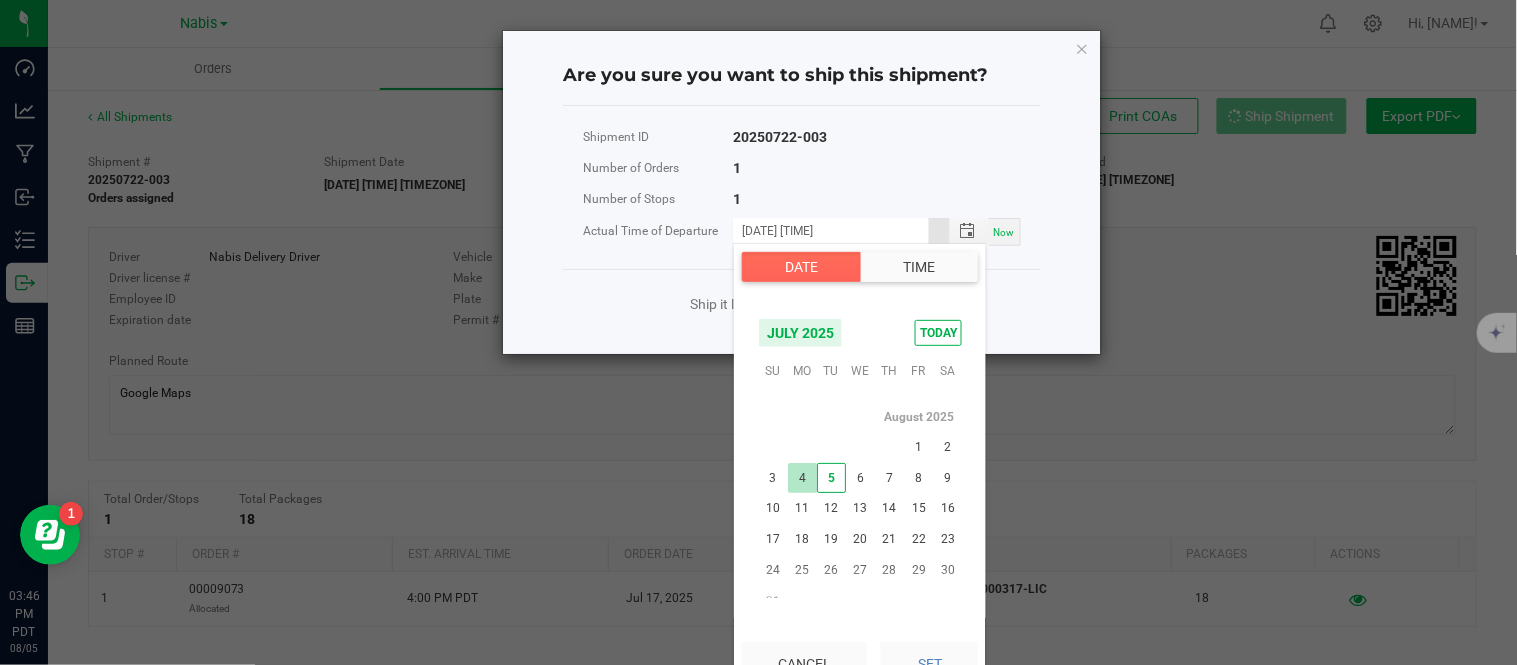 click on "4" at bounding box center [802, 478] 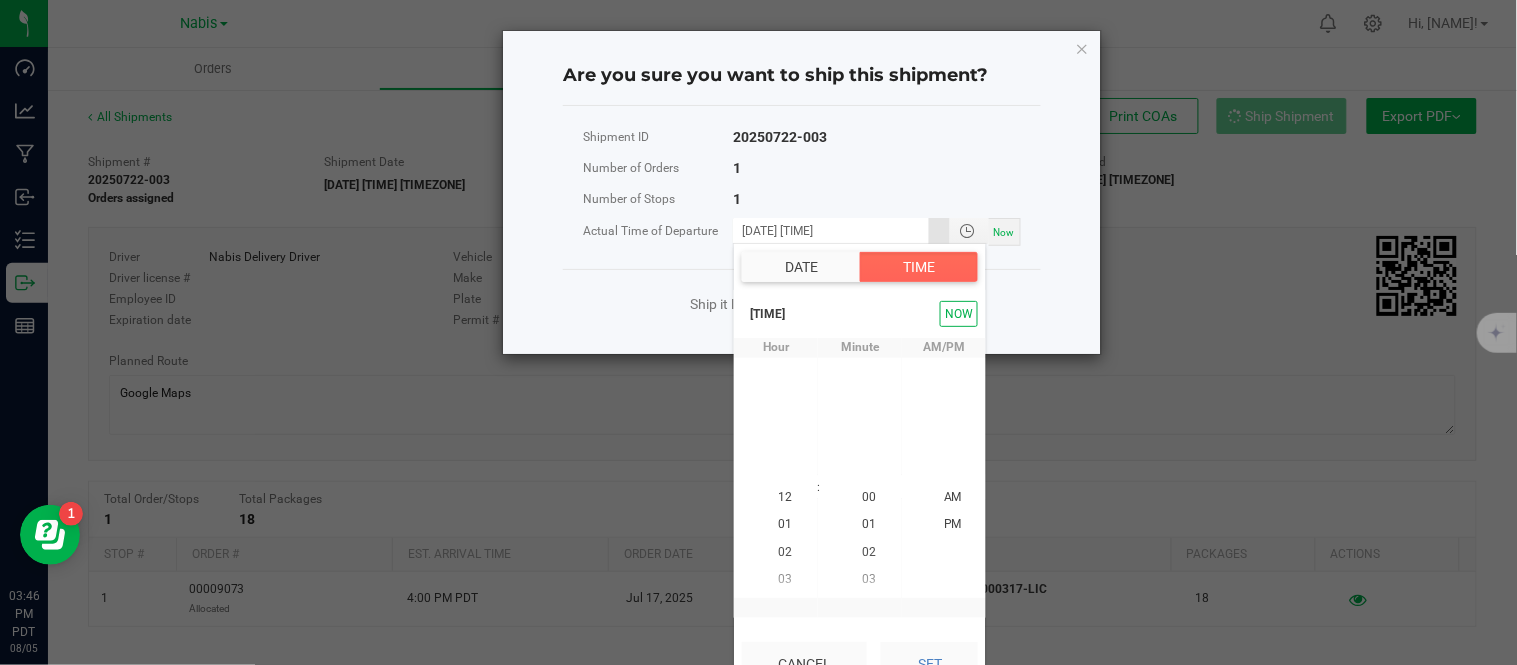 scroll, scrollTop: 324108, scrollLeft: 0, axis: vertical 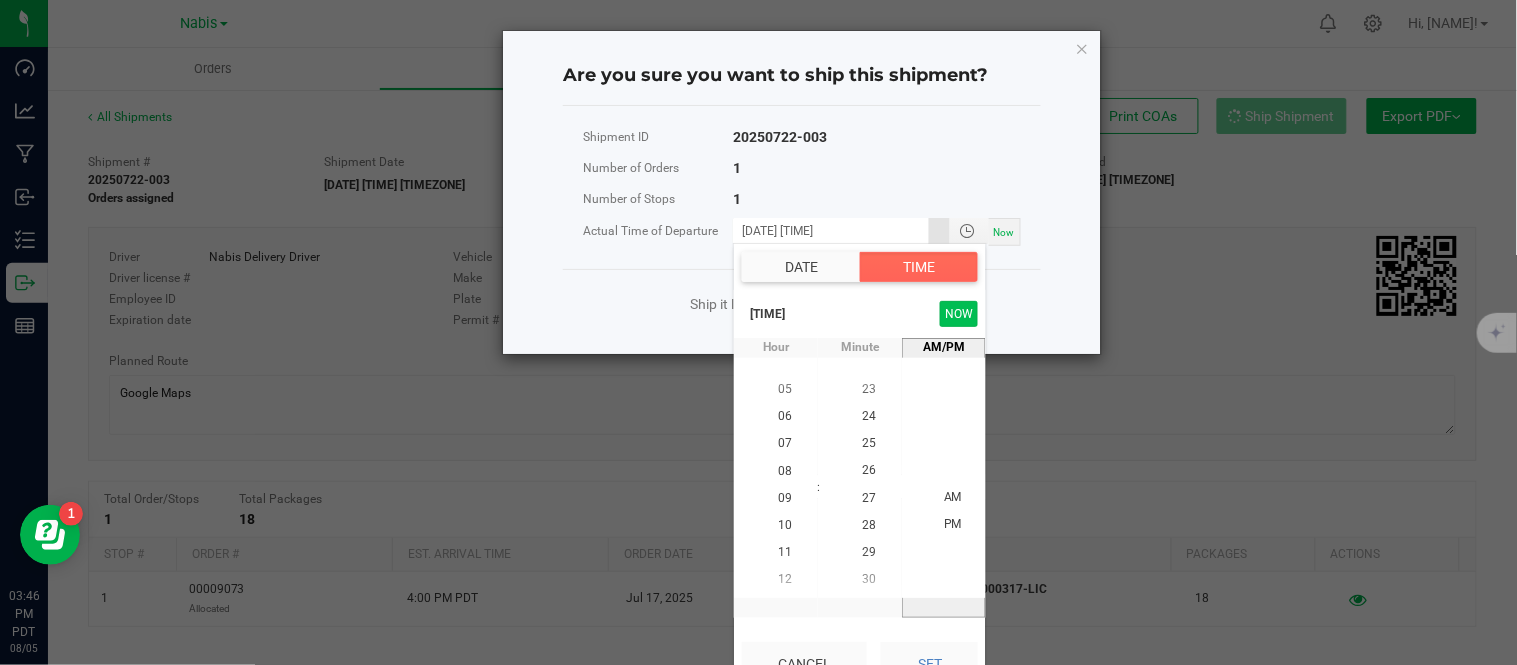 click on "NOW" 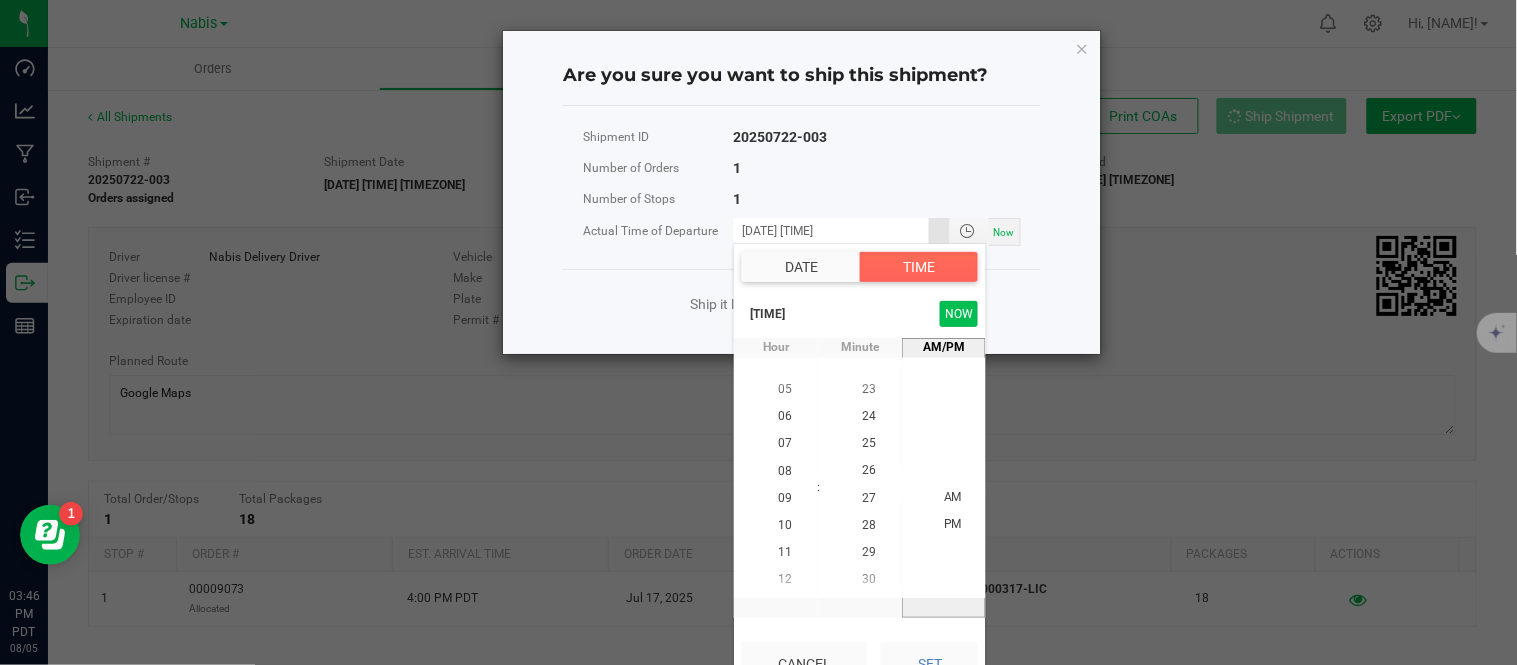 scroll, scrollTop: 1248, scrollLeft: 0, axis: vertical 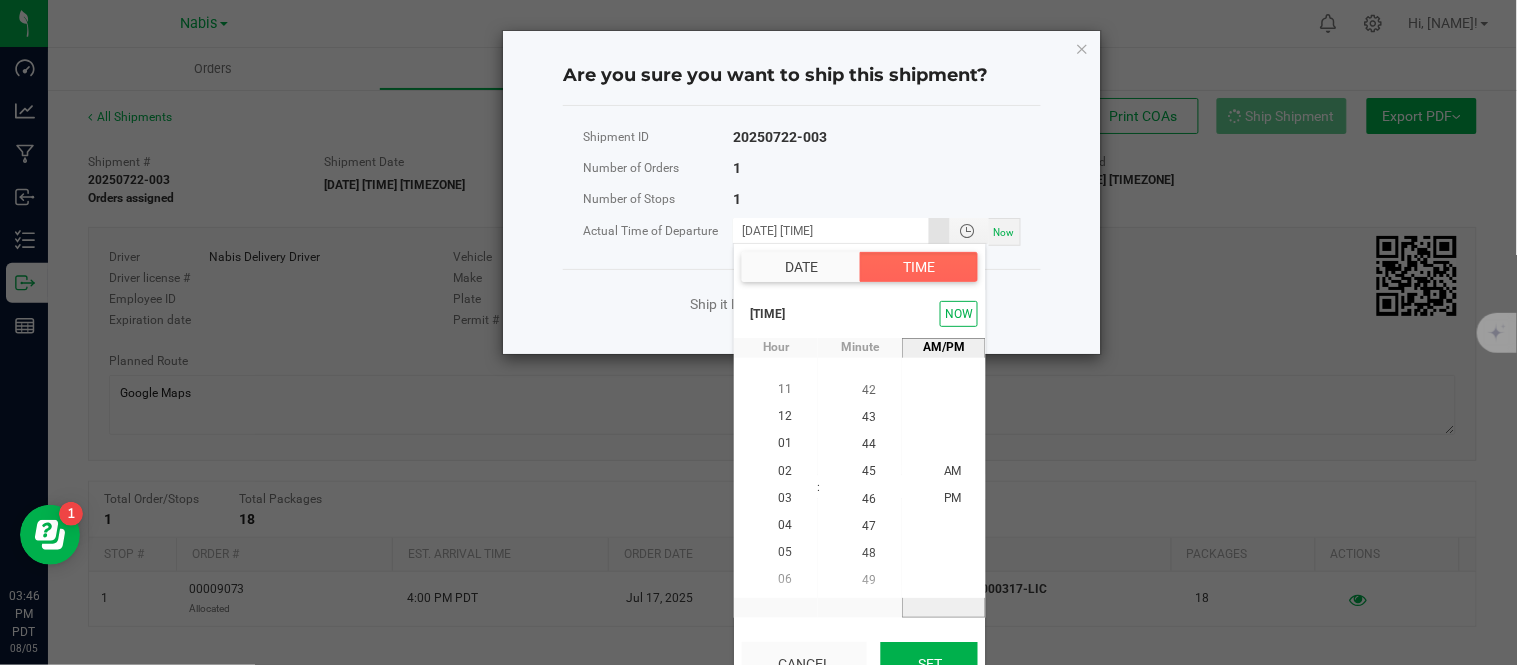 click on "Set" 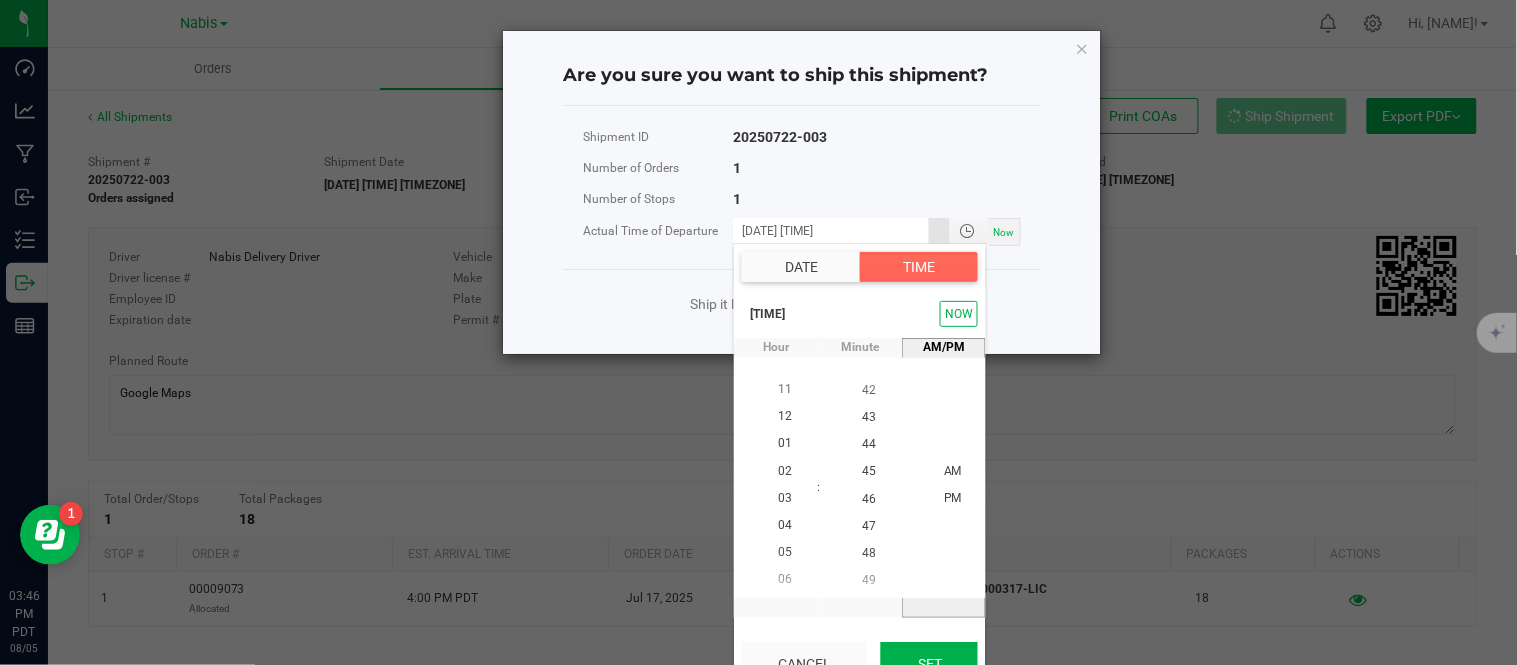 type on "[DATE] [TIME]" 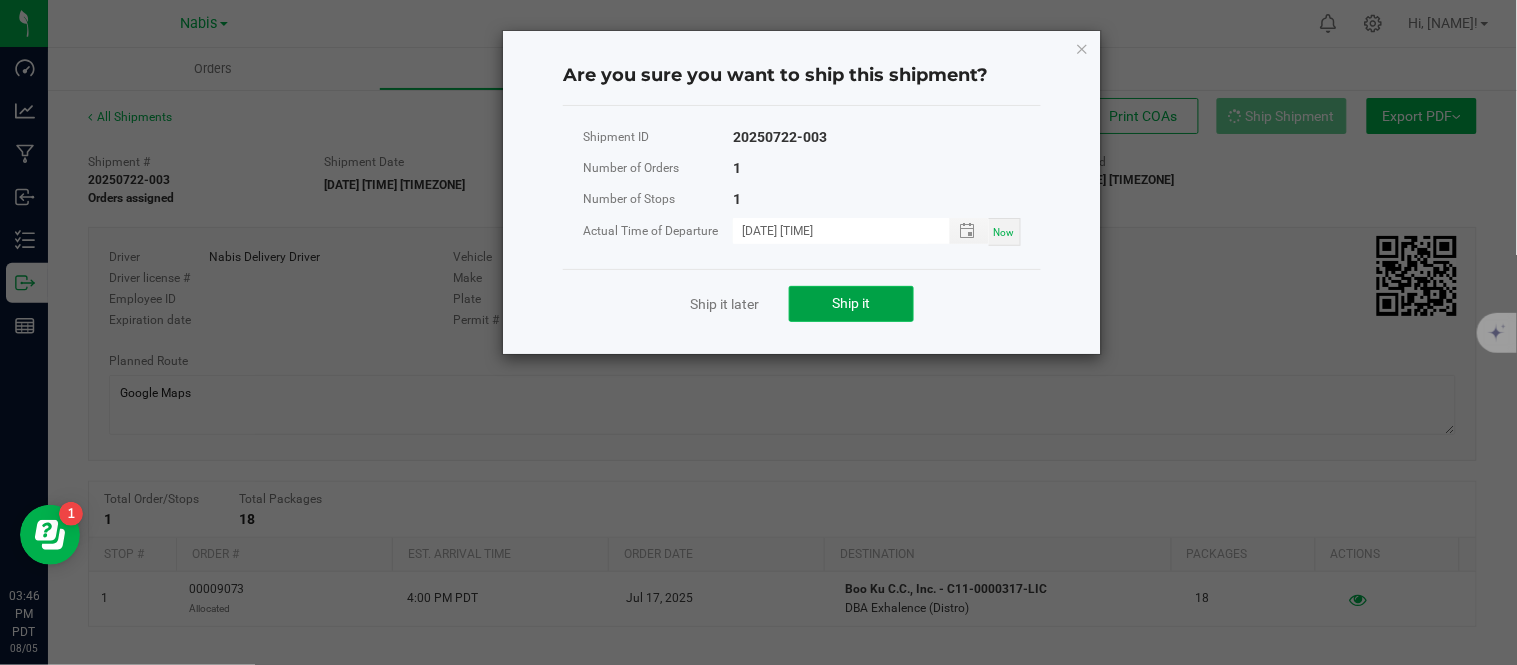 click on "Ship it" 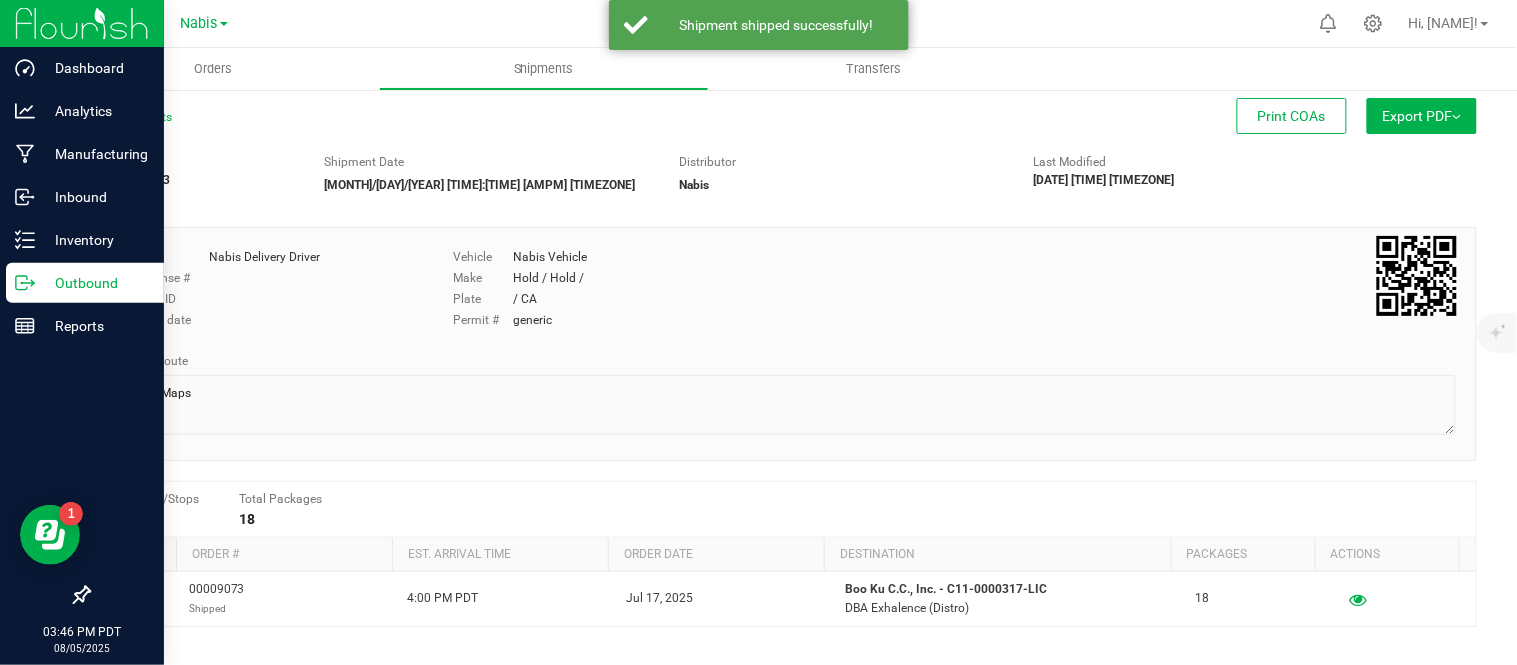 click on "Outbound" at bounding box center (95, 283) 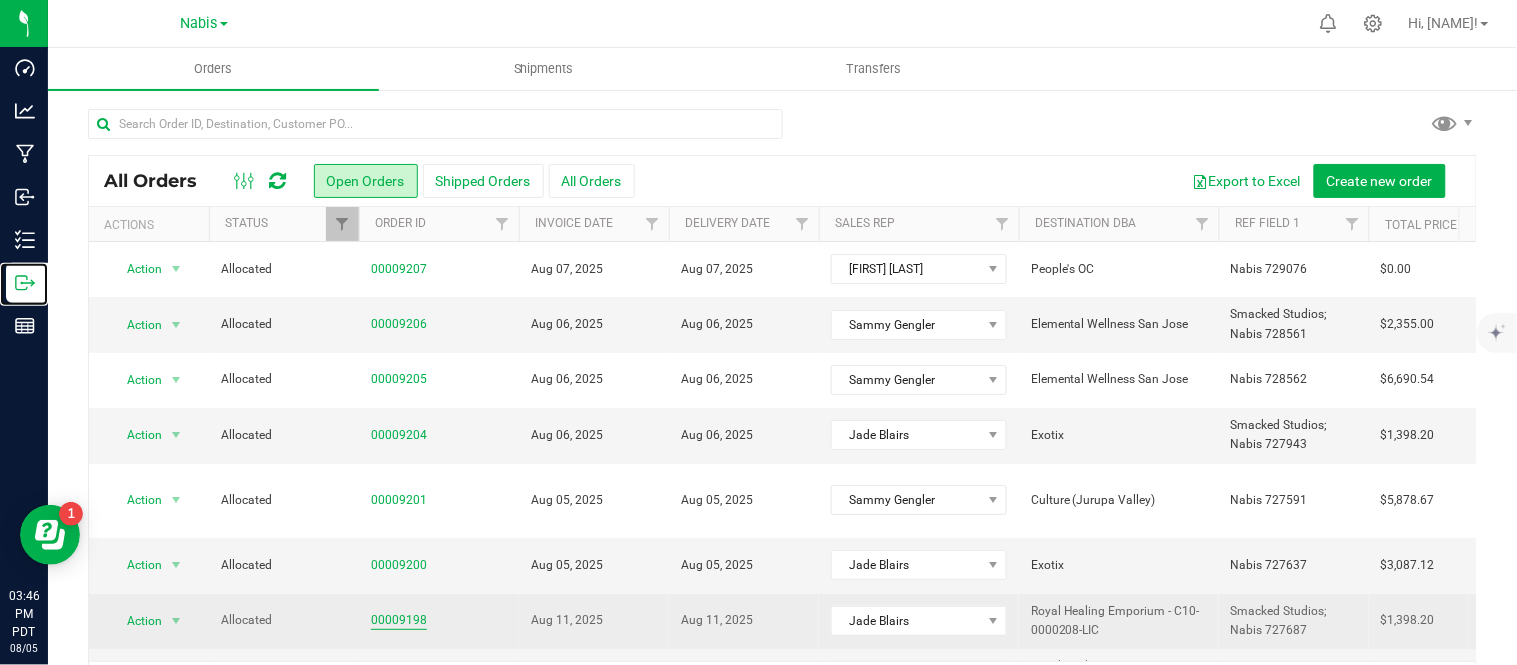 scroll, scrollTop: 65, scrollLeft: 0, axis: vertical 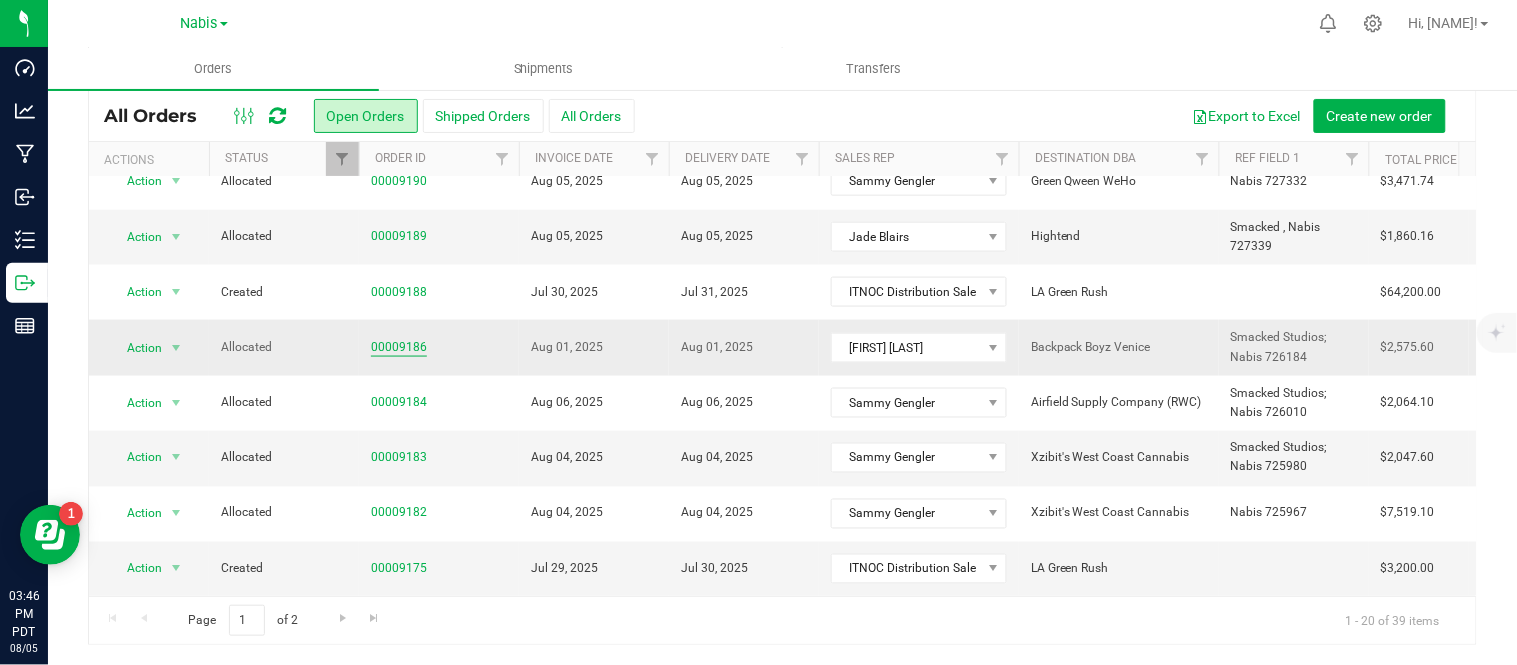 click on "00009186" at bounding box center (399, 347) 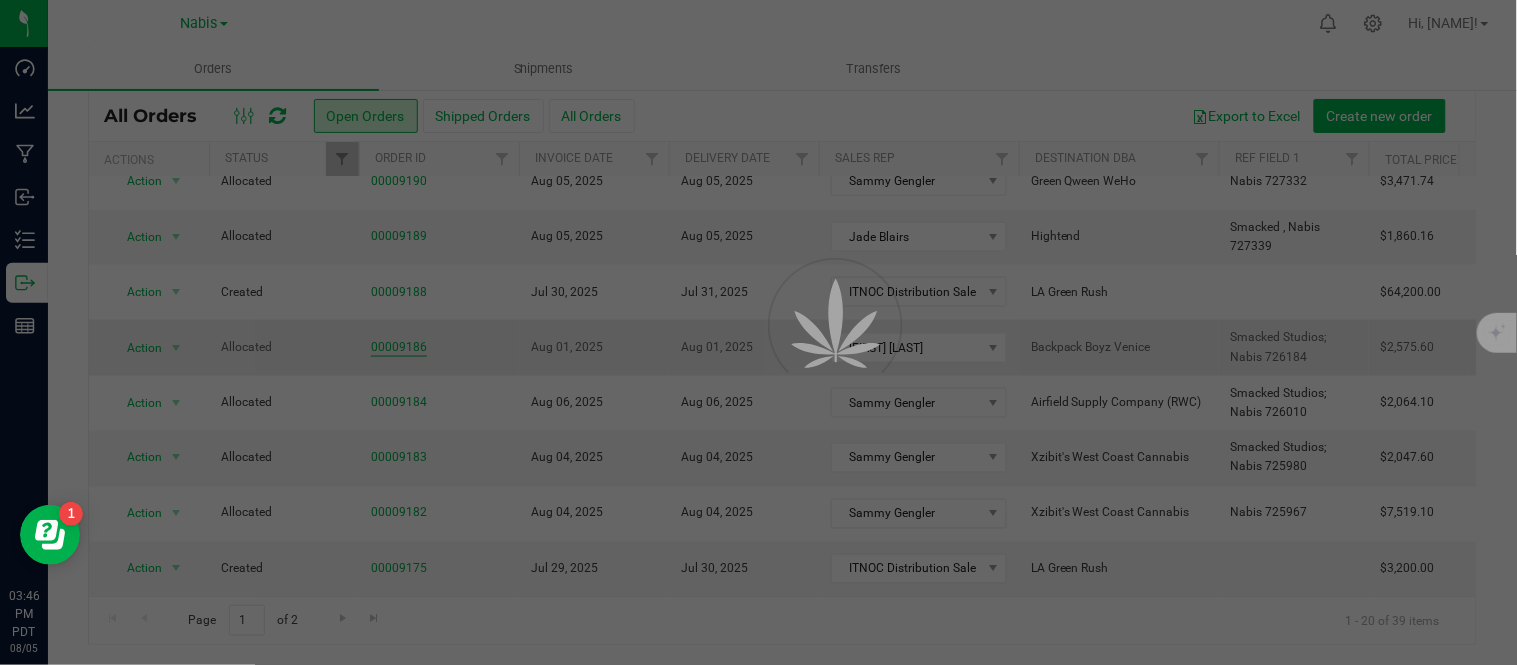 click on "Orders
Shipments
Transfers
All Orders
Open Orders
Shipped Orders" at bounding box center (782, 356) 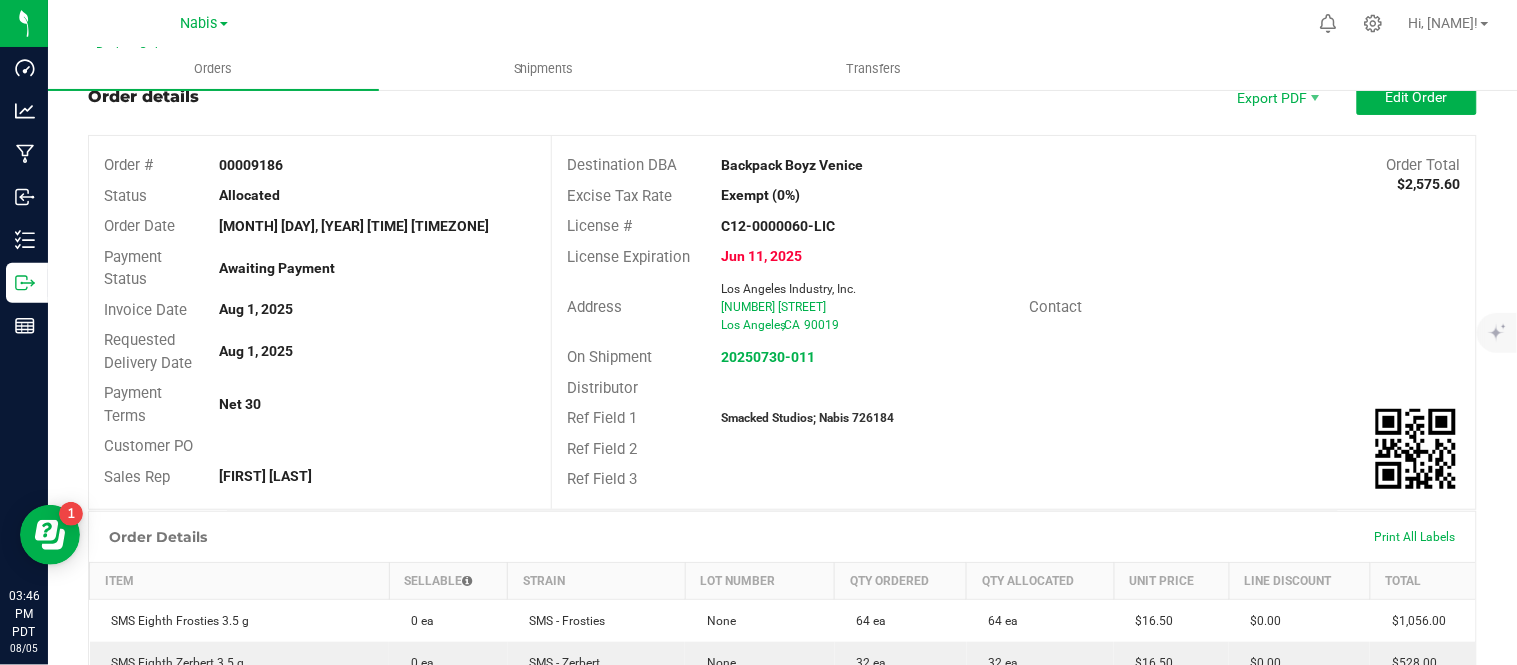 click on "Smacked Studios; Nabis 726184" at bounding box center (807, 418) 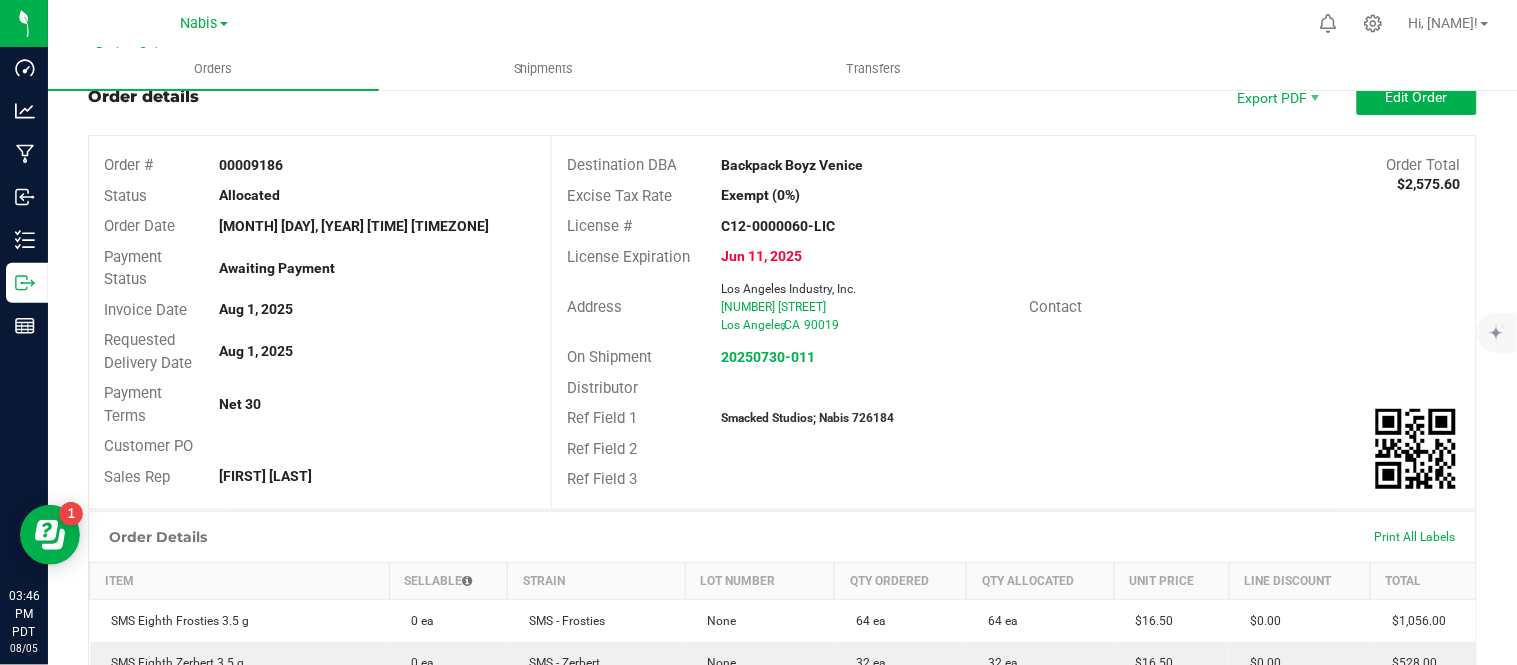 click on "Smacked Studios; Nabis 726184" at bounding box center (807, 418) 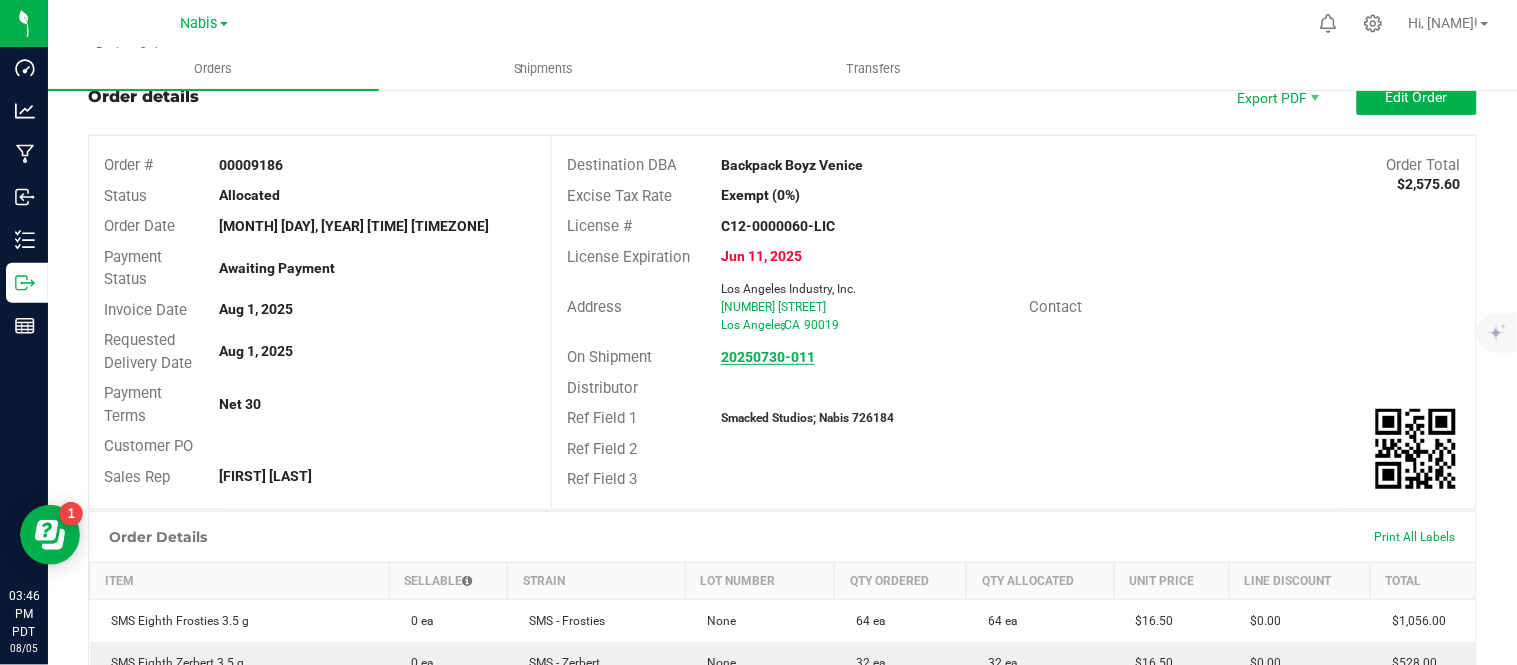 click on "20250730-011" at bounding box center [768, 357] 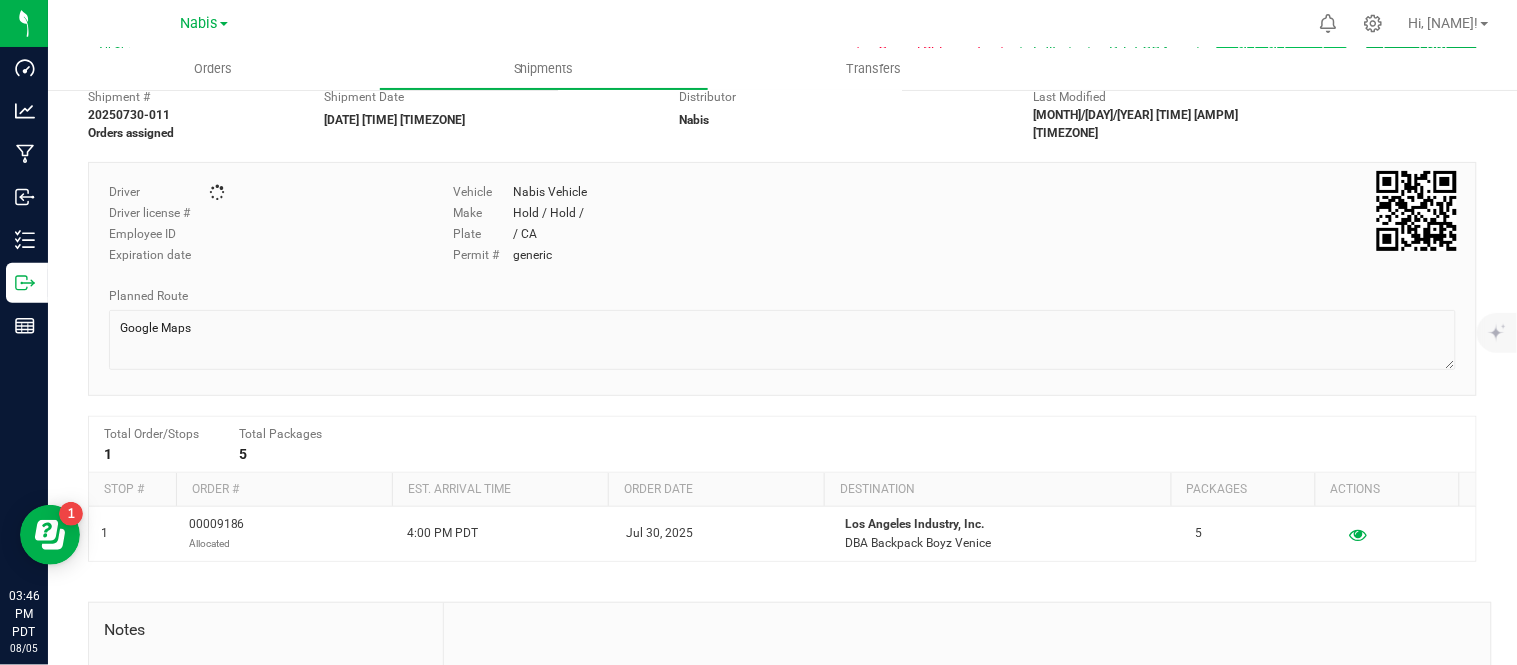 scroll, scrollTop: 0, scrollLeft: 0, axis: both 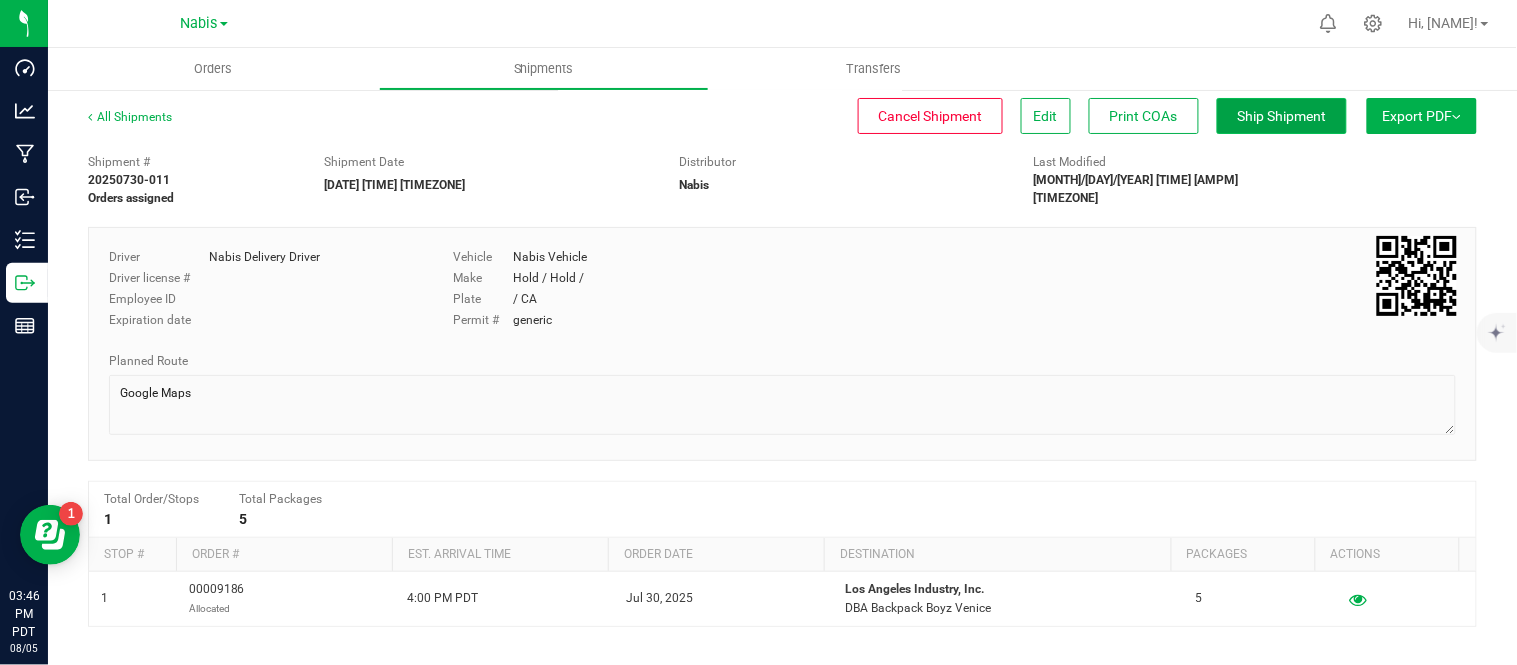 click on "Ship Shipment" at bounding box center [1282, 116] 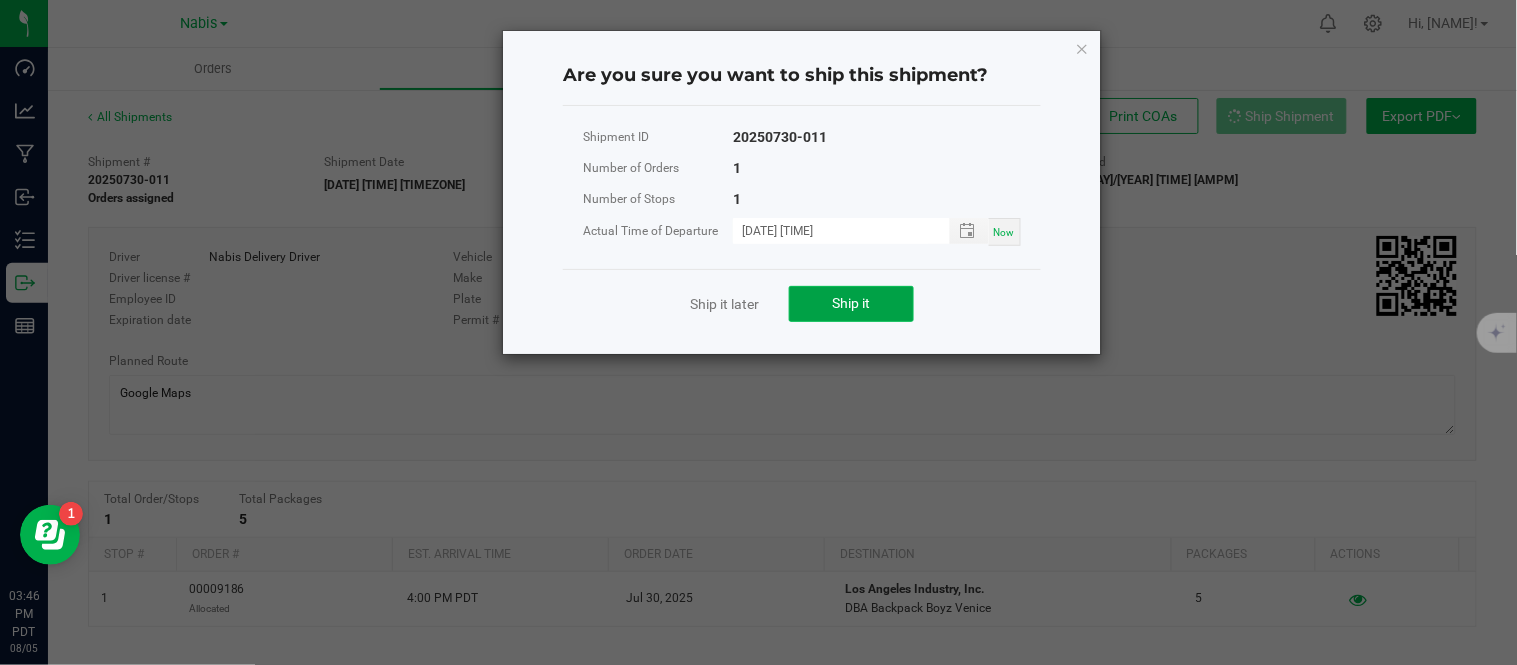 click on "Ship it" 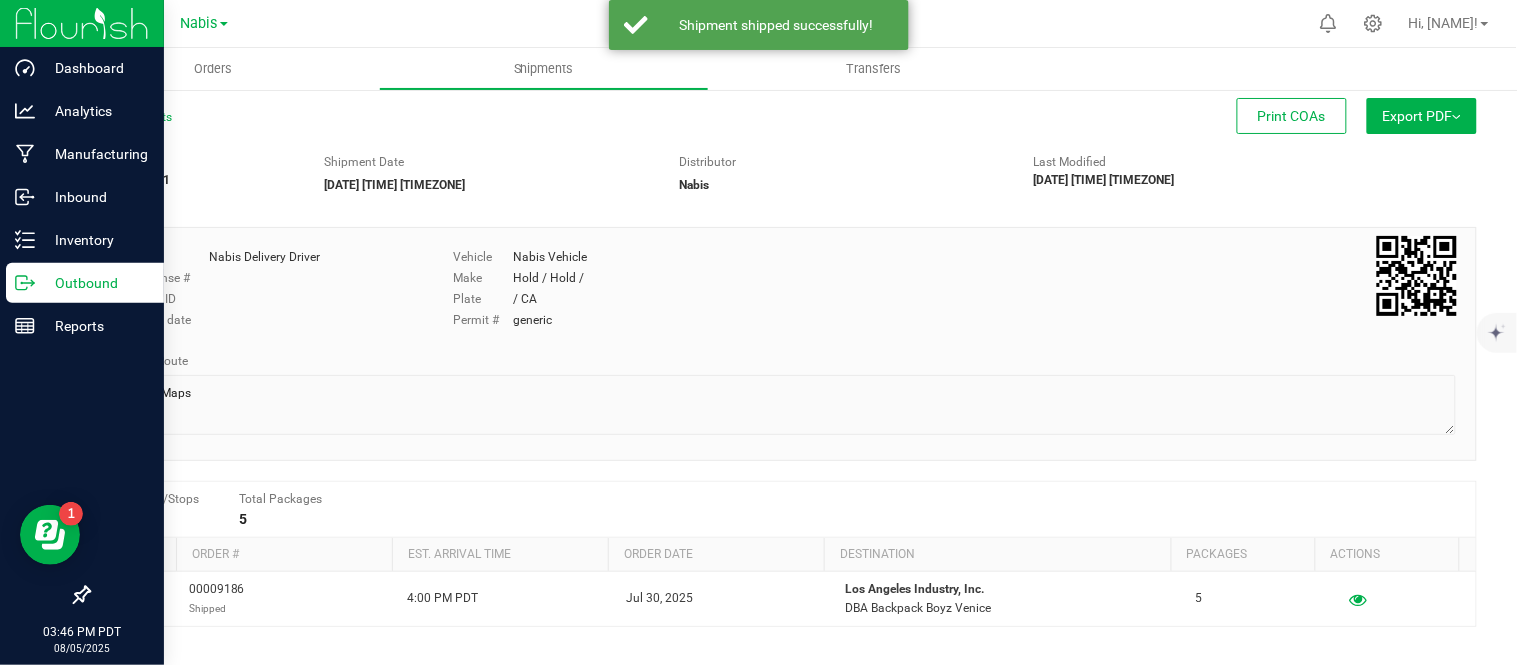 click on "Outbound" at bounding box center (95, 283) 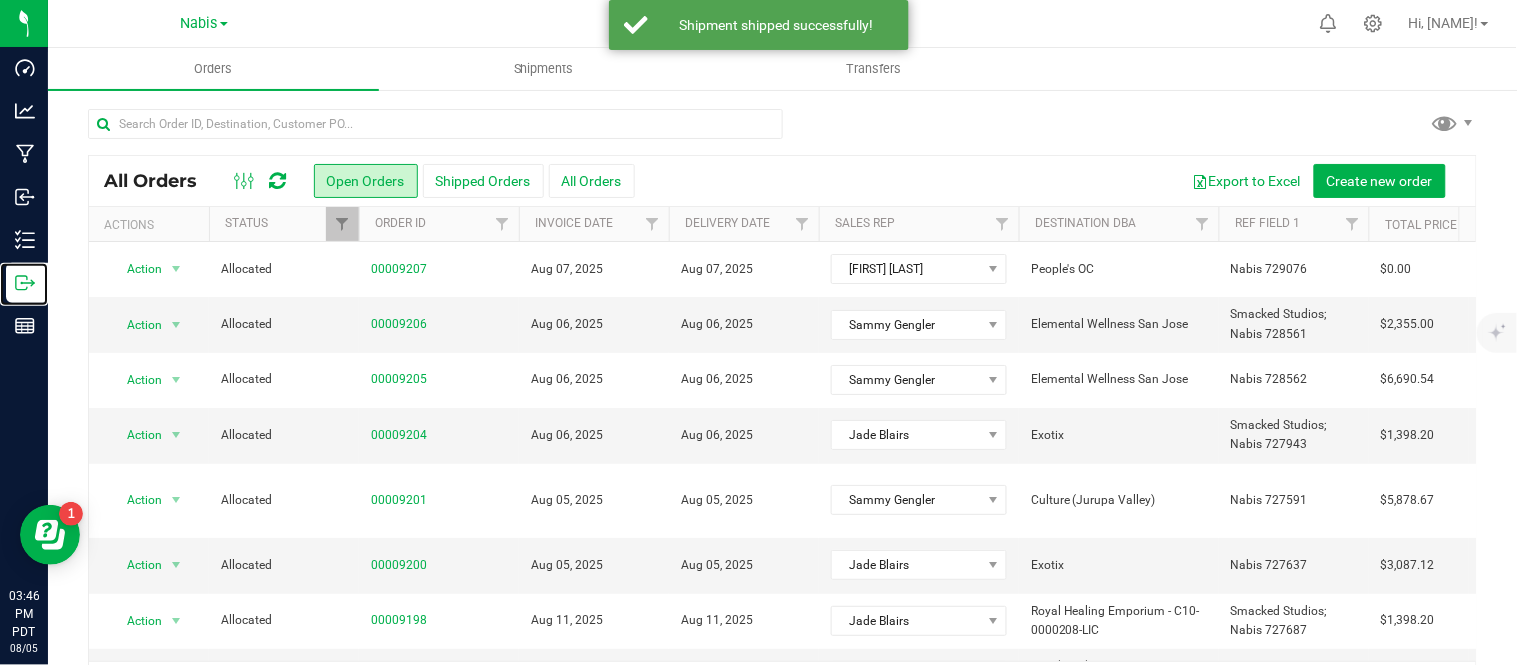 scroll, scrollTop: 65, scrollLeft: 0, axis: vertical 